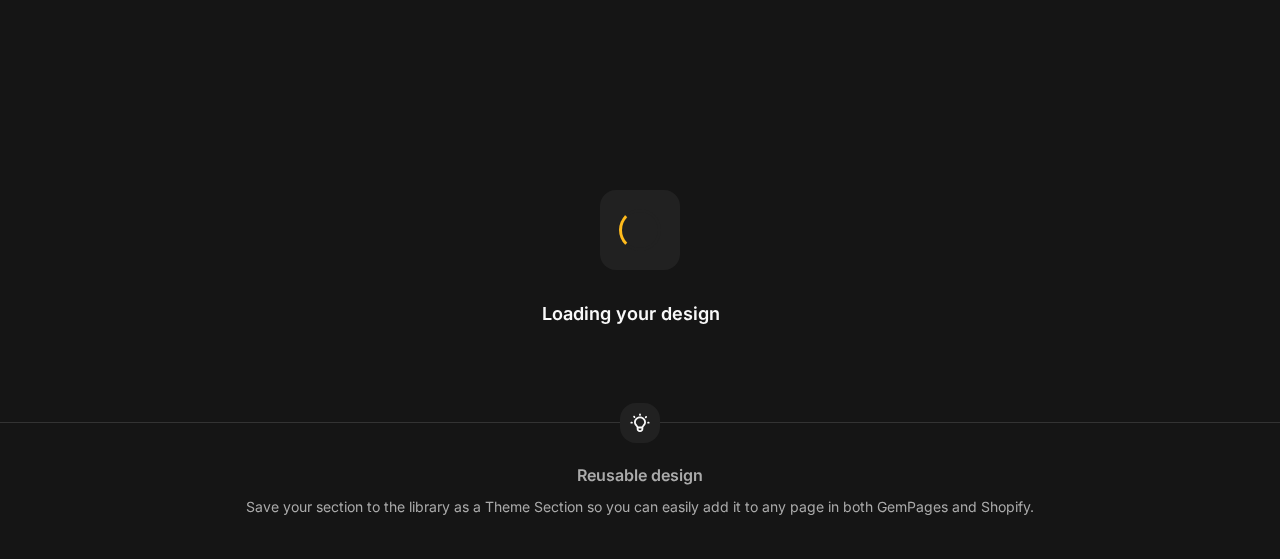 scroll, scrollTop: 0, scrollLeft: 0, axis: both 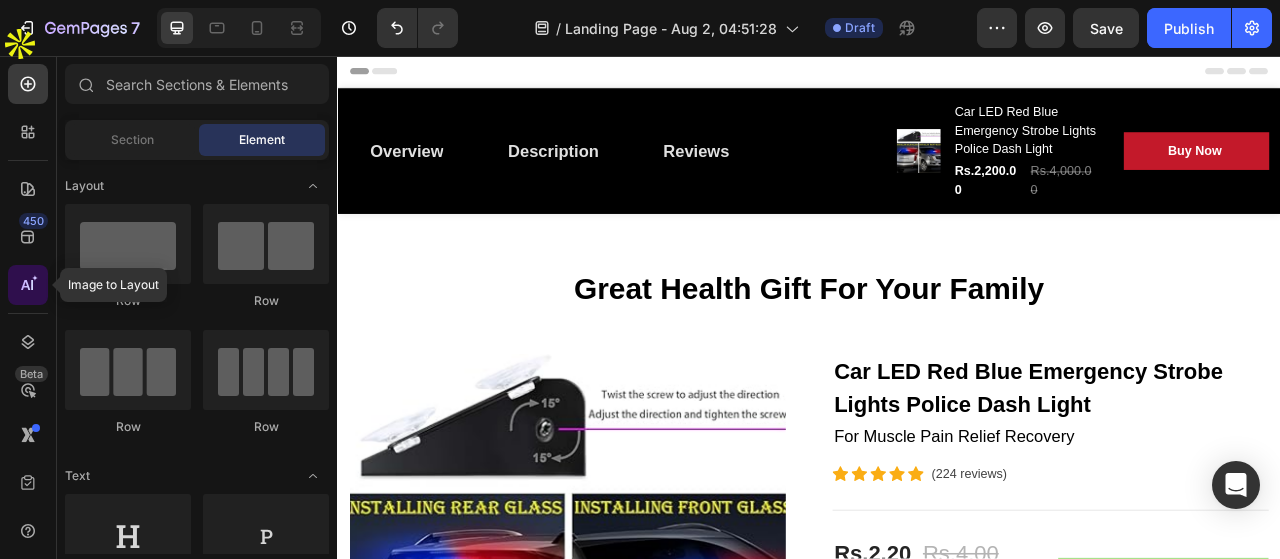 click 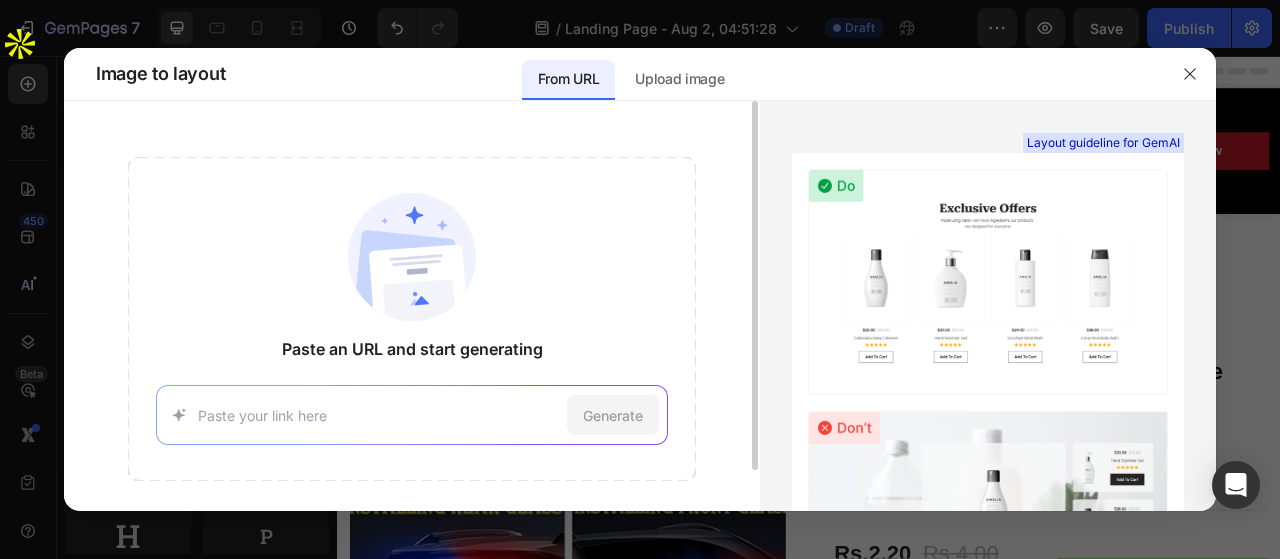 click at bounding box center [378, 415] 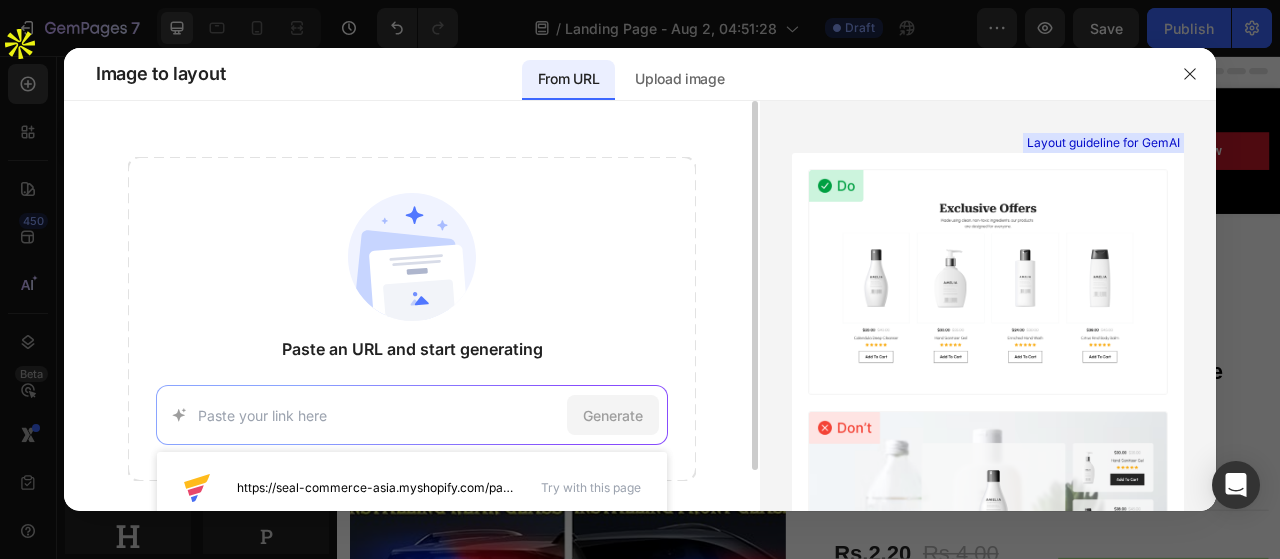 paste on "https://fyor.shop/collections/trending/products/hismile-v34-teeth-removing-deep-smoke-stains-gingiva-protection-purple-orthopedic-toothpaste" 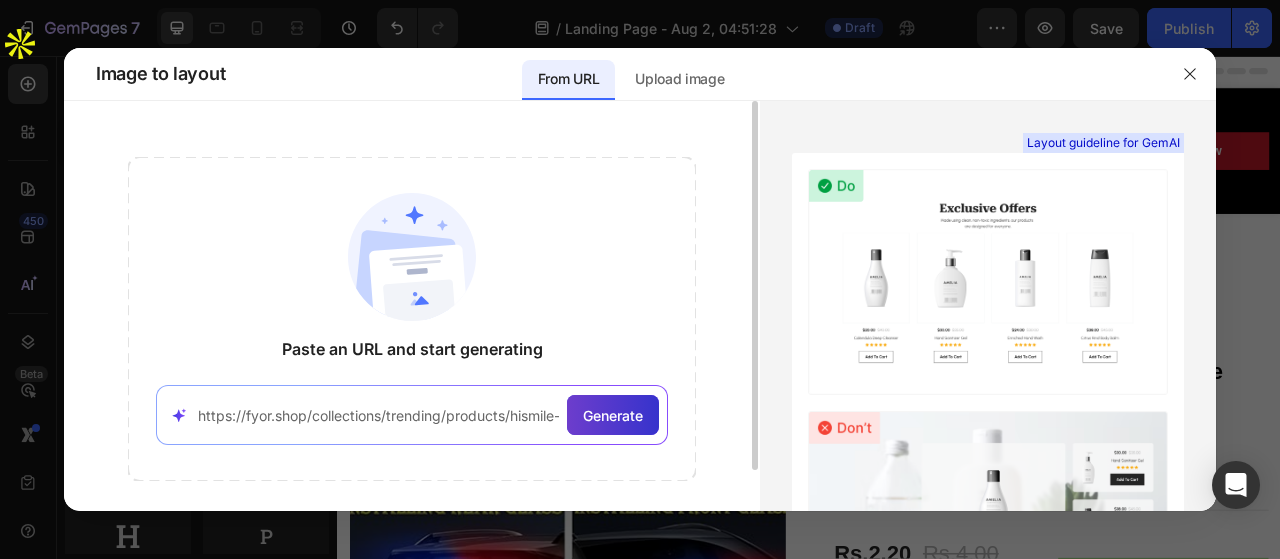 scroll, scrollTop: 0, scrollLeft: 609, axis: horizontal 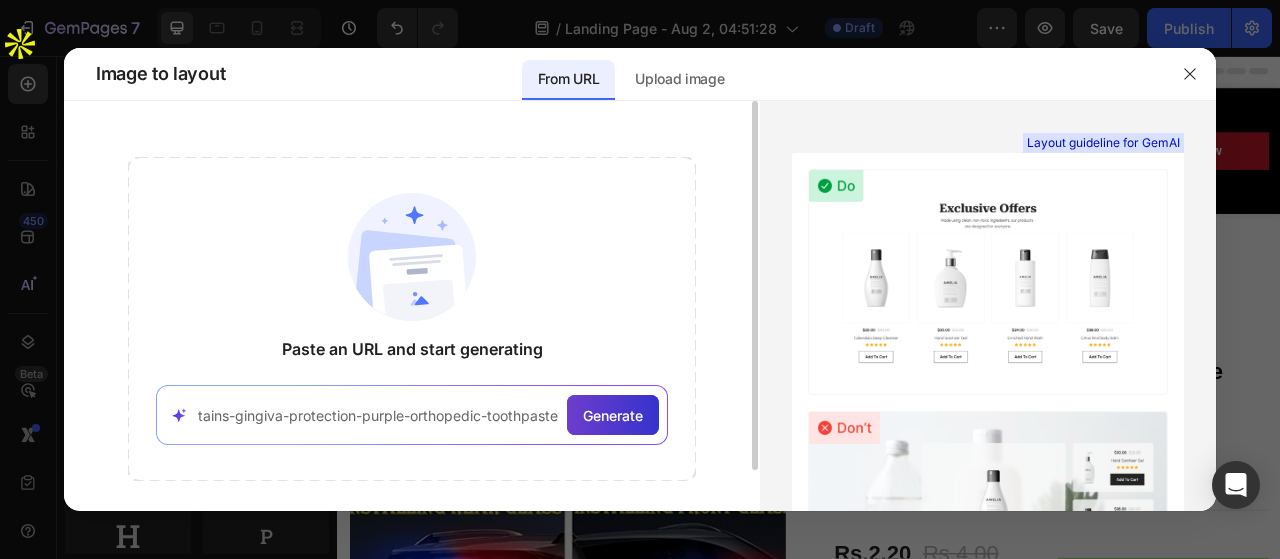 type on "https://fyor.shop/collections/trending/products/hismile-v34-teeth-removing-deep-smoke-stains-gingiva-protection-purple-orthopedic-toothpaste" 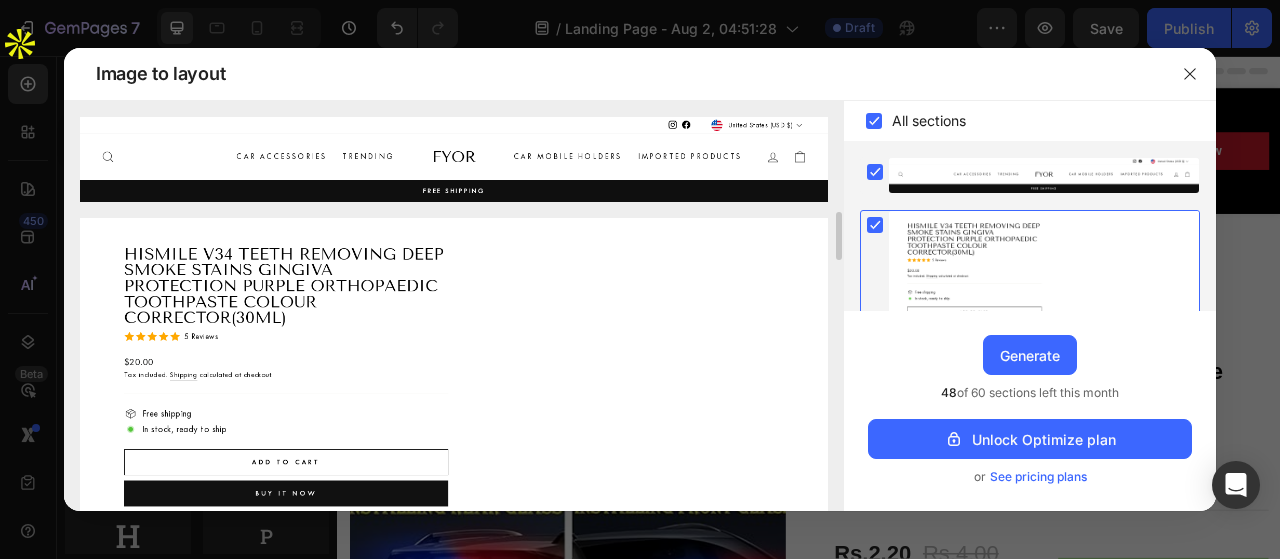 scroll, scrollTop: 100, scrollLeft: 0, axis: vertical 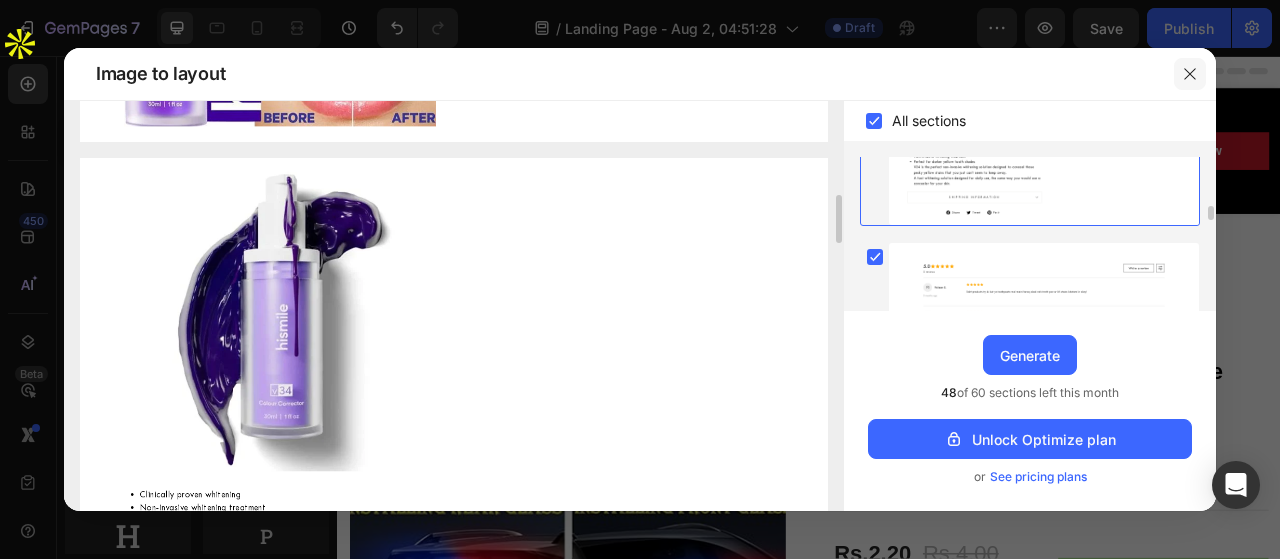 click 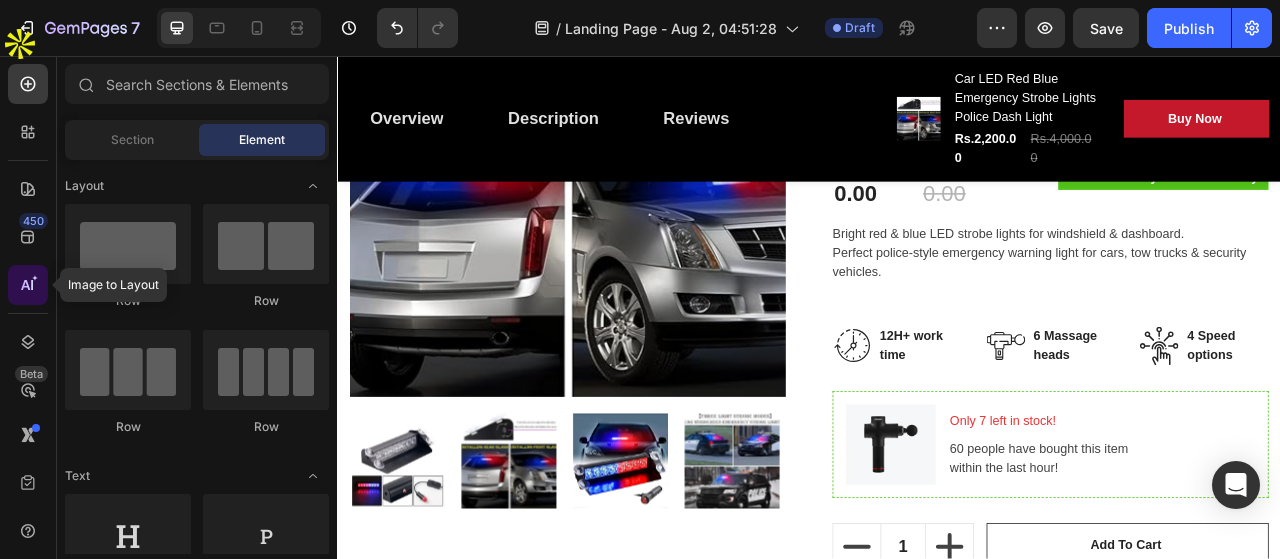 click 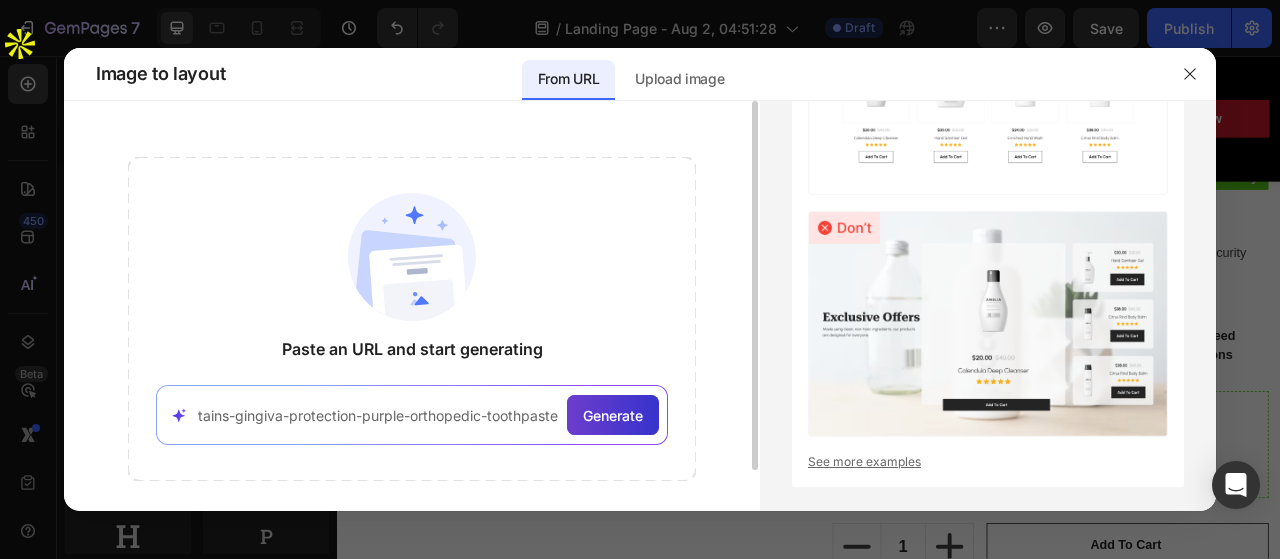 type on "https://fyor.shop/collections/trending/products/hismile-v34-teeth-removing-deep-smoke-stains-gingiva-protection-purple-orthopedic-toothpaste" 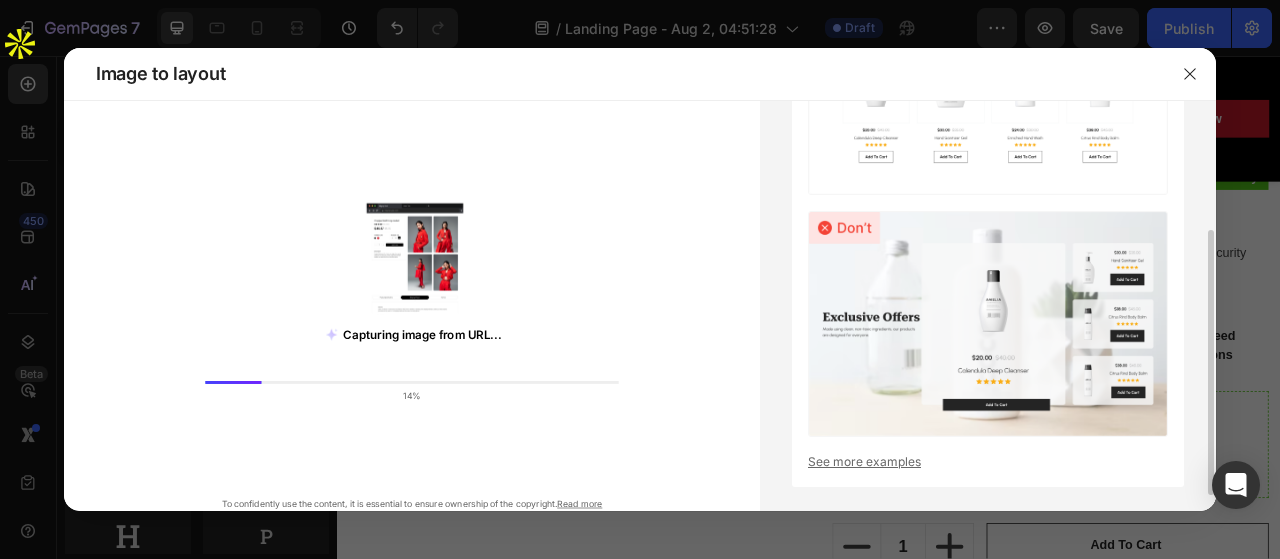 click on "See more examples" at bounding box center [988, 462] 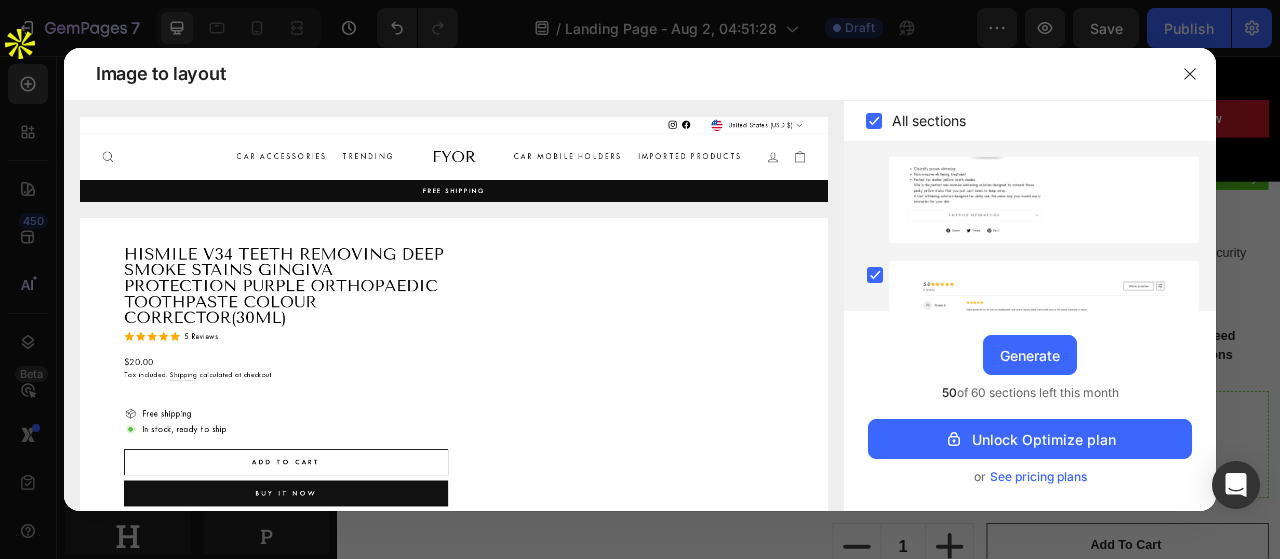 scroll, scrollTop: 900, scrollLeft: 0, axis: vertical 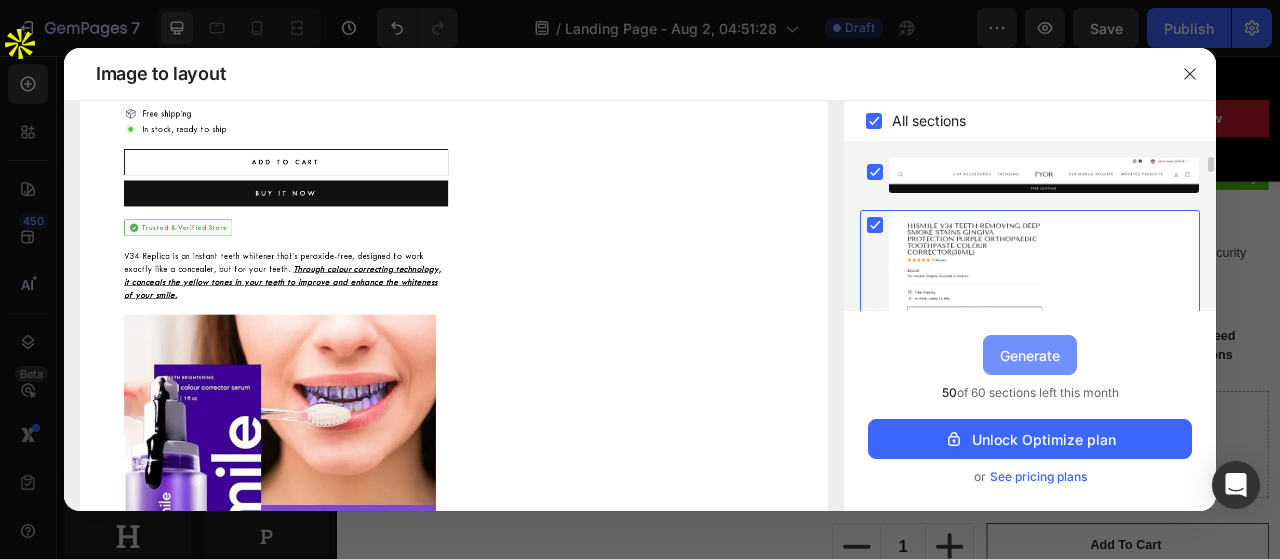 drag, startPoint x: 894, startPoint y: 383, endPoint x: 1040, endPoint y: 359, distance: 147.95946 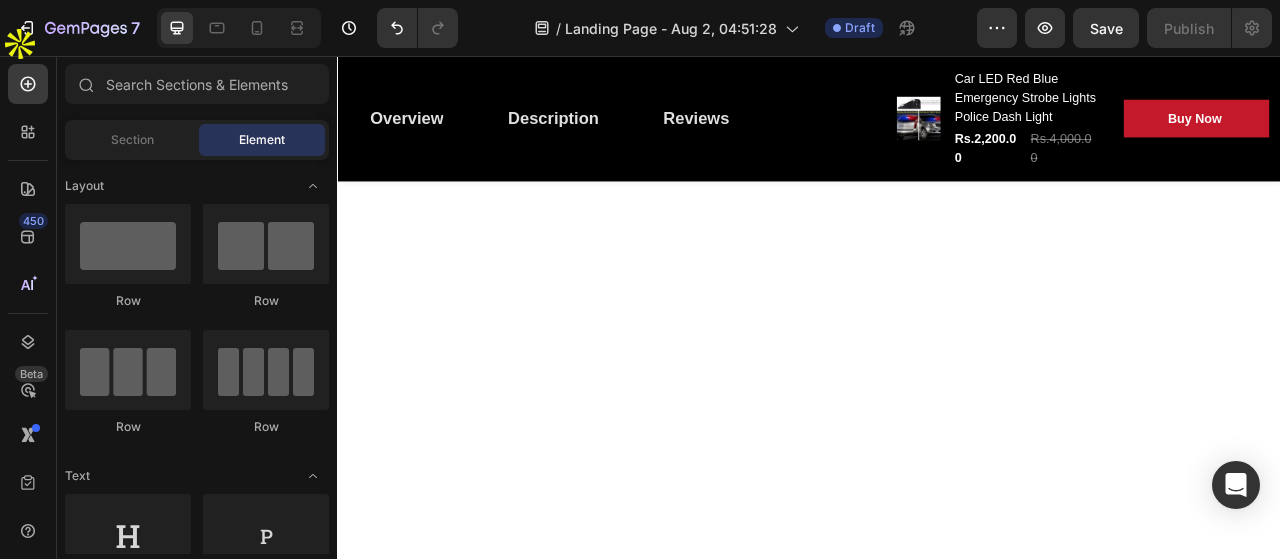 scroll, scrollTop: 0, scrollLeft: 0, axis: both 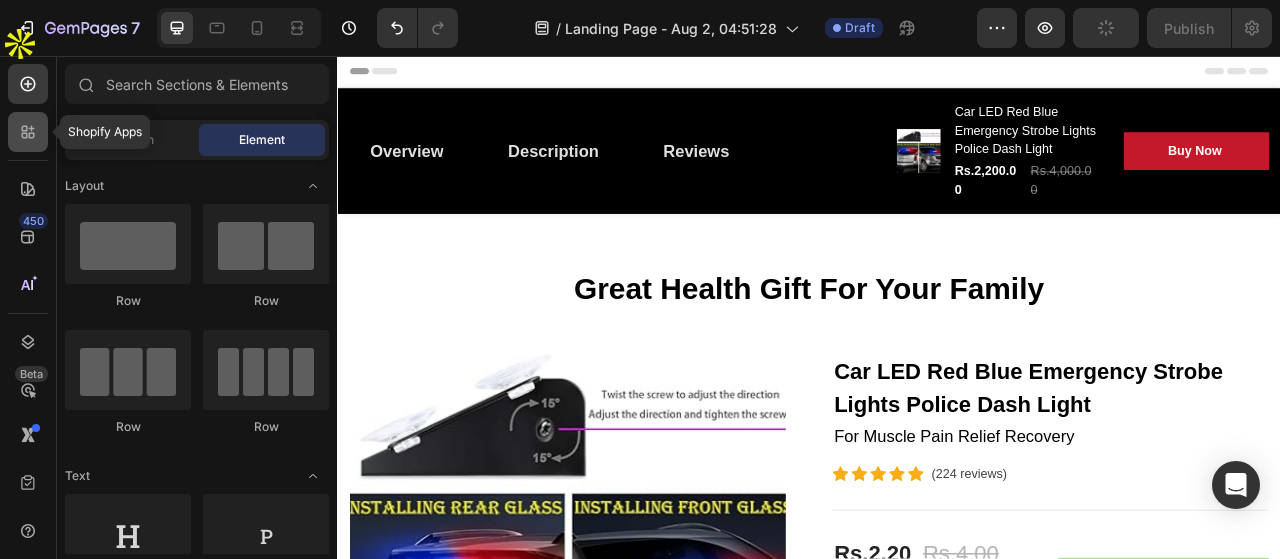 click 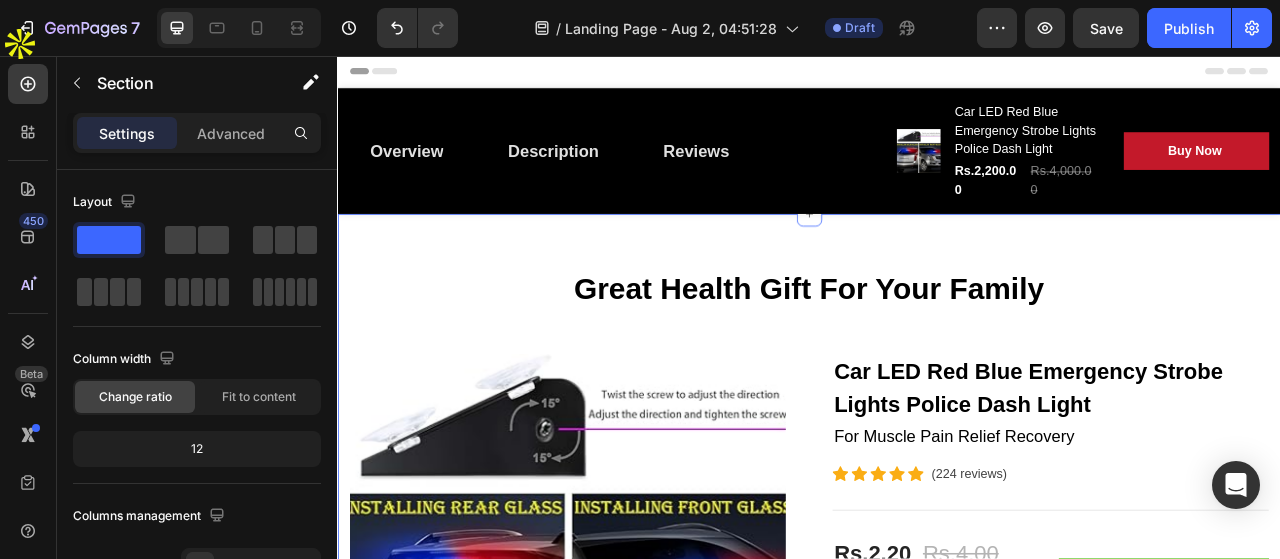 click on "Great Health Gift For Your Family Heading Row Product Images Car LED Red Blue Emergency Strobe Lights Police Dash Light (P) Title For Muscle Pain Relief Recovery Text block                Icon                Icon                Icon                Icon                Icon Icon List Hoz (224 reviews) Text block Row                Title Line Rs.2,200.00 (P) Price (P) Price Rs.4,000.00 (P) Price (P) Price Row Save 45%. Only on Mother's Day! Product Badge Row Bright red & blue LED strobe lights for windshield & dashboard.
Perfect police-style emergency warning light for cars, tow trucks & security vehicles.
(P) Description Image 12H+ work time Text block Row Image 6 Massage heads  Text block Row Image 4 Speed options Text block Row Row Image Only 7 left in stock! Text block 60 people have bought this item within the last hour! Text block Row
1
(P) Quantity Add to cart (P) Cart Button Row Buy it now (P) Dynamic Checkout Specifications What's in the box? How to use Accordion" at bounding box center (937, 937) 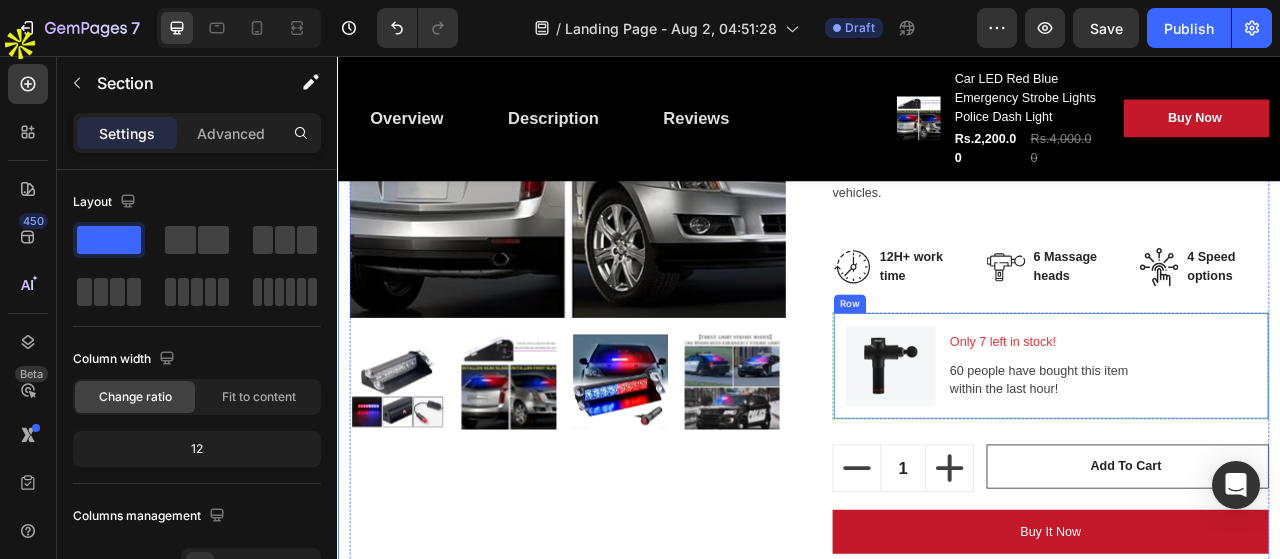 scroll, scrollTop: 700, scrollLeft: 0, axis: vertical 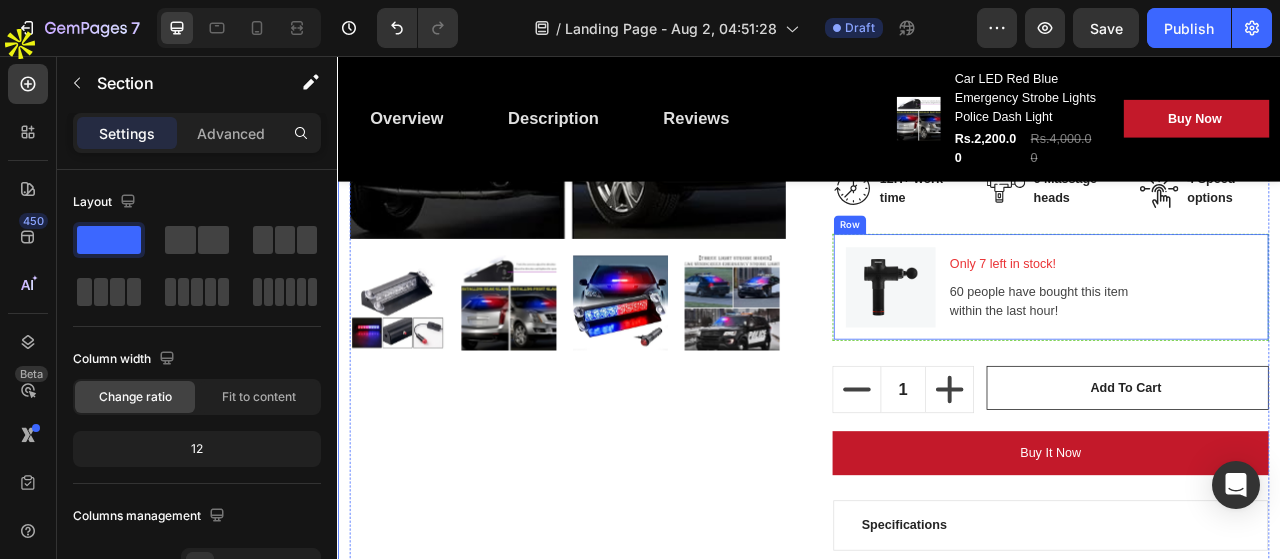 click on "Image Only 7 left in stock! Text block 60 people have bought this item within the last hour! Text block Row" at bounding box center [1244, 351] 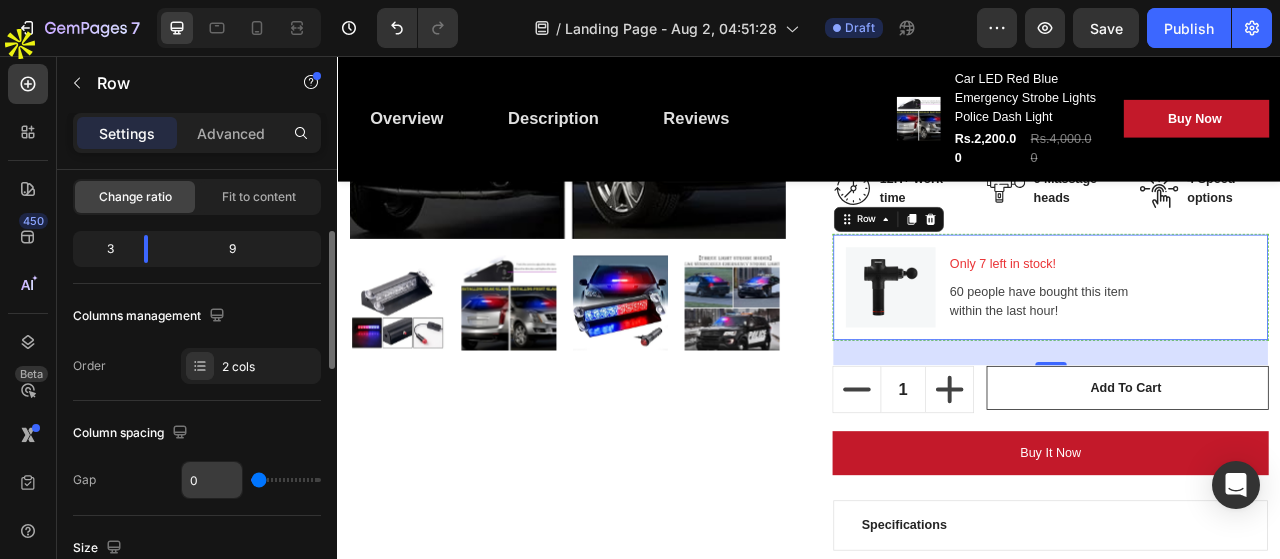 scroll, scrollTop: 300, scrollLeft: 0, axis: vertical 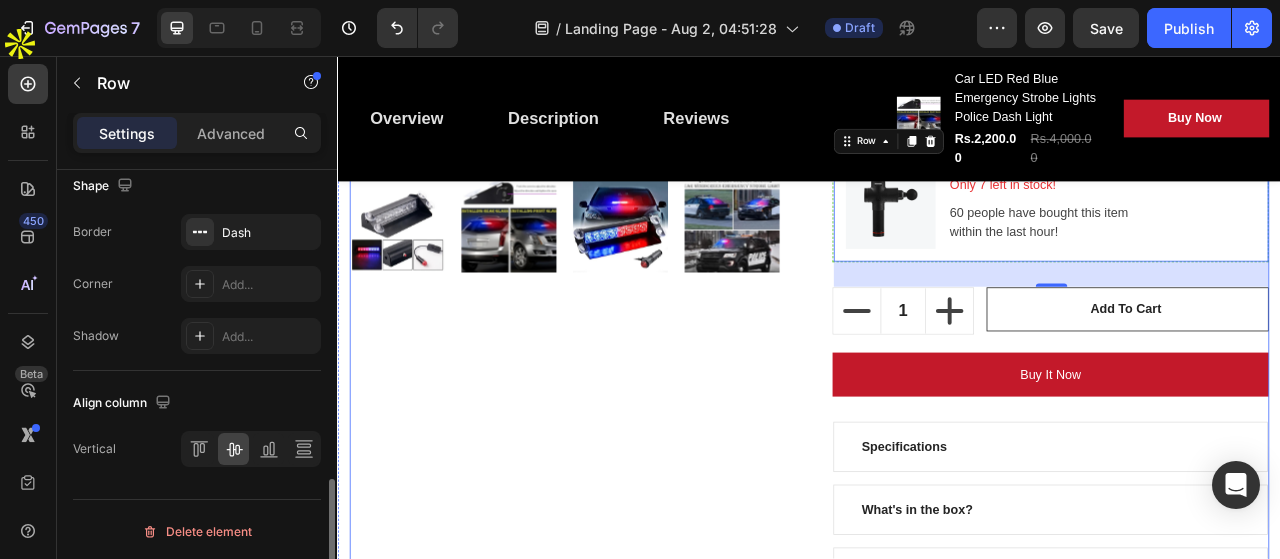 click on "Product Images" at bounding box center [629, 191] 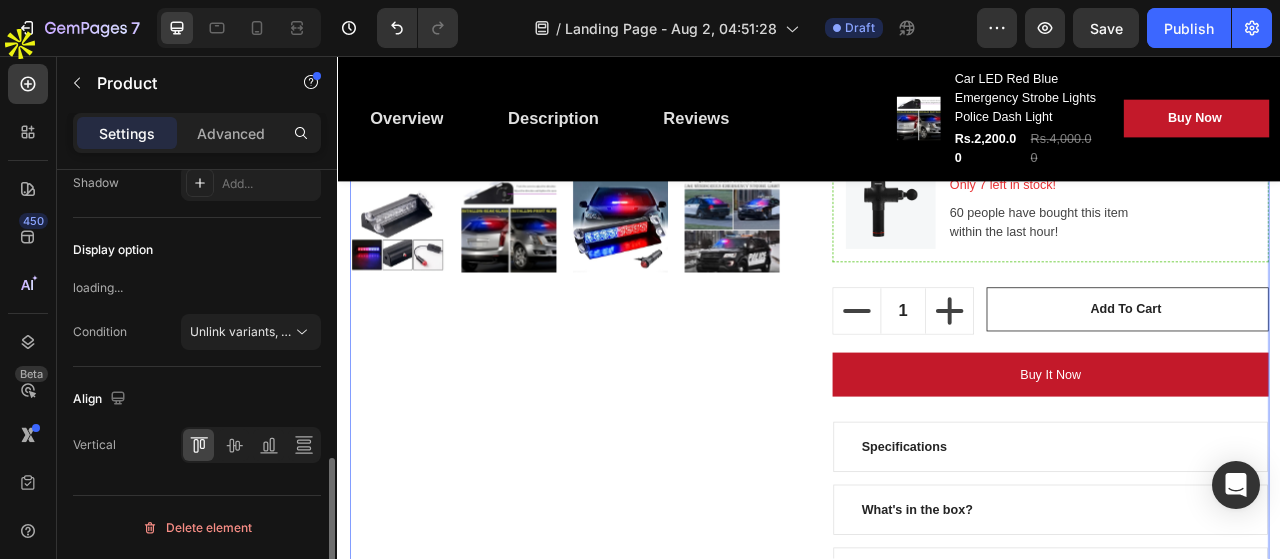 scroll, scrollTop: 0, scrollLeft: 0, axis: both 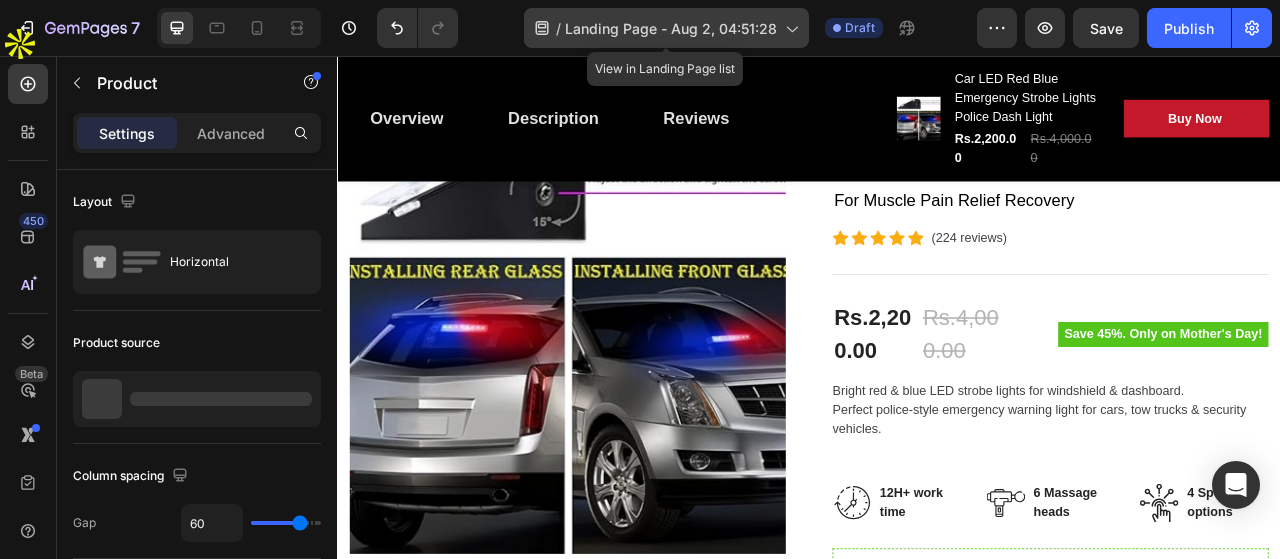 click 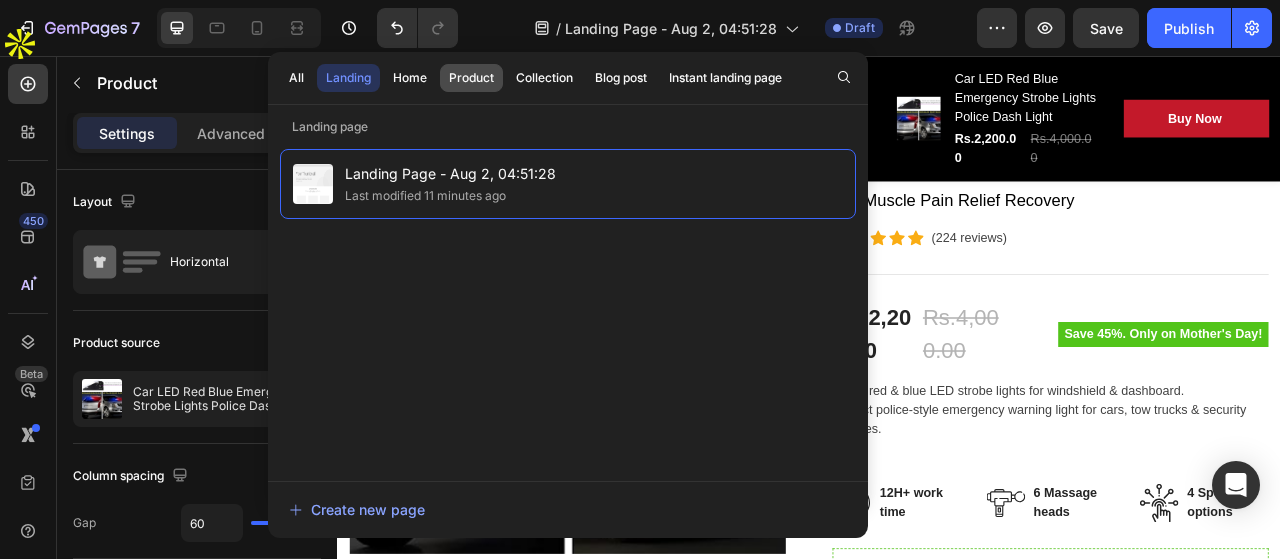 click on "Product" at bounding box center [471, 78] 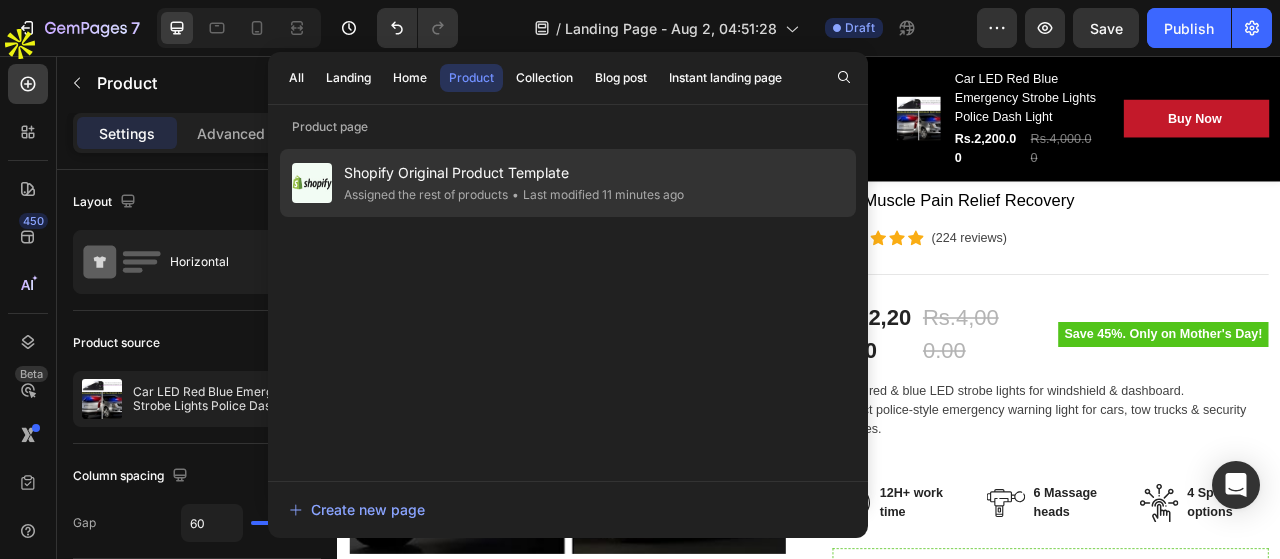 click on "Assigned the rest of products • Last modified 11 minutes ago" at bounding box center (514, 195) 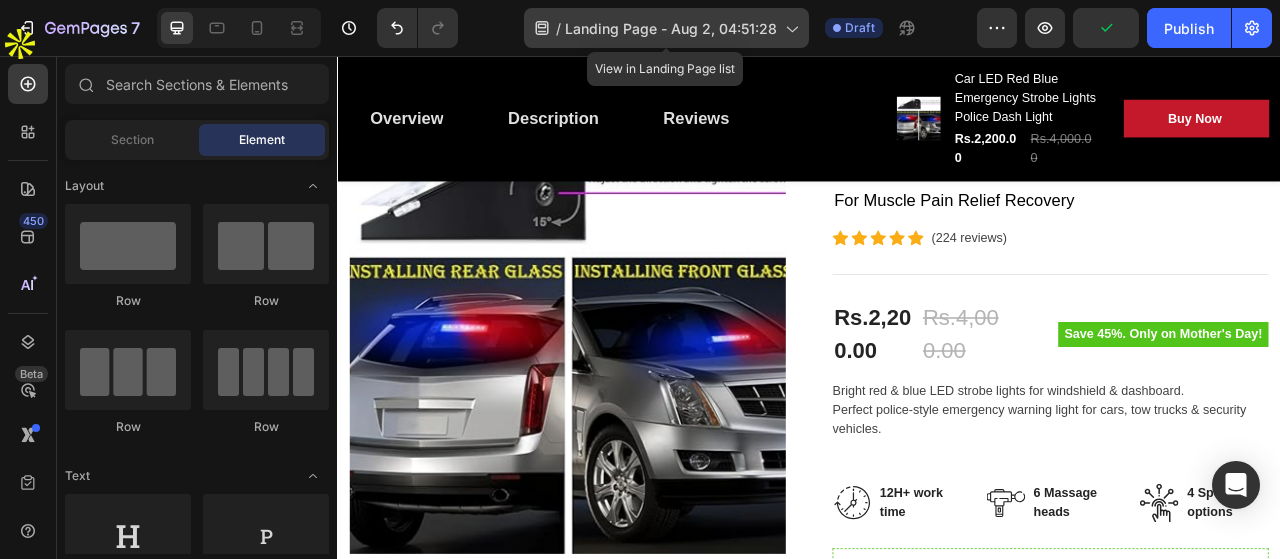 click on "/  Landing Page - Aug 2, 04:51:28" 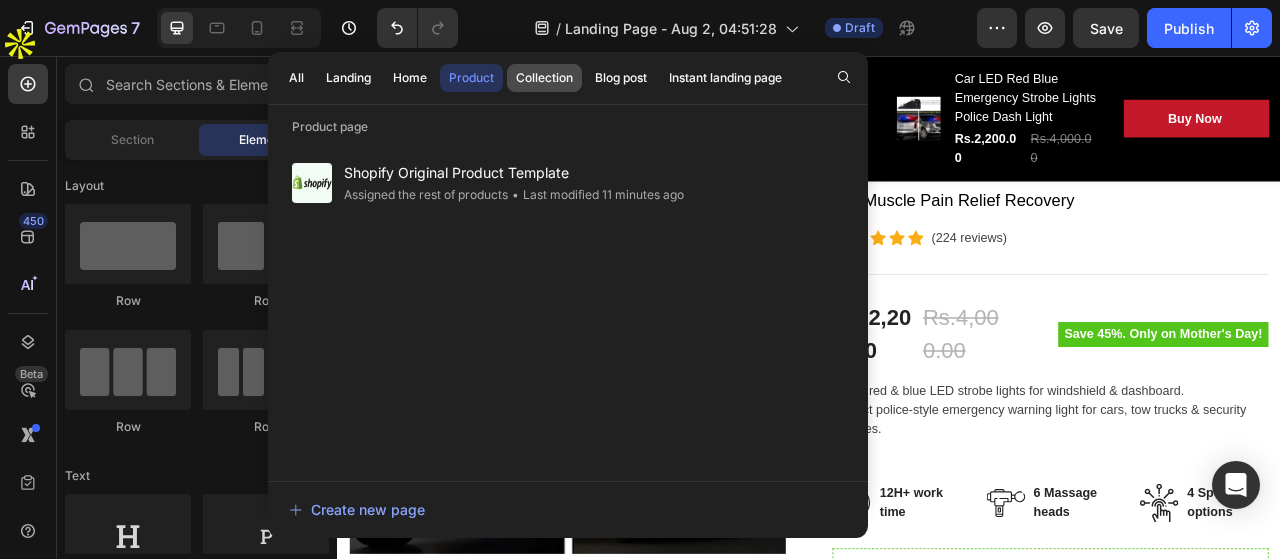 click on "Collection" at bounding box center [544, 78] 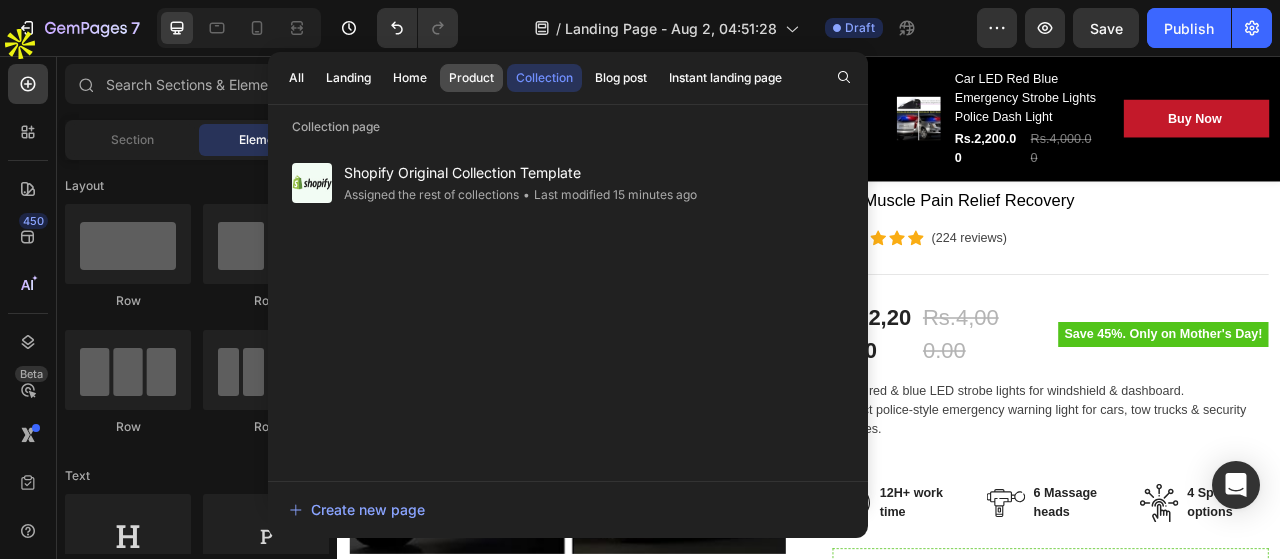 click on "Product" at bounding box center [471, 78] 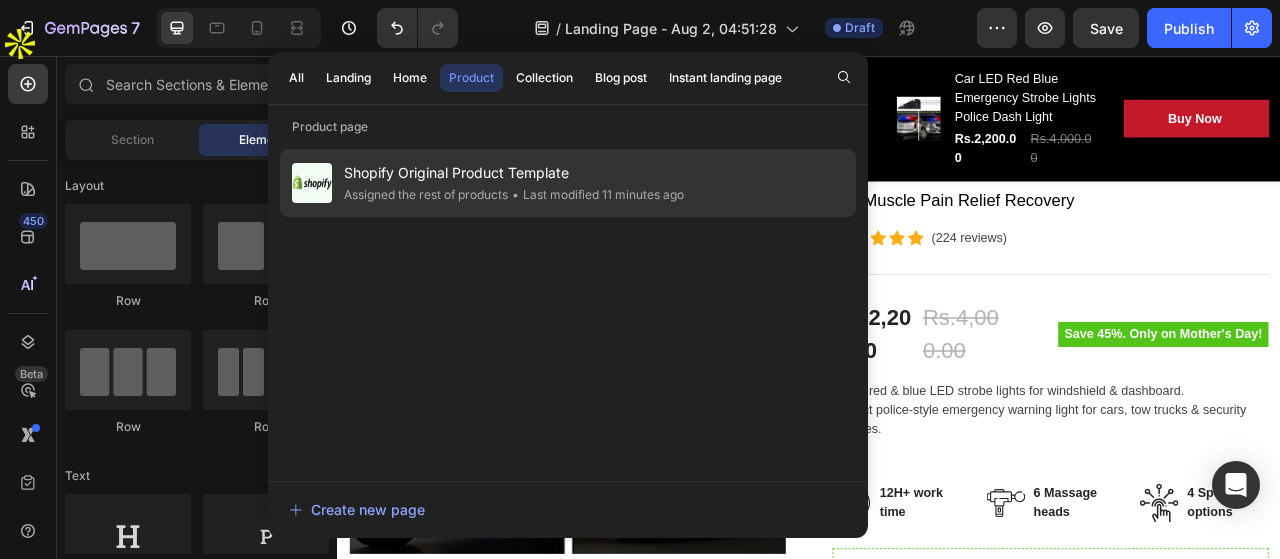 click on "Shopify Original Product Template" at bounding box center (514, 173) 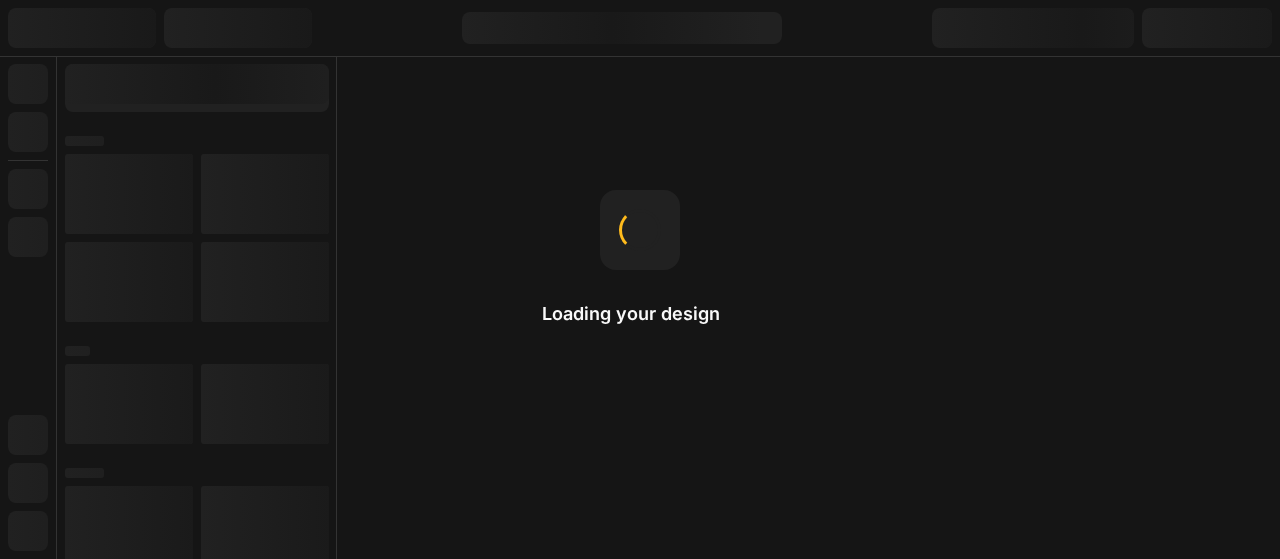 scroll, scrollTop: 0, scrollLeft: 0, axis: both 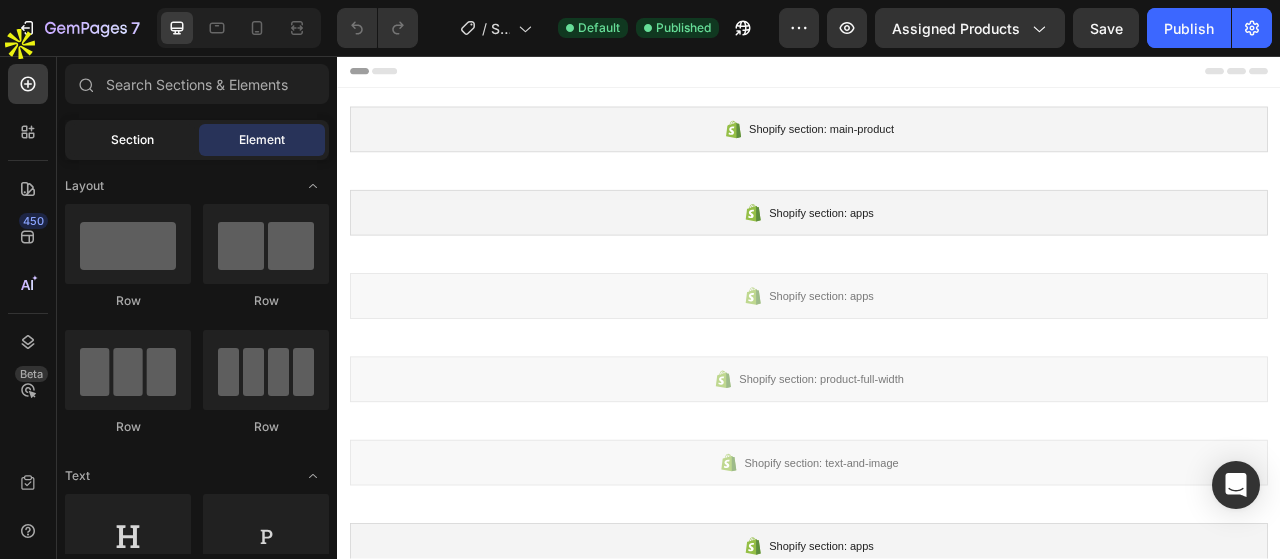 click on "Section" at bounding box center [132, 140] 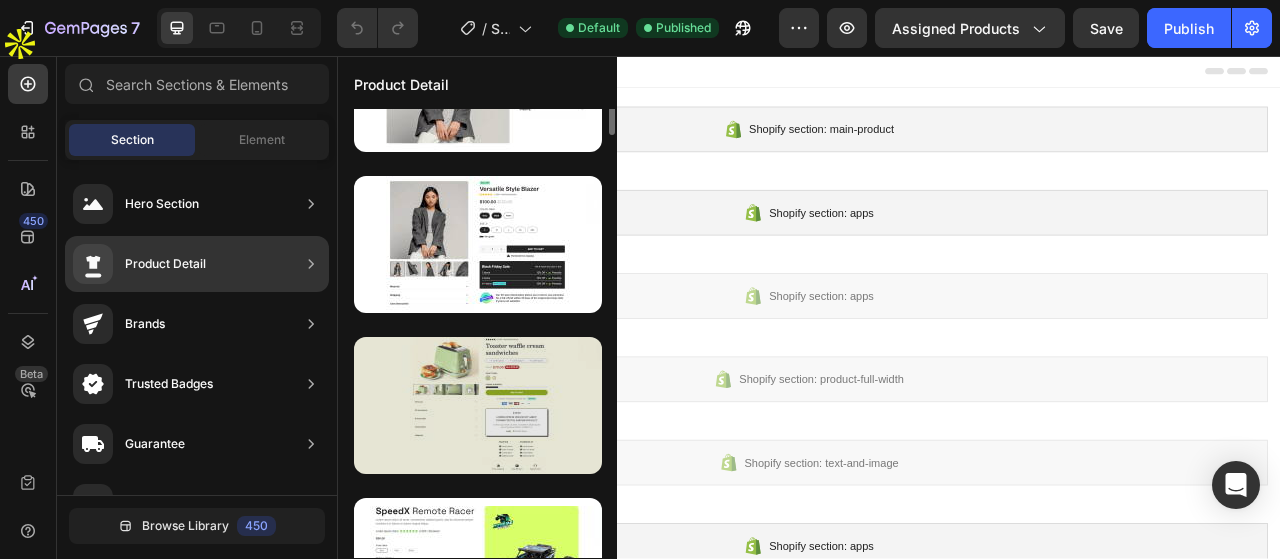 scroll, scrollTop: 0, scrollLeft: 0, axis: both 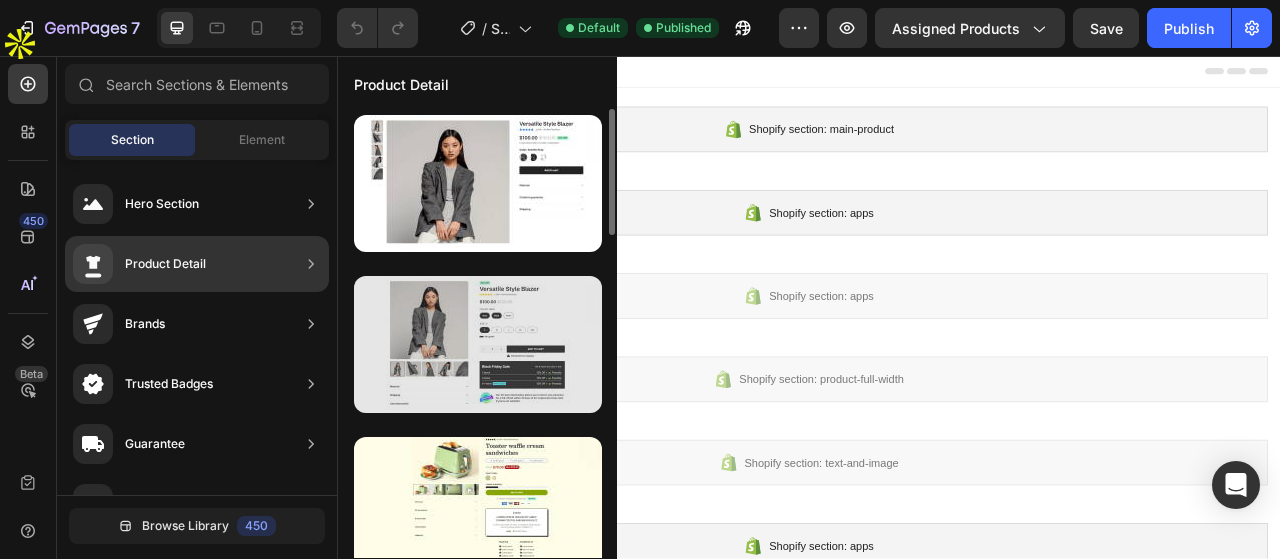 click at bounding box center (478, 344) 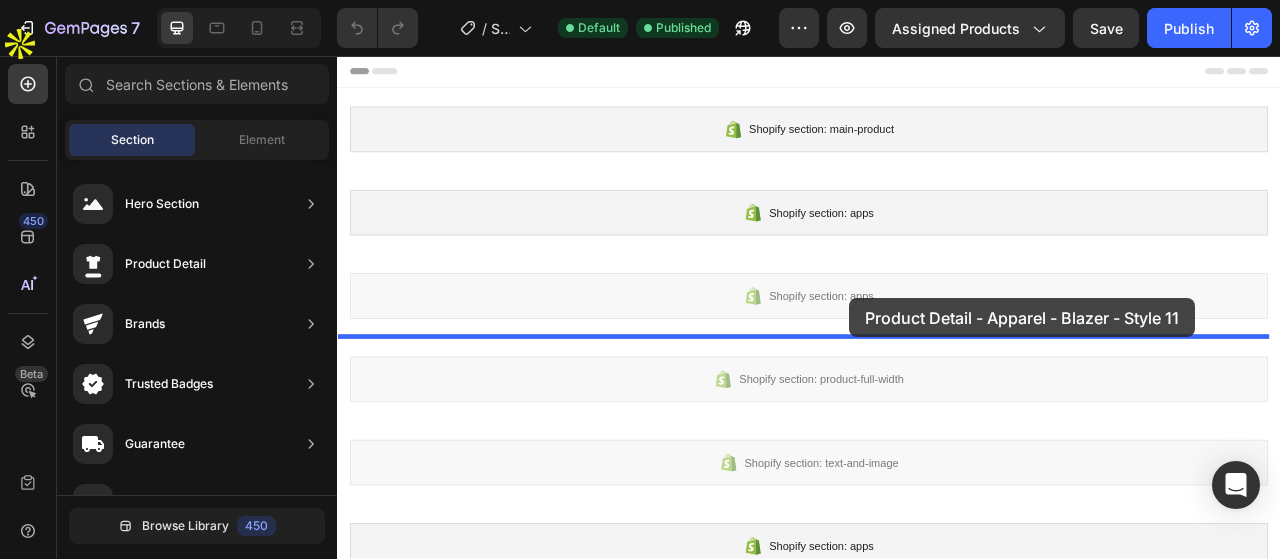 drag, startPoint x: 914, startPoint y: 379, endPoint x: 989, endPoint y: 364, distance: 76.48529 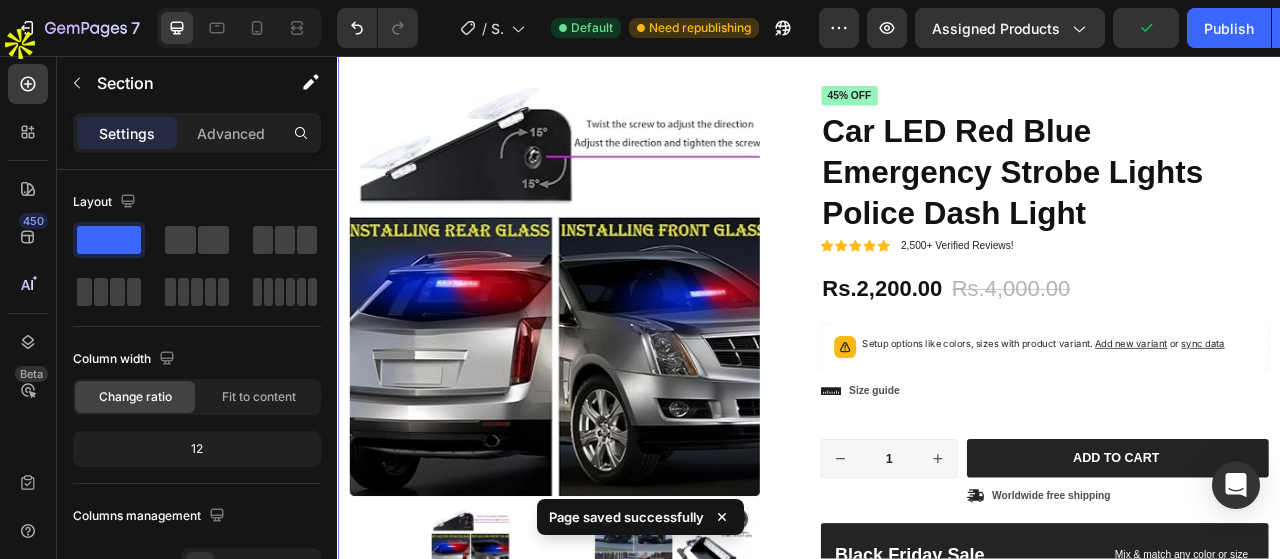 scroll, scrollTop: 0, scrollLeft: 0, axis: both 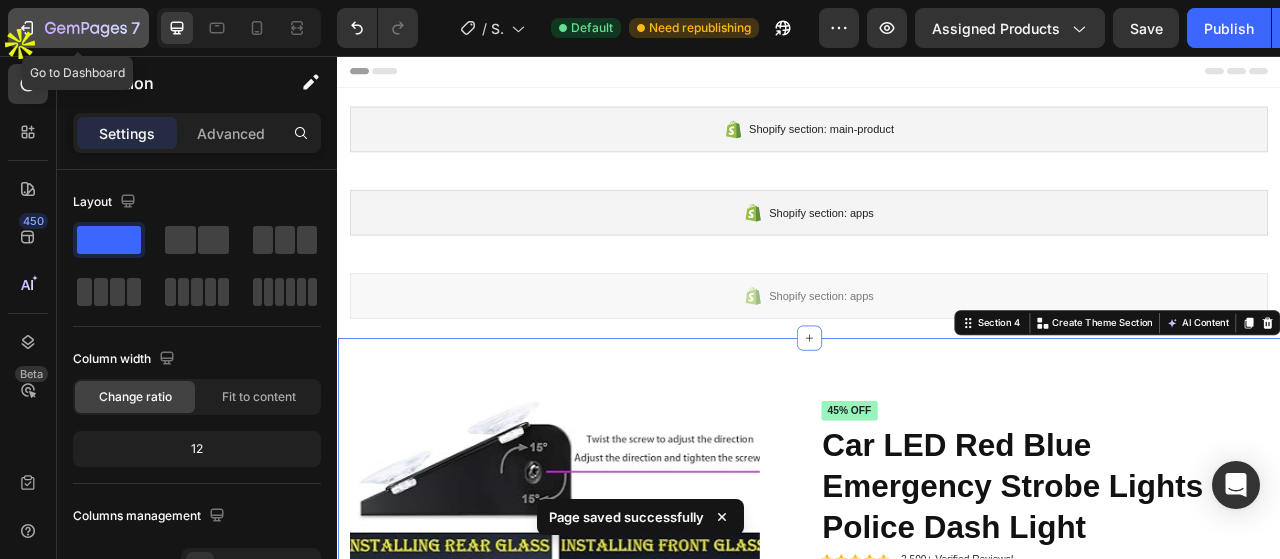 click 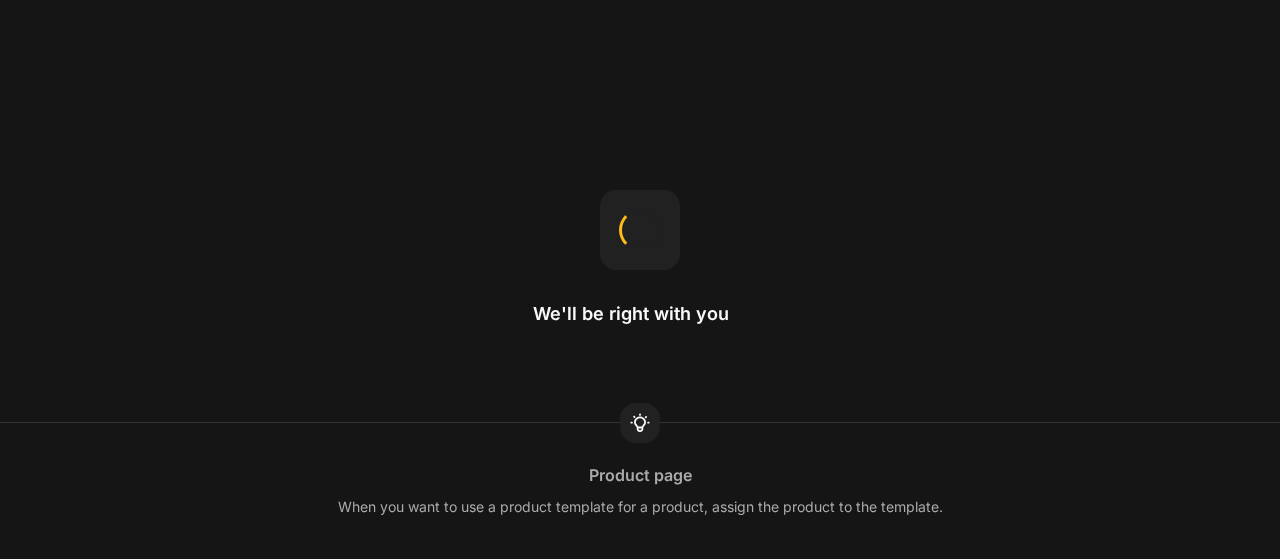 scroll, scrollTop: 0, scrollLeft: 0, axis: both 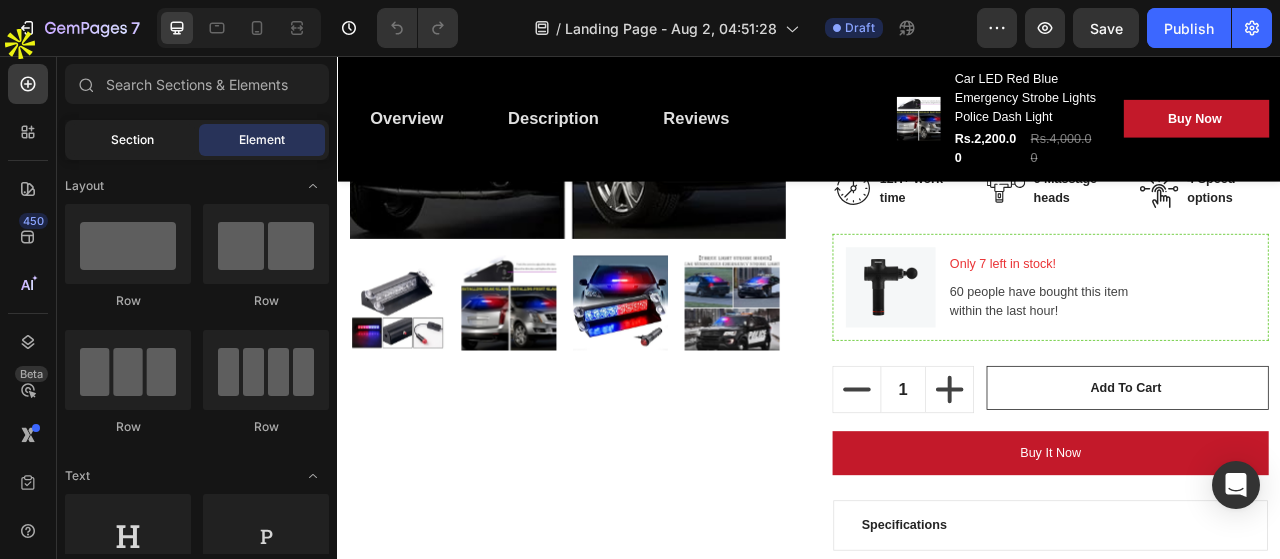 click on "Section" at bounding box center (132, 140) 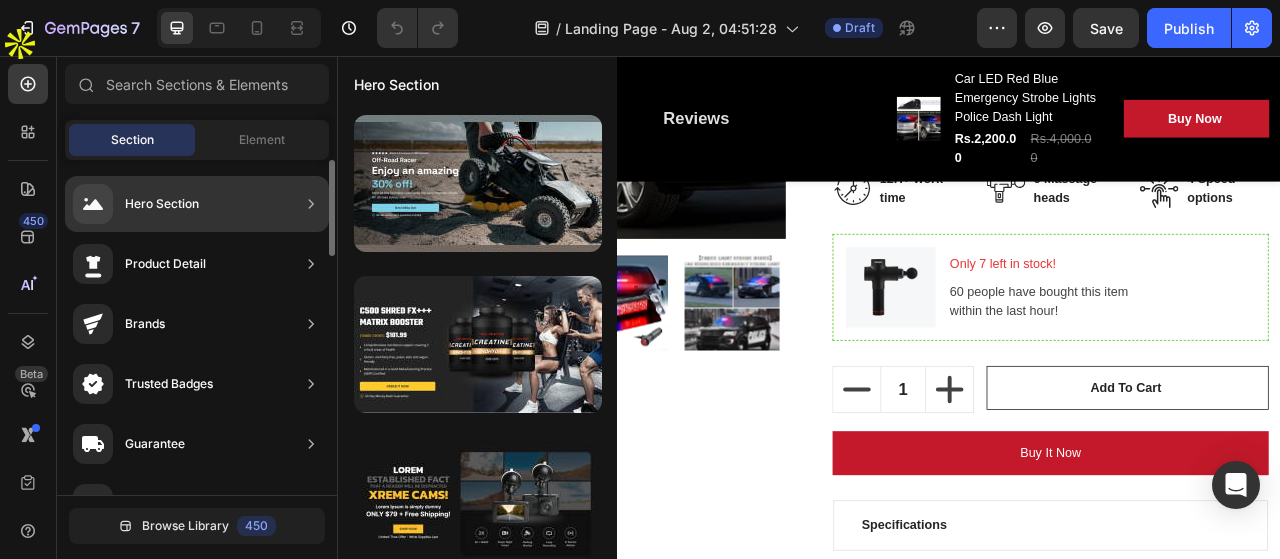 click on "Product Detail" 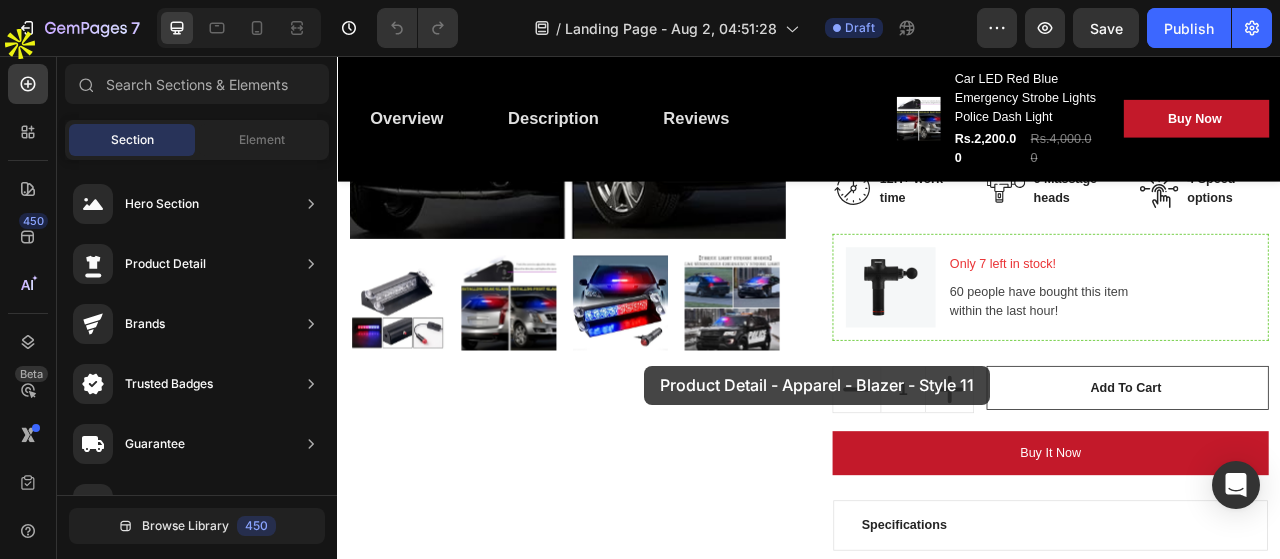 drag, startPoint x: 901, startPoint y: 389, endPoint x: 728, endPoint y: 452, distance: 184.11409 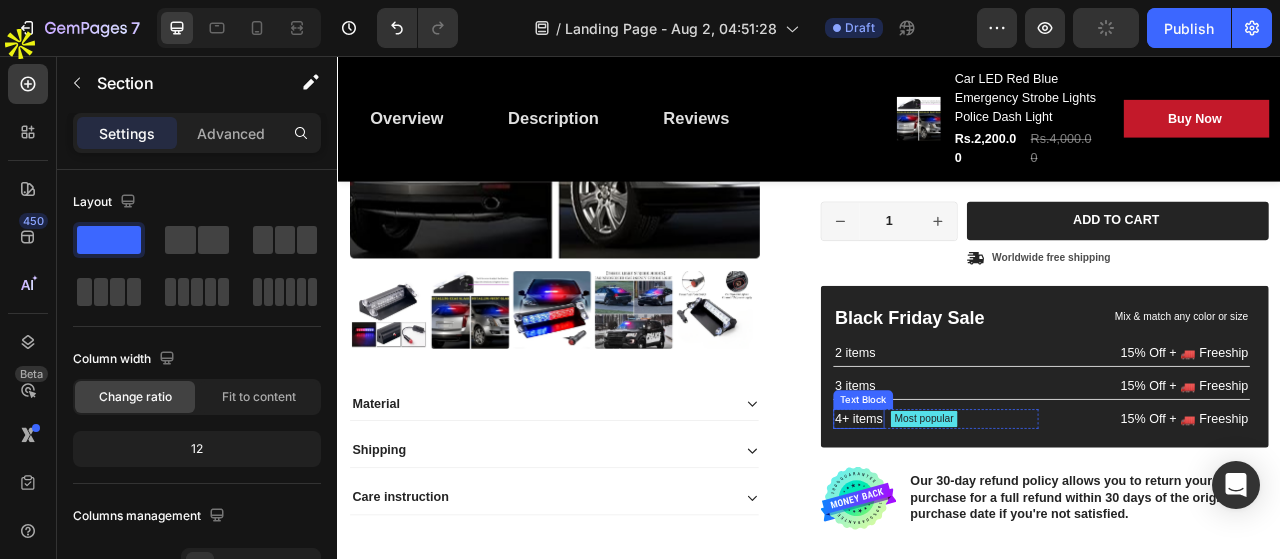scroll, scrollTop: 1700, scrollLeft: 0, axis: vertical 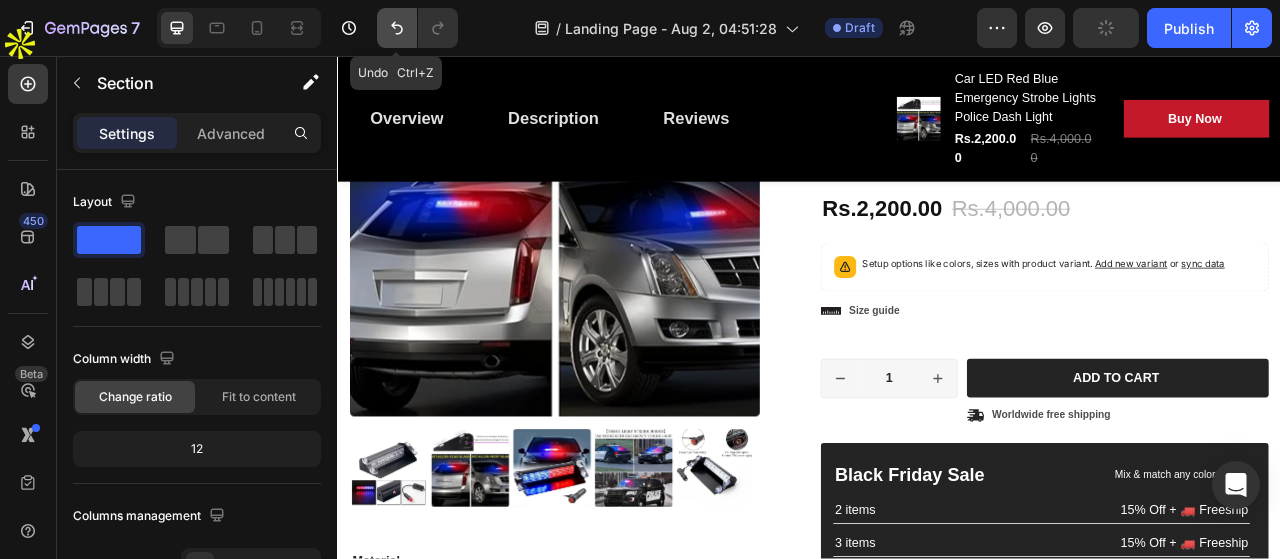 click 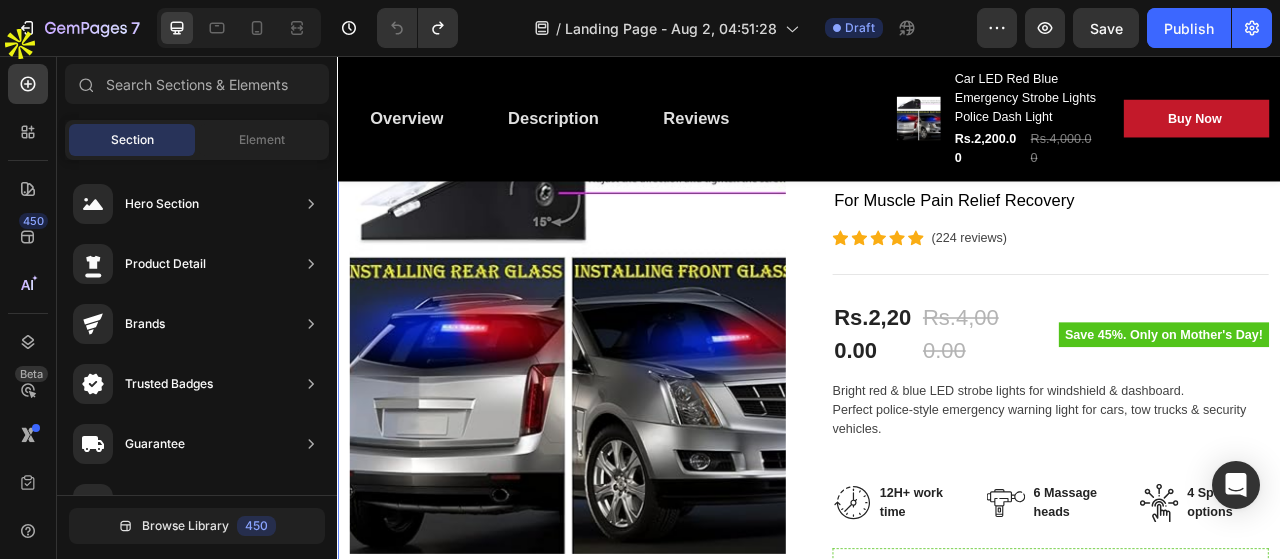 scroll, scrollTop: 0, scrollLeft: 0, axis: both 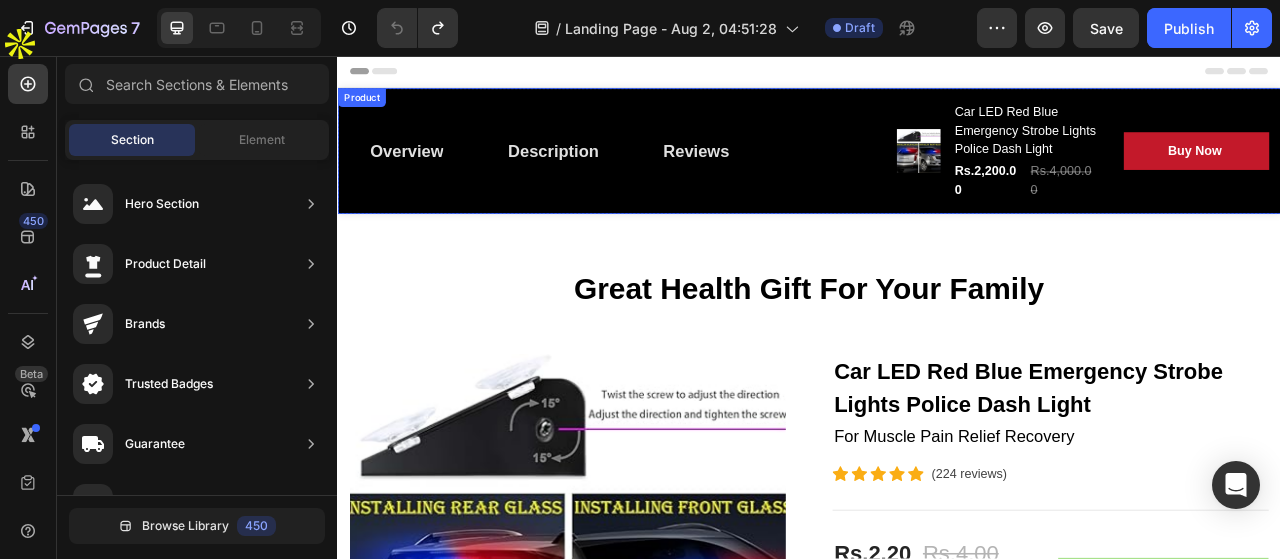 click on "Overview Button Description Button Reviews Button Row Product Images Car LED Red Blue Emergency Strobe Lights Police Dash Light (P) Title Rs.2,200.00 (P) Price (P) Price Rs.4,000.00 (P) Price (P) Price Row Buy Now (P) Cart Button Row Row Product" at bounding box center (937, 177) 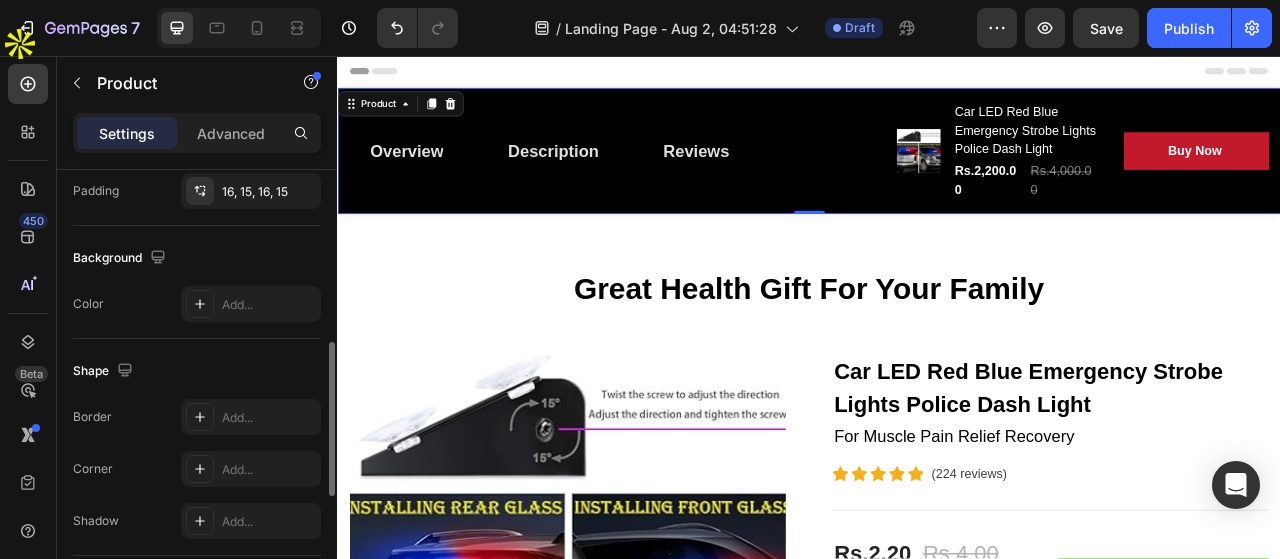 scroll, scrollTop: 850, scrollLeft: 0, axis: vertical 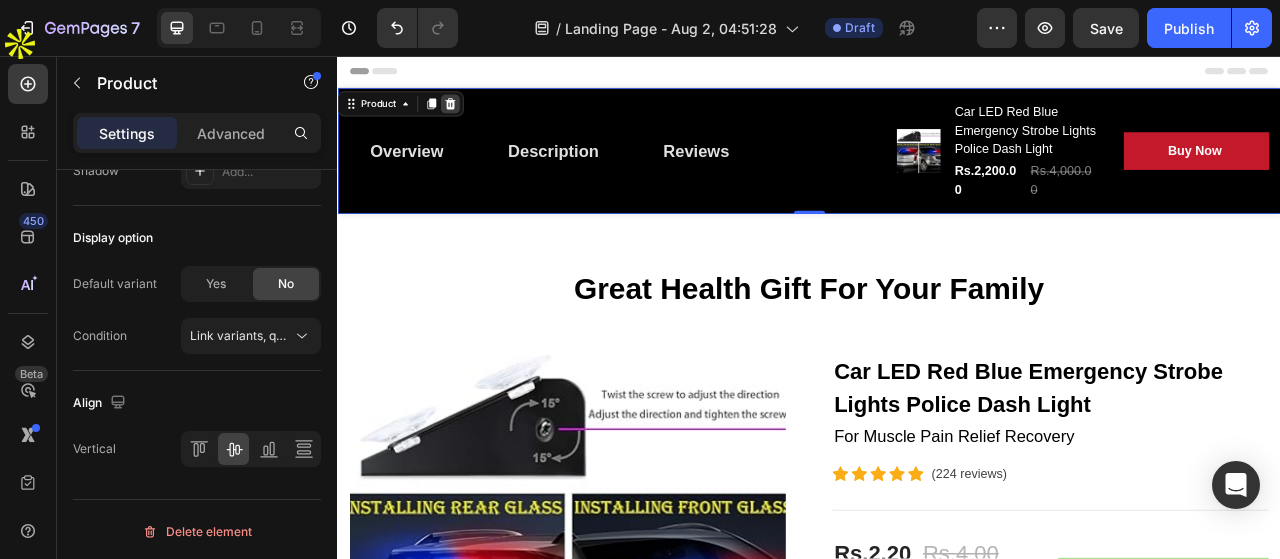 click 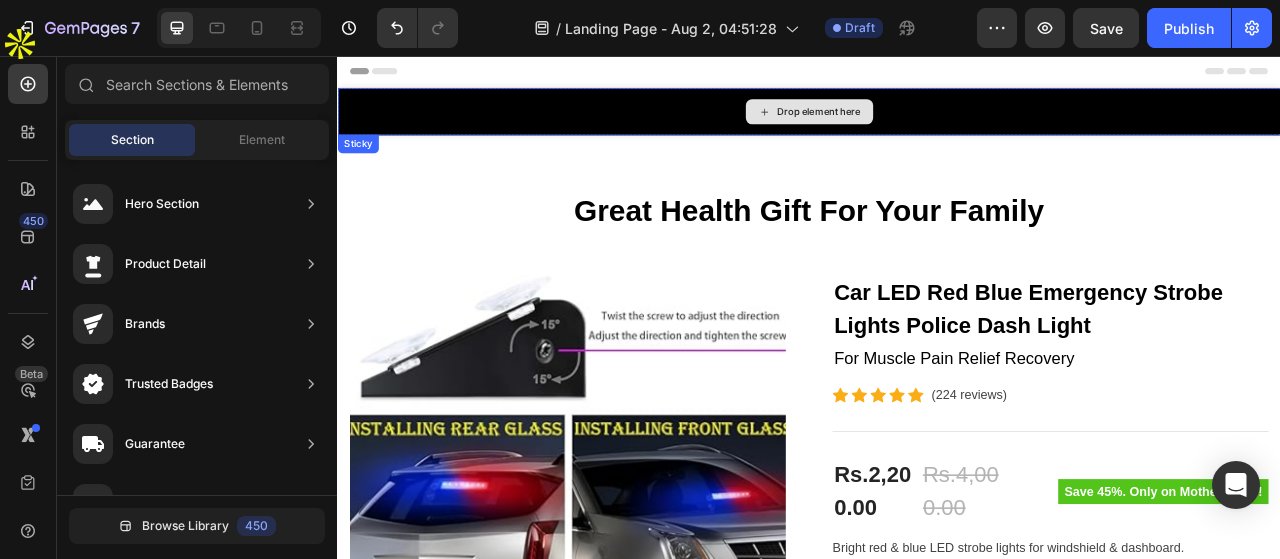 click on "Drop element here" at bounding box center (949, 127) 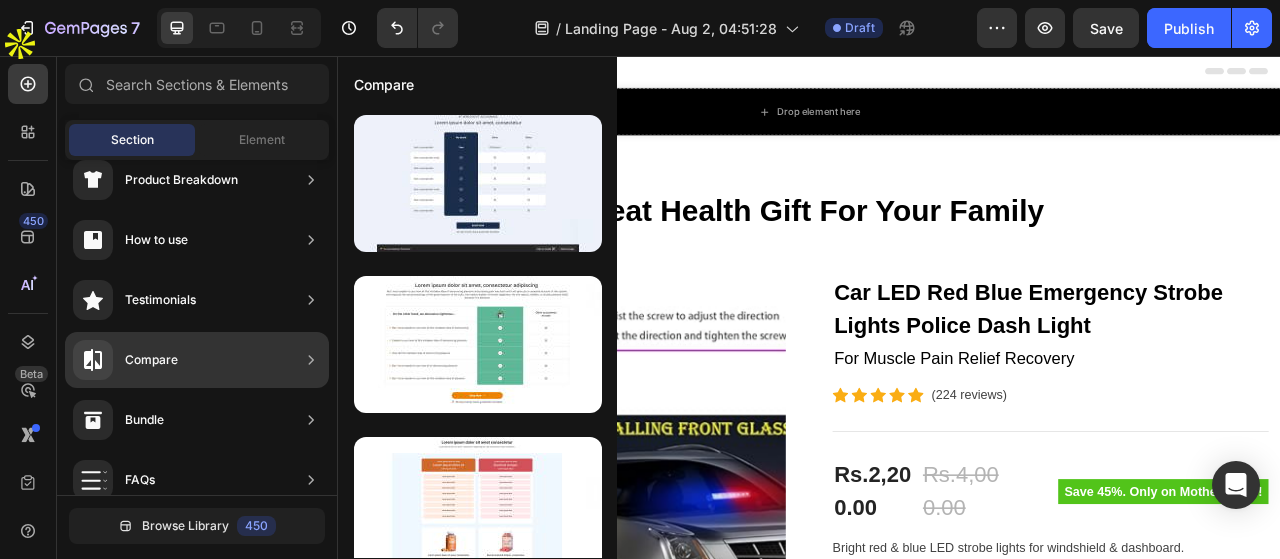 scroll, scrollTop: 0, scrollLeft: 0, axis: both 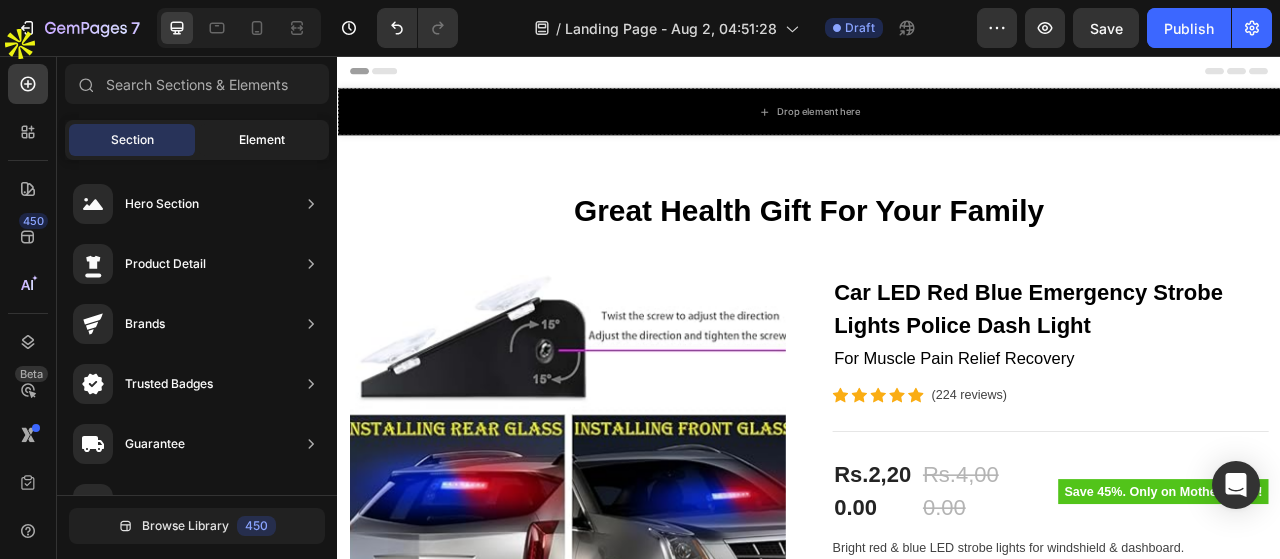 click on "Element" at bounding box center [262, 140] 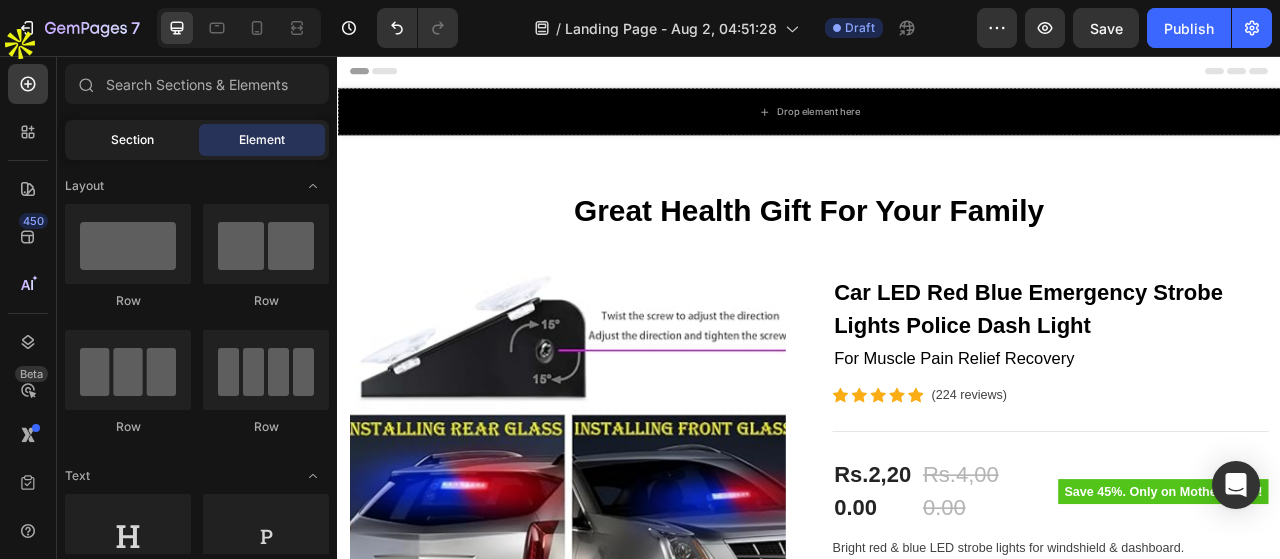 click on "Section" at bounding box center [132, 140] 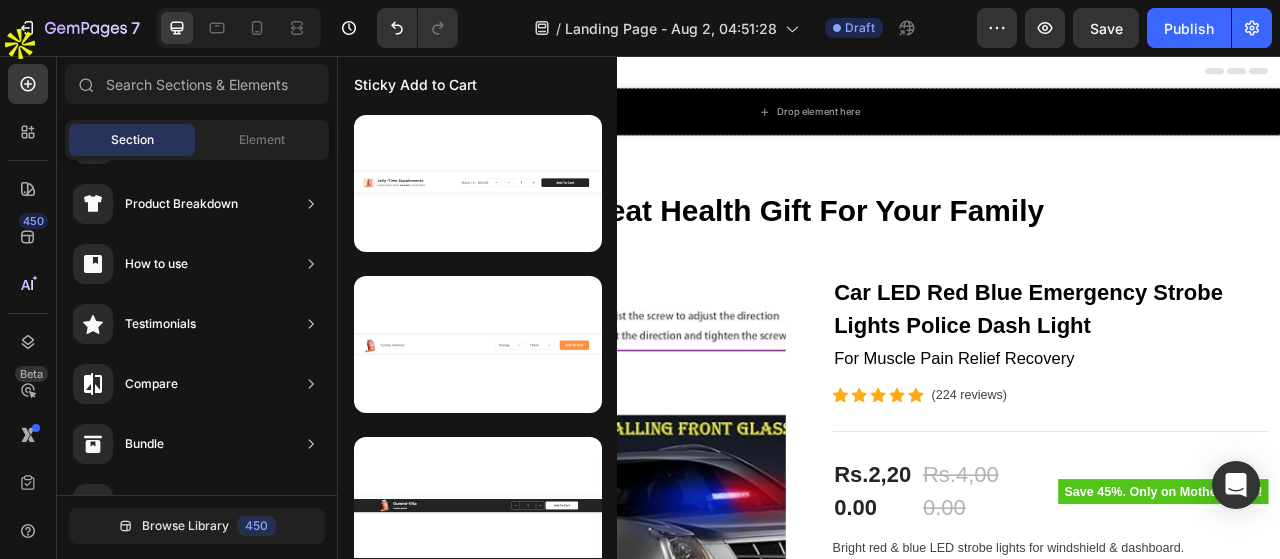 scroll, scrollTop: 824, scrollLeft: 0, axis: vertical 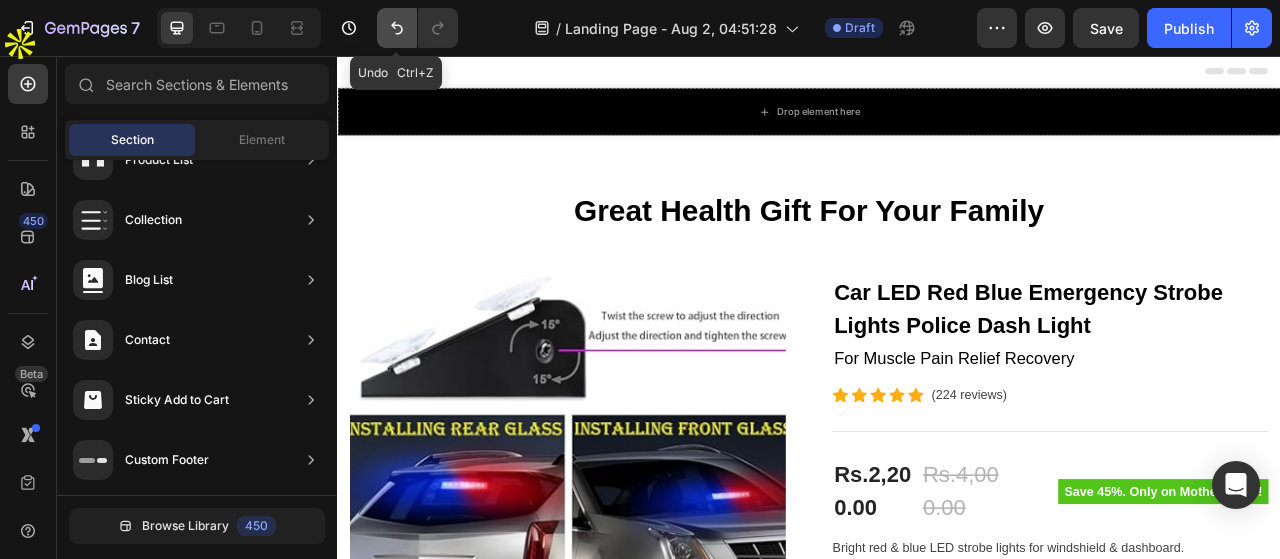 click 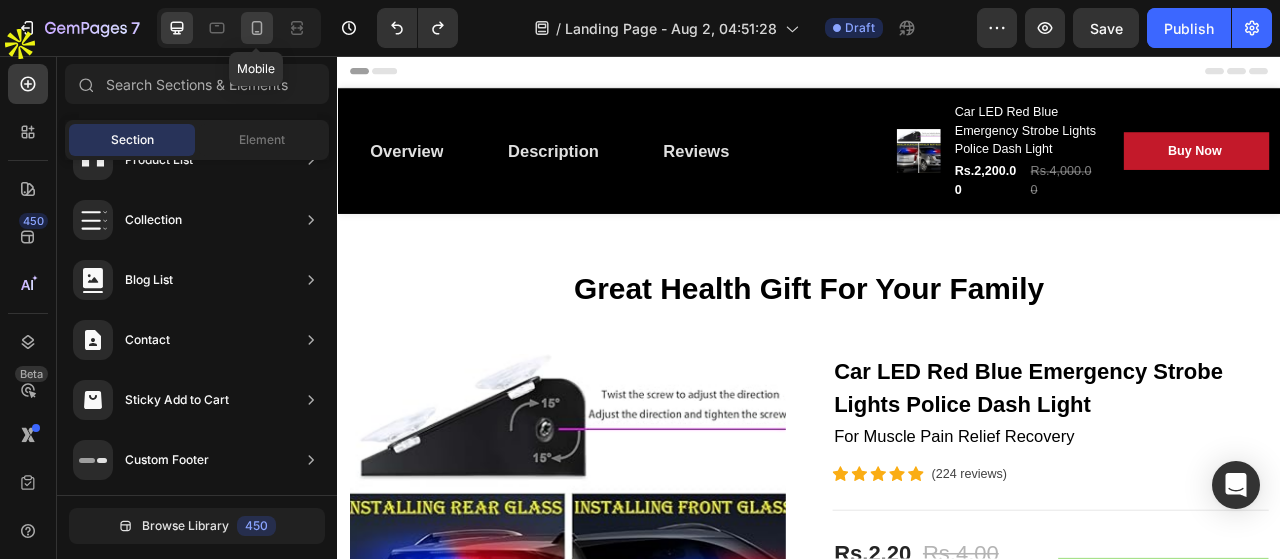 drag, startPoint x: 258, startPoint y: 19, endPoint x: 145, endPoint y: 31, distance: 113.63538 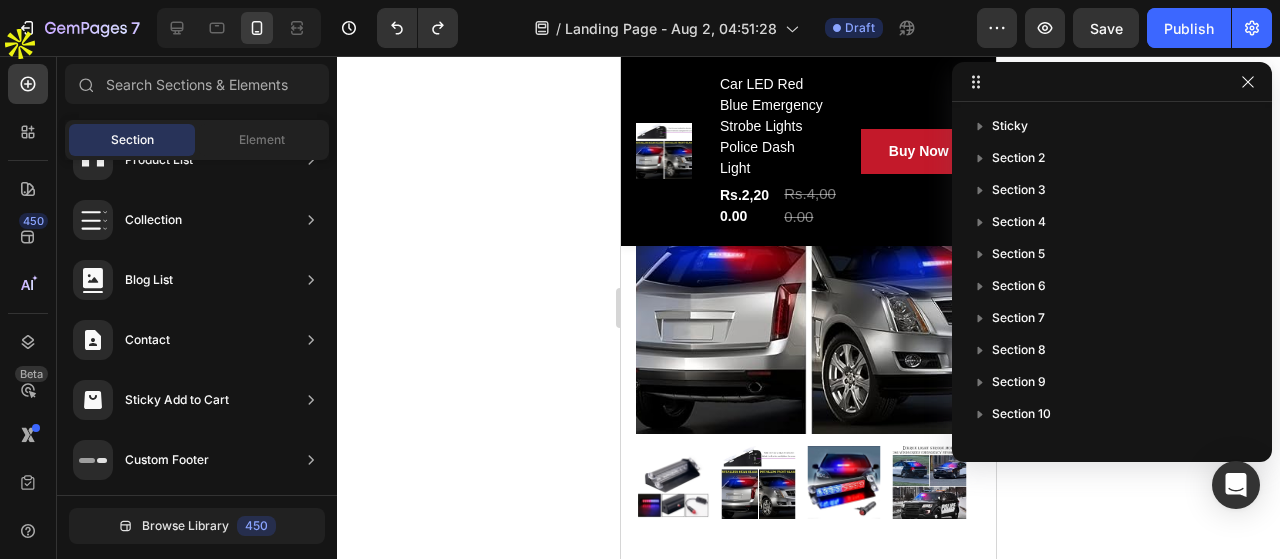 scroll, scrollTop: 0, scrollLeft: 0, axis: both 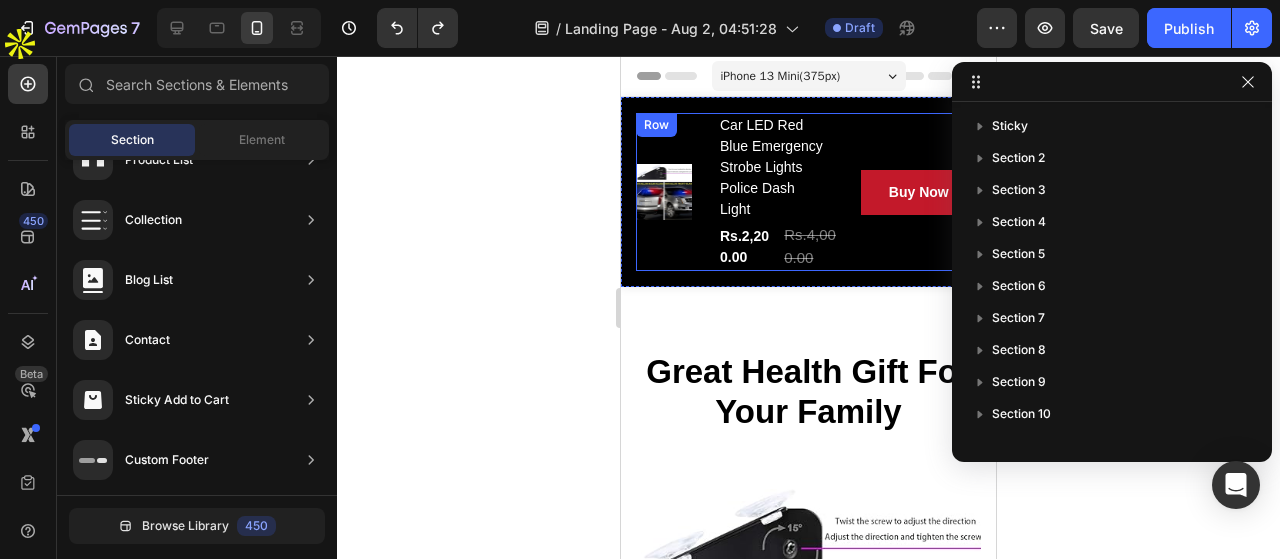click on "Product Images" at bounding box center (672, 192) 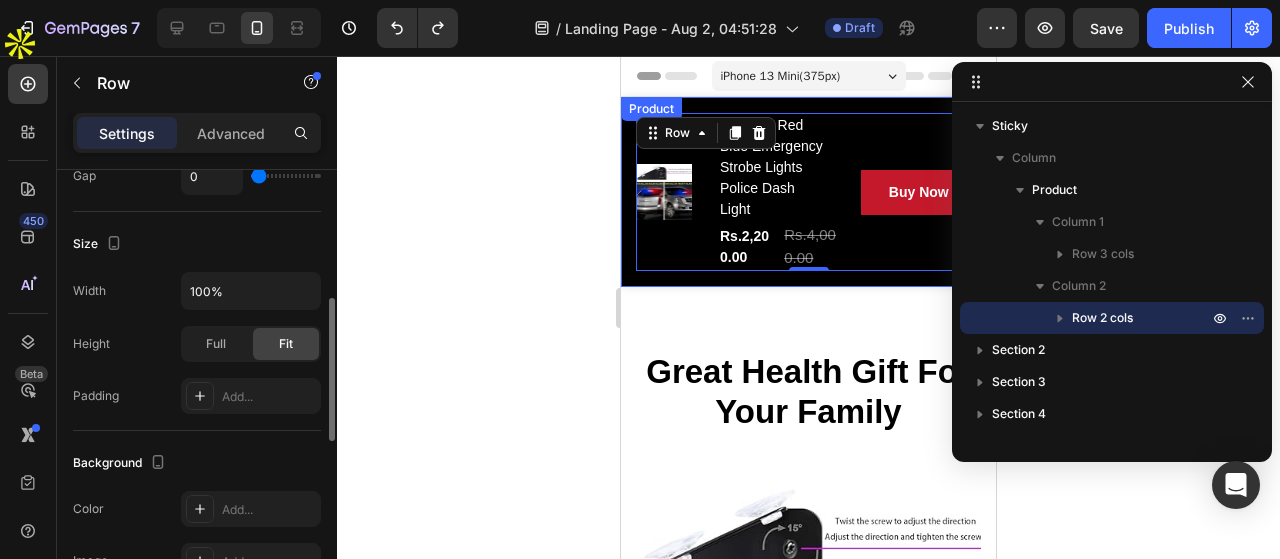scroll, scrollTop: 0, scrollLeft: 0, axis: both 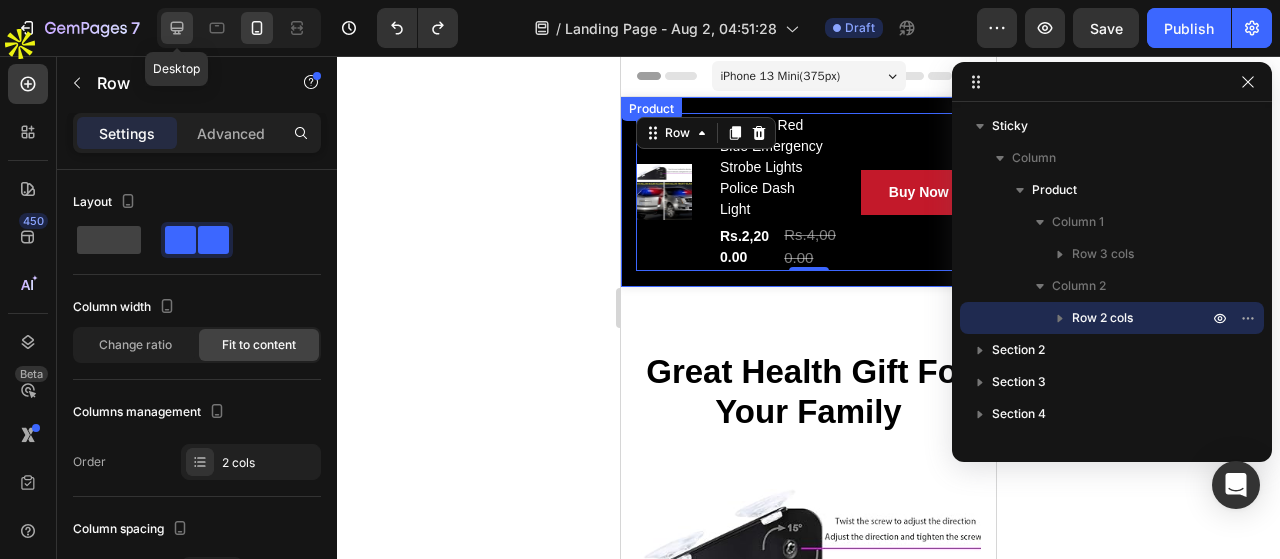 click 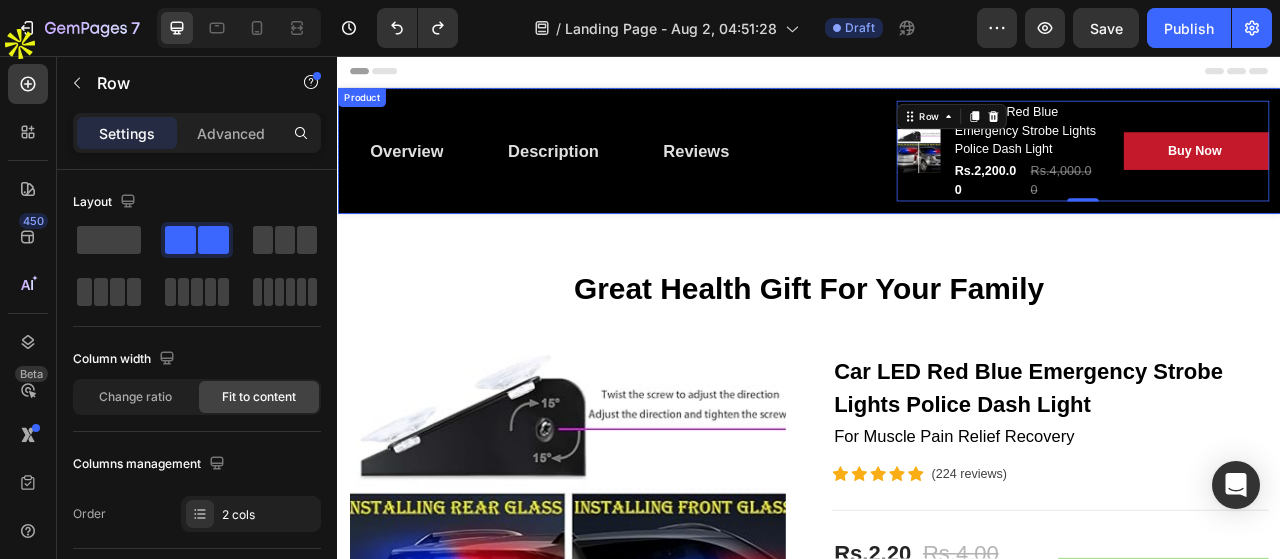 click on "Overview Button Description Button Reviews Button Row" at bounding box center (684, 177) 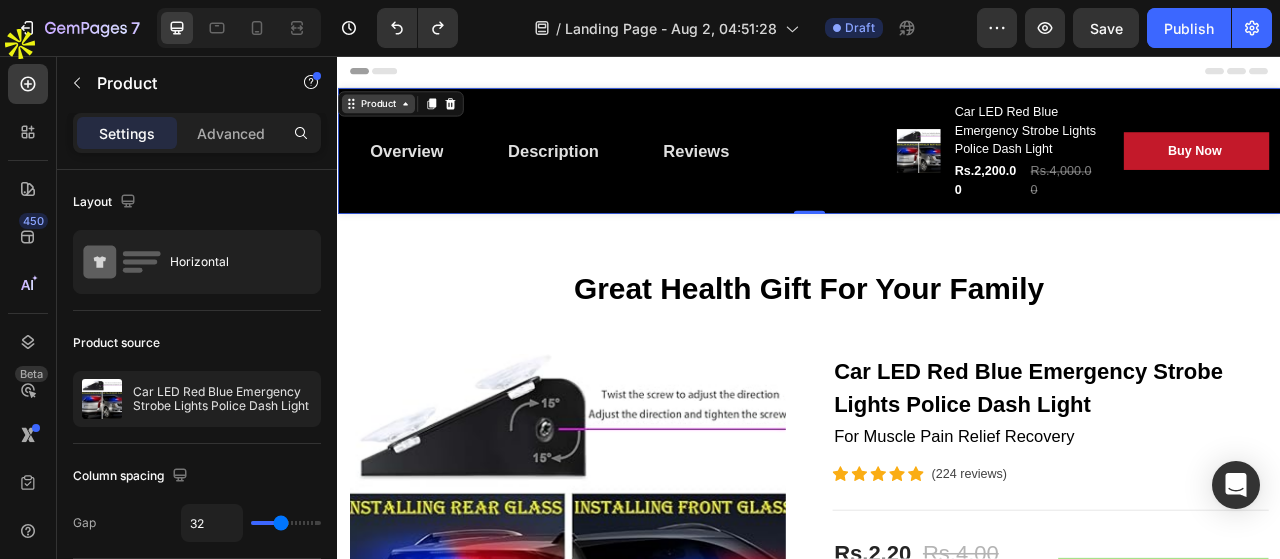 click on "Product" at bounding box center [388, 117] 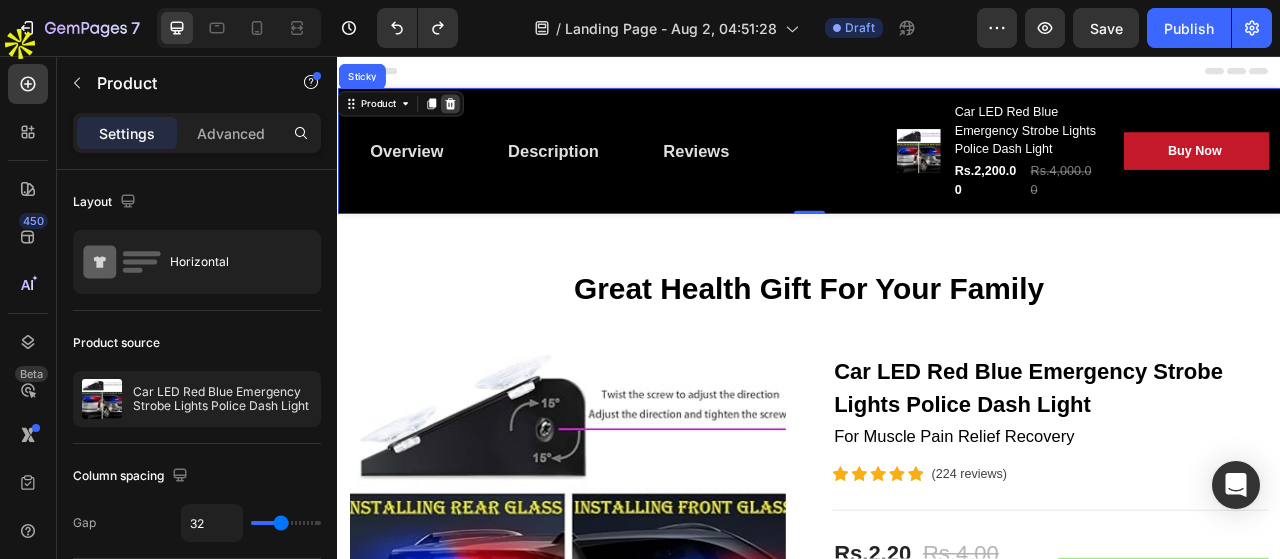 click 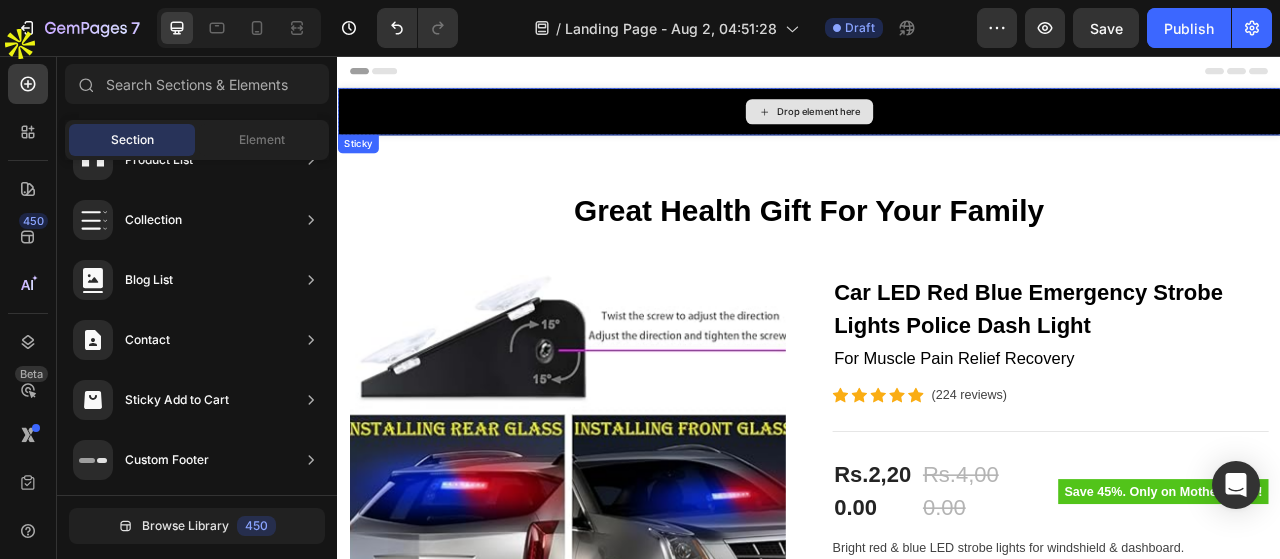 click on "Drop element here" at bounding box center (949, 127) 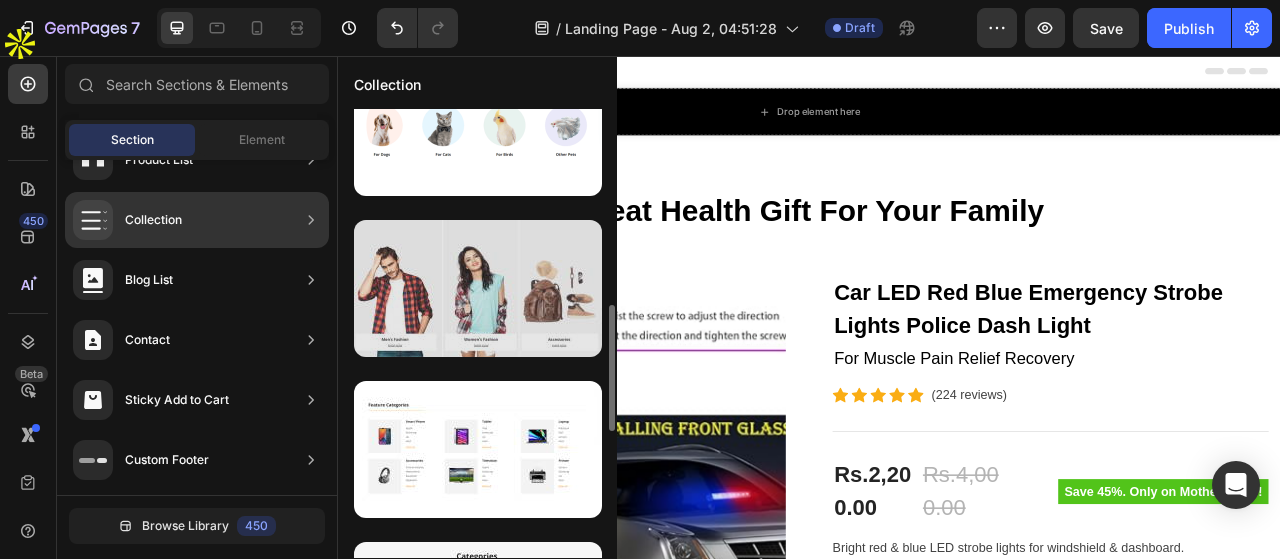 scroll, scrollTop: 600, scrollLeft: 0, axis: vertical 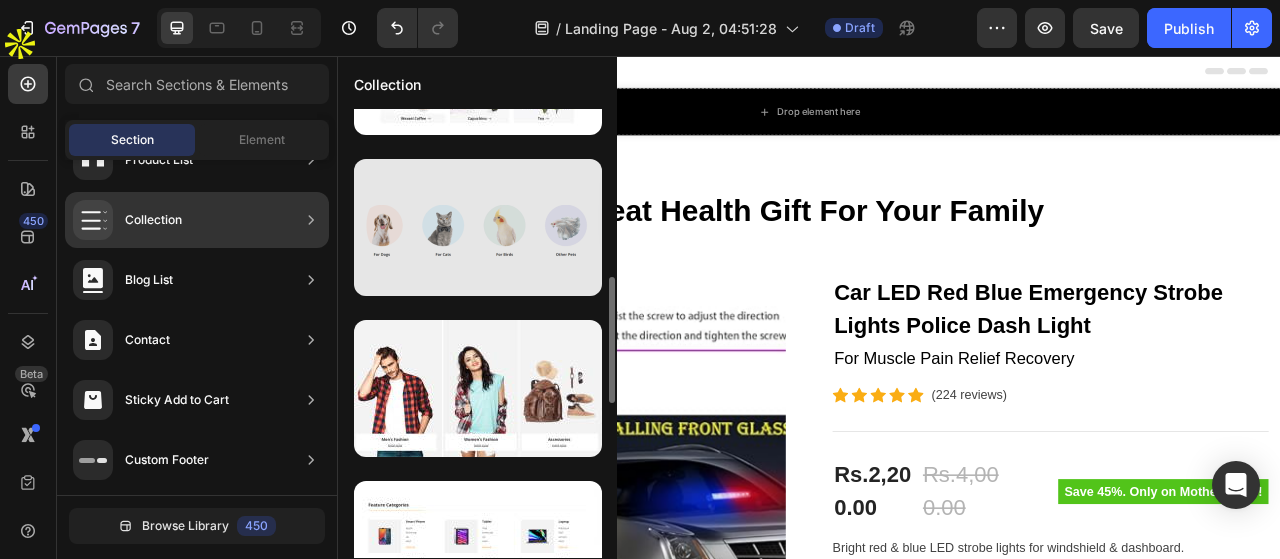 click at bounding box center [478, 227] 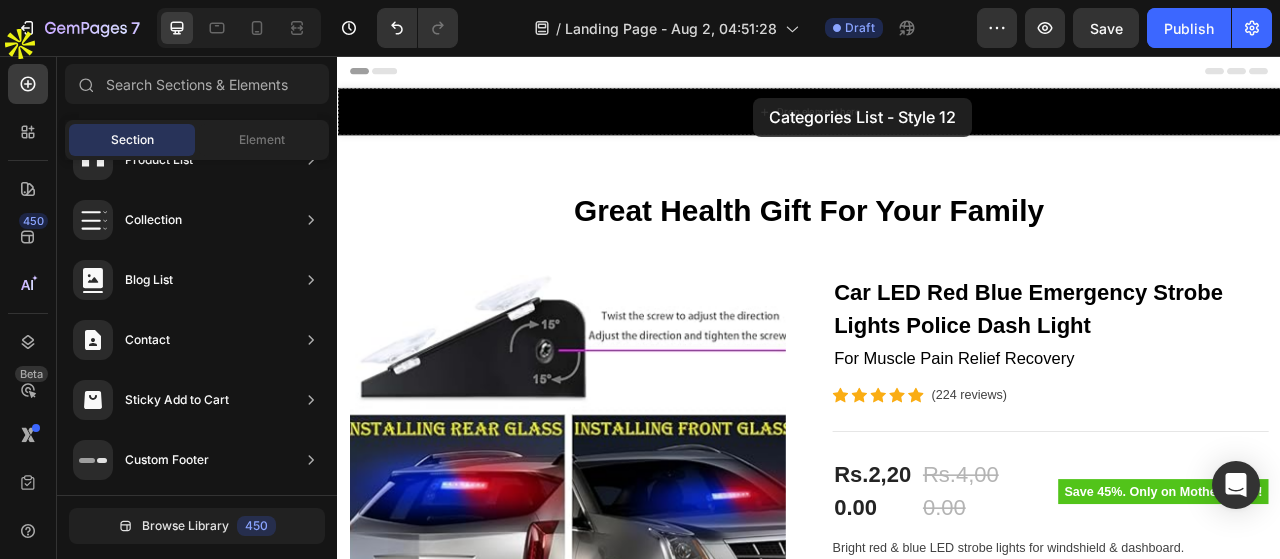 drag, startPoint x: 807, startPoint y: 319, endPoint x: 867, endPoint y: 109, distance: 218.40329 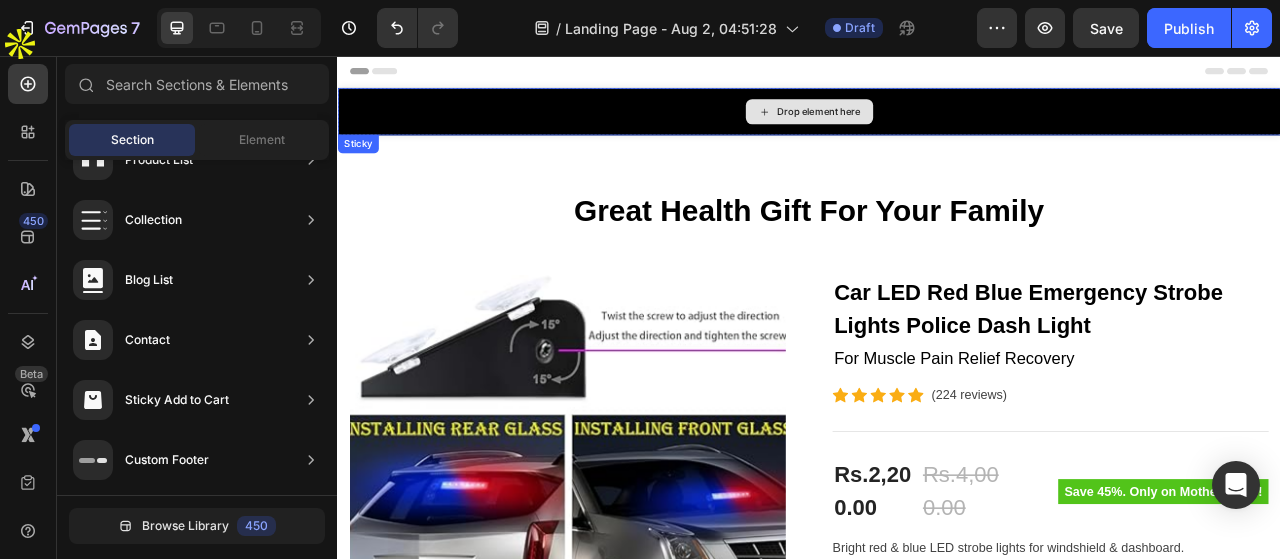 click 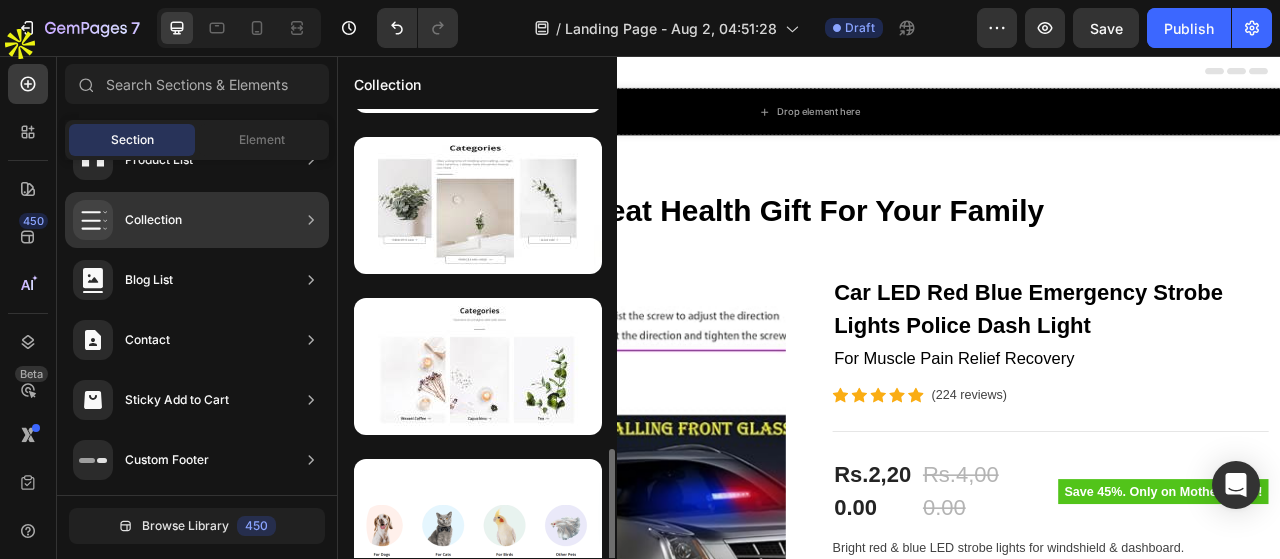 scroll, scrollTop: 500, scrollLeft: 0, axis: vertical 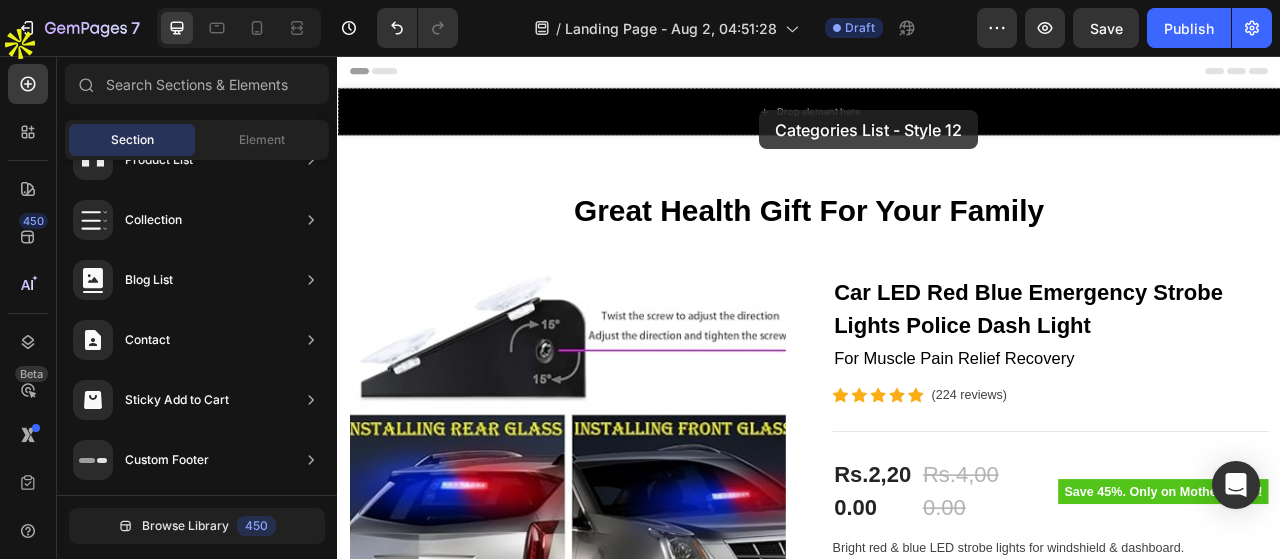 drag, startPoint x: 803, startPoint y: 411, endPoint x: 874, endPoint y: 125, distance: 294.68118 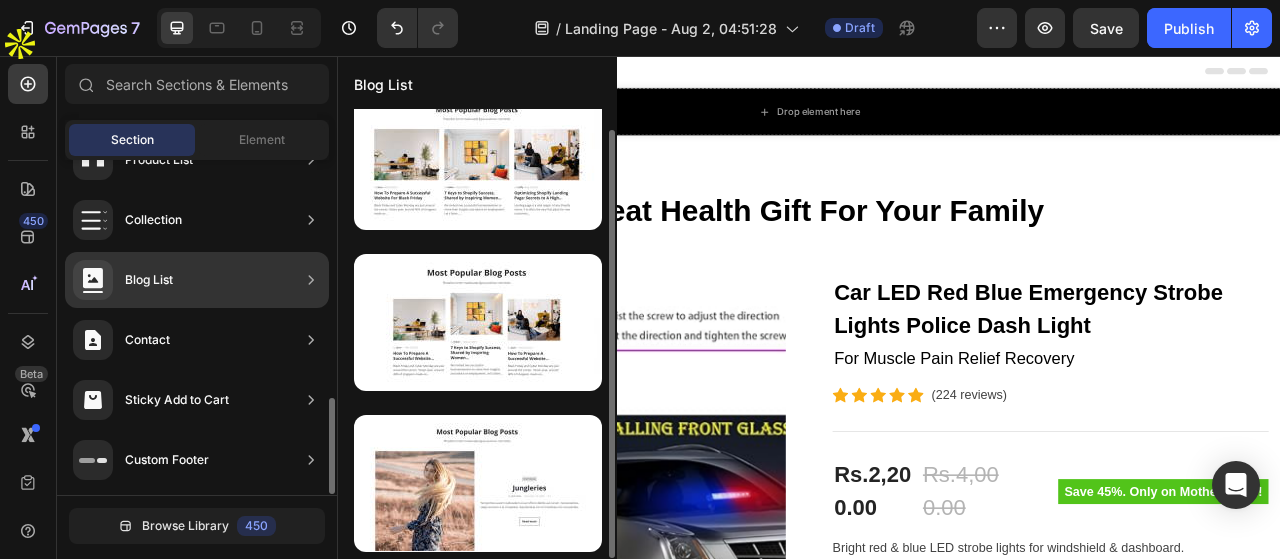 scroll, scrollTop: 22, scrollLeft: 0, axis: vertical 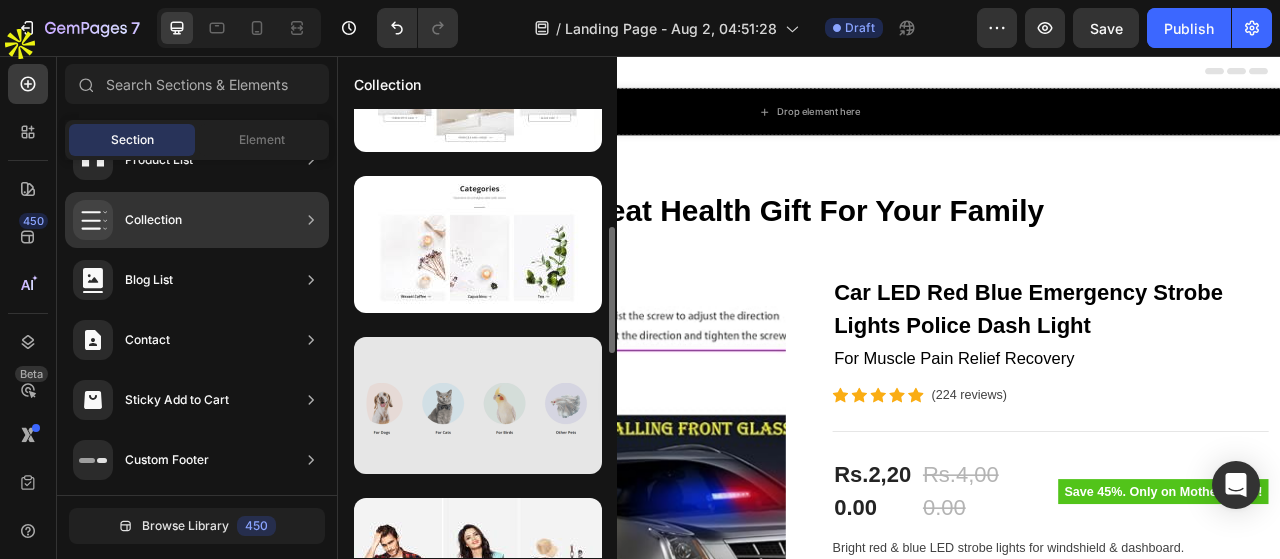 click at bounding box center [478, 405] 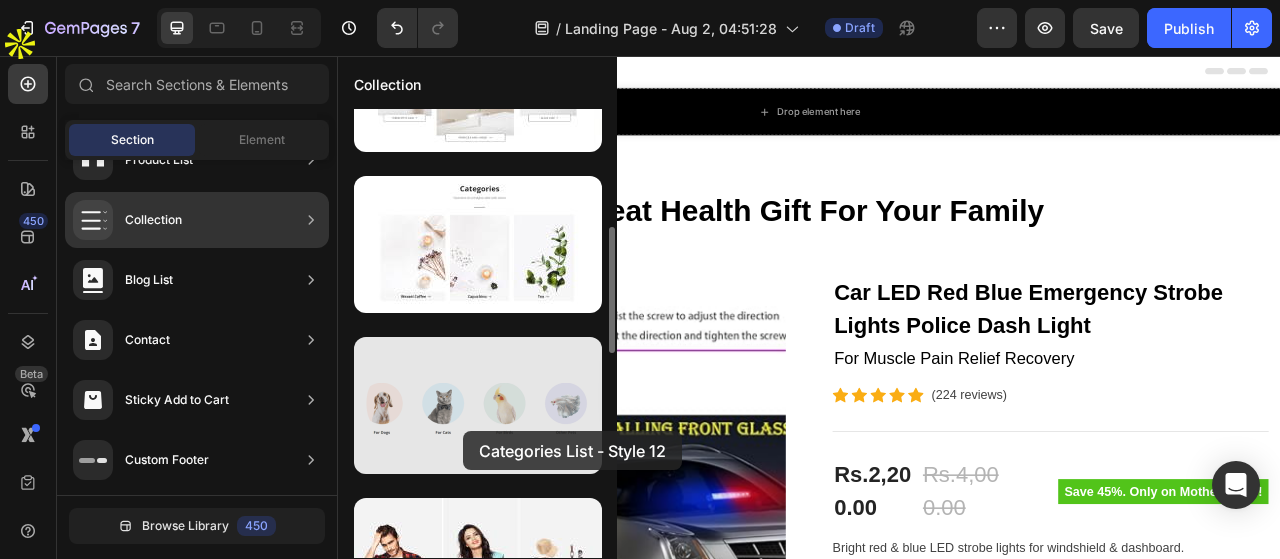 click at bounding box center (478, 405) 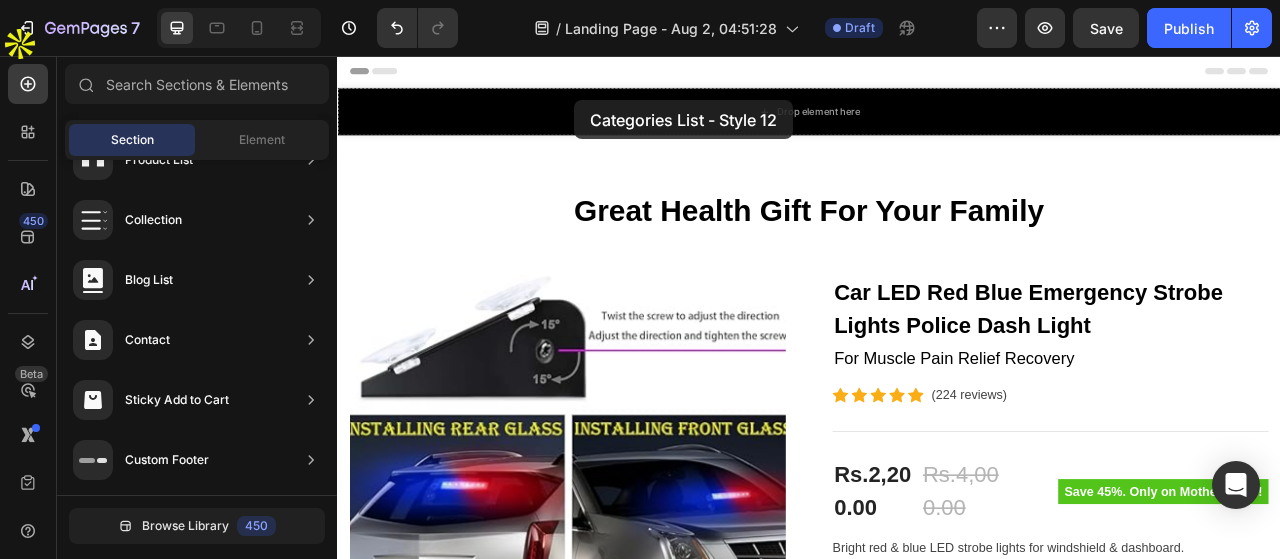 drag, startPoint x: 779, startPoint y: 464, endPoint x: 639, endPoint y: 112, distance: 378.8192 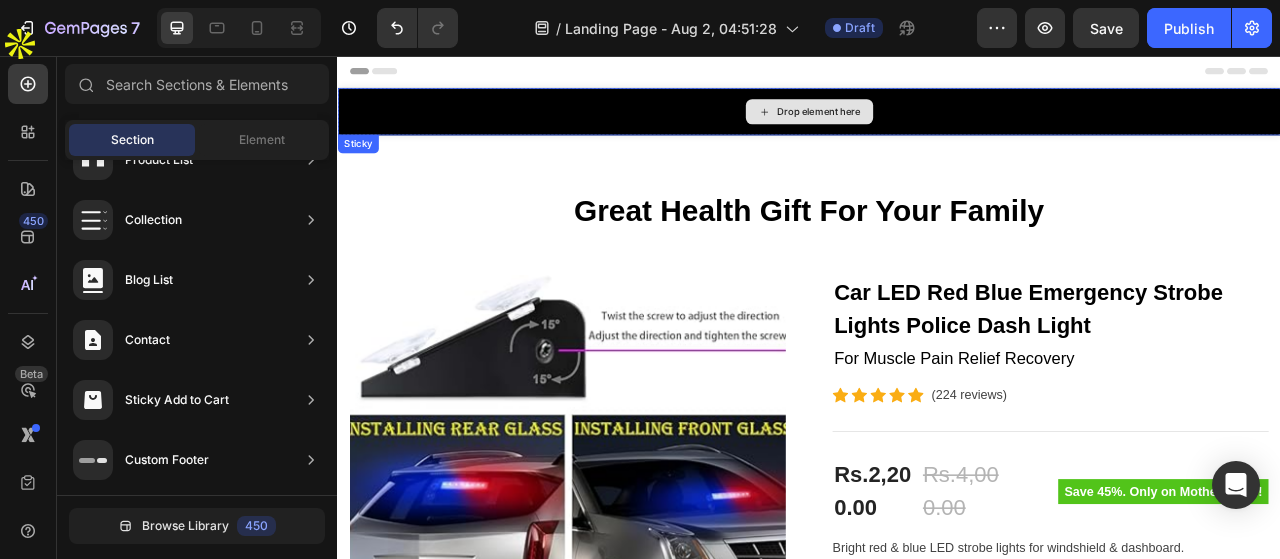 click on "Drop element here" at bounding box center (949, 127) 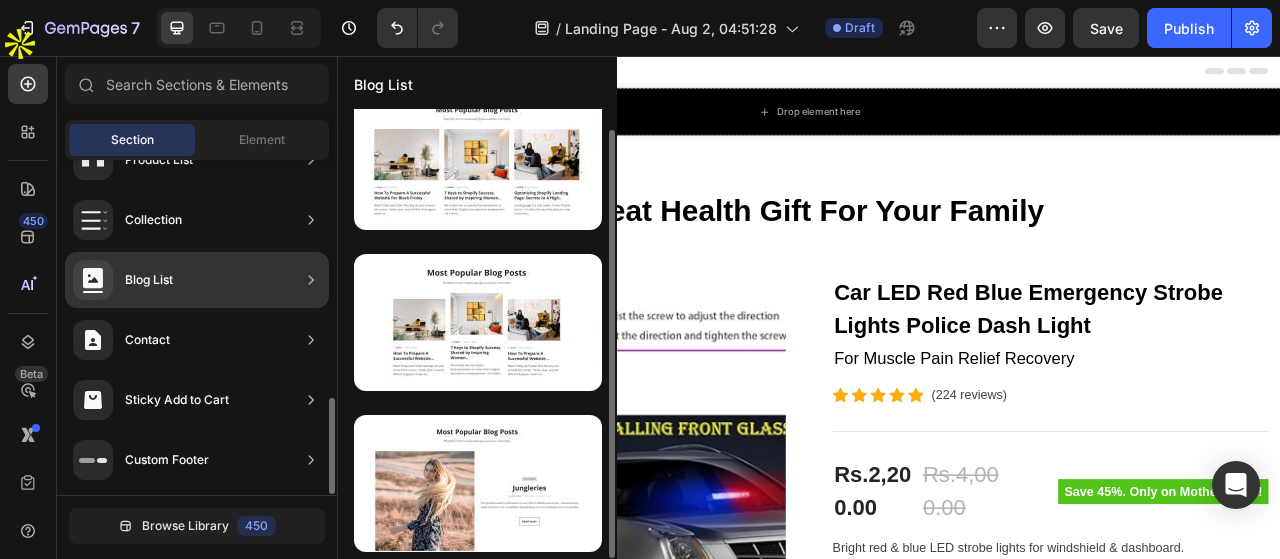 scroll, scrollTop: 22, scrollLeft: 0, axis: vertical 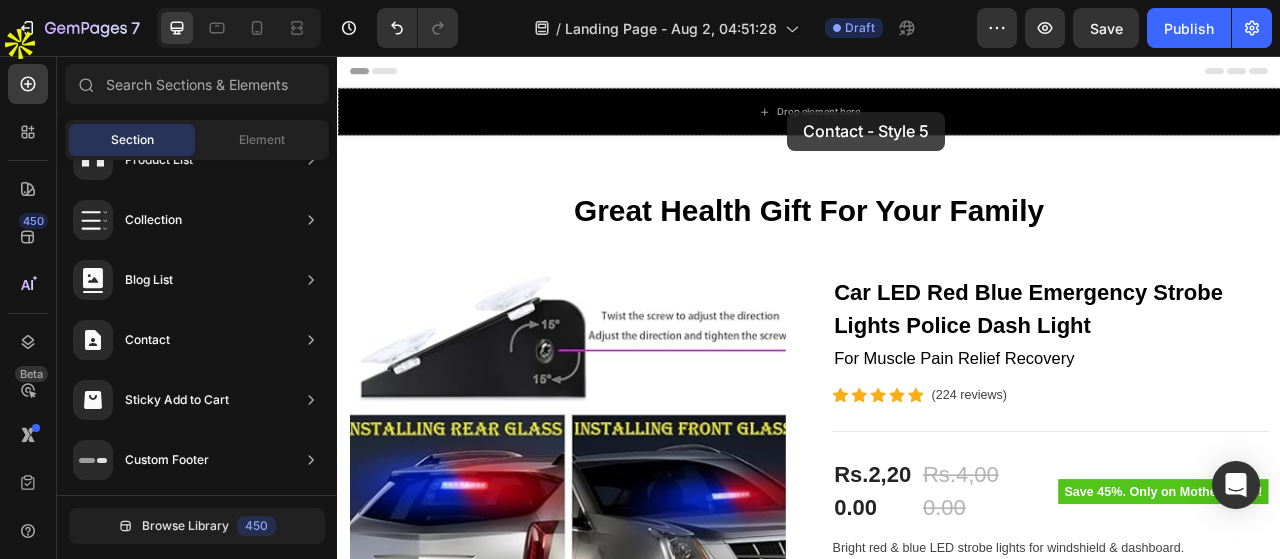 drag, startPoint x: 776, startPoint y: 411, endPoint x: 907, endPoint y: 116, distance: 322.77856 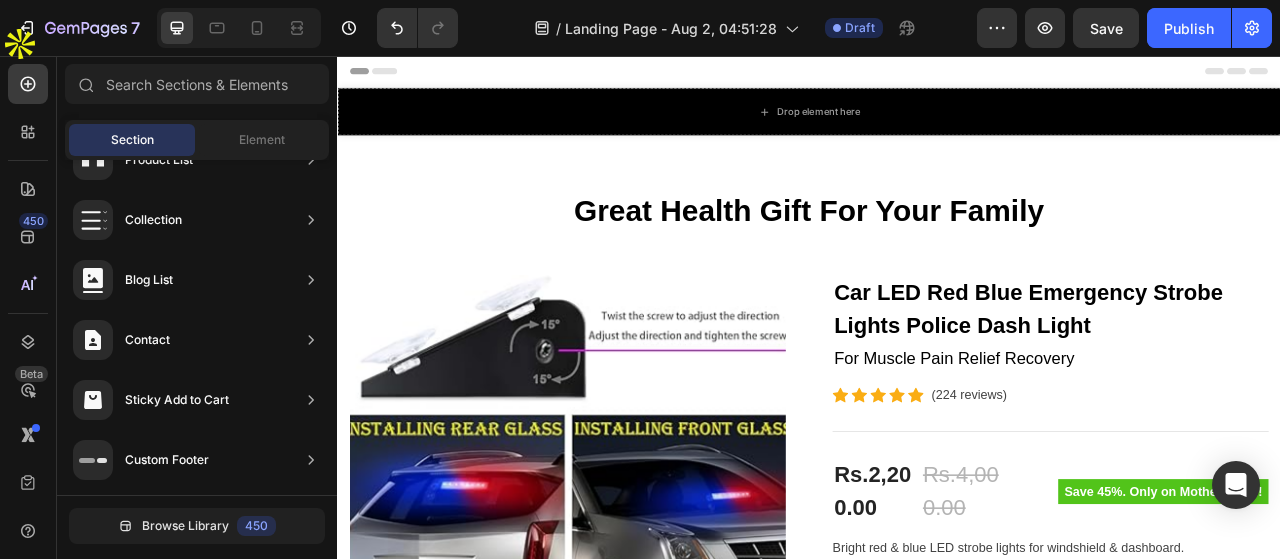 click on "Header" at bounding box center [394, 76] 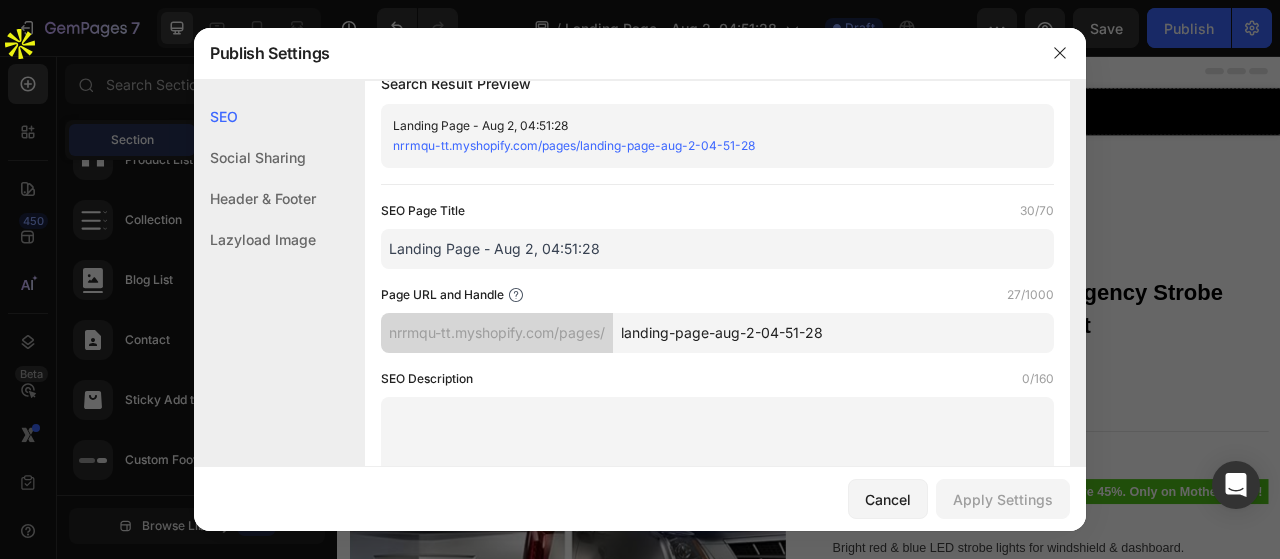 scroll, scrollTop: 0, scrollLeft: 0, axis: both 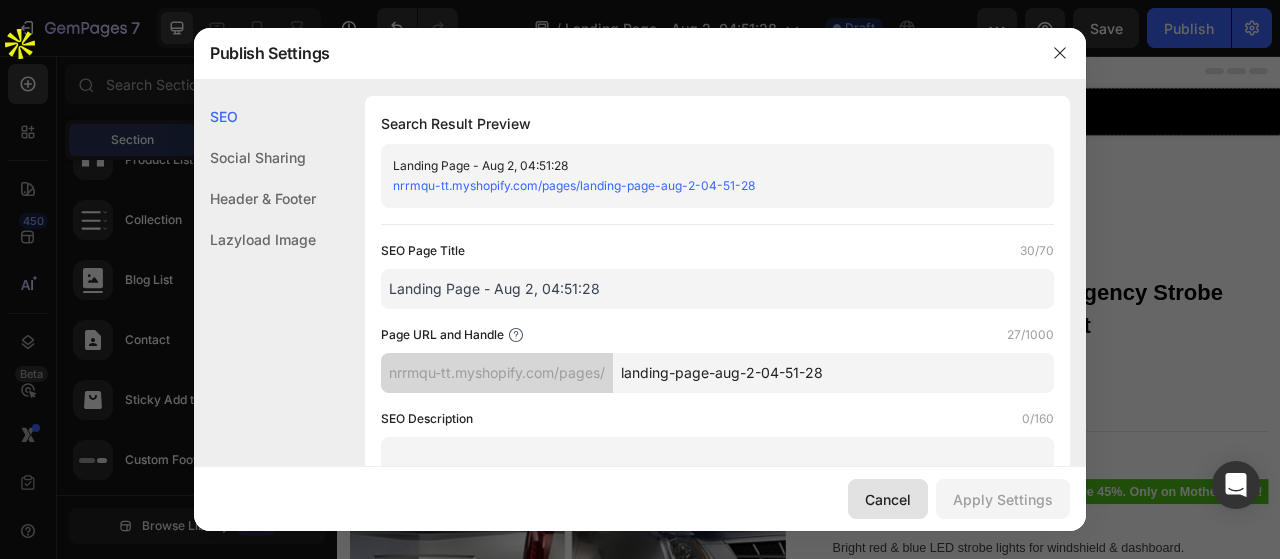 drag, startPoint x: 887, startPoint y: 485, endPoint x: 699, endPoint y: 545, distance: 197.34235 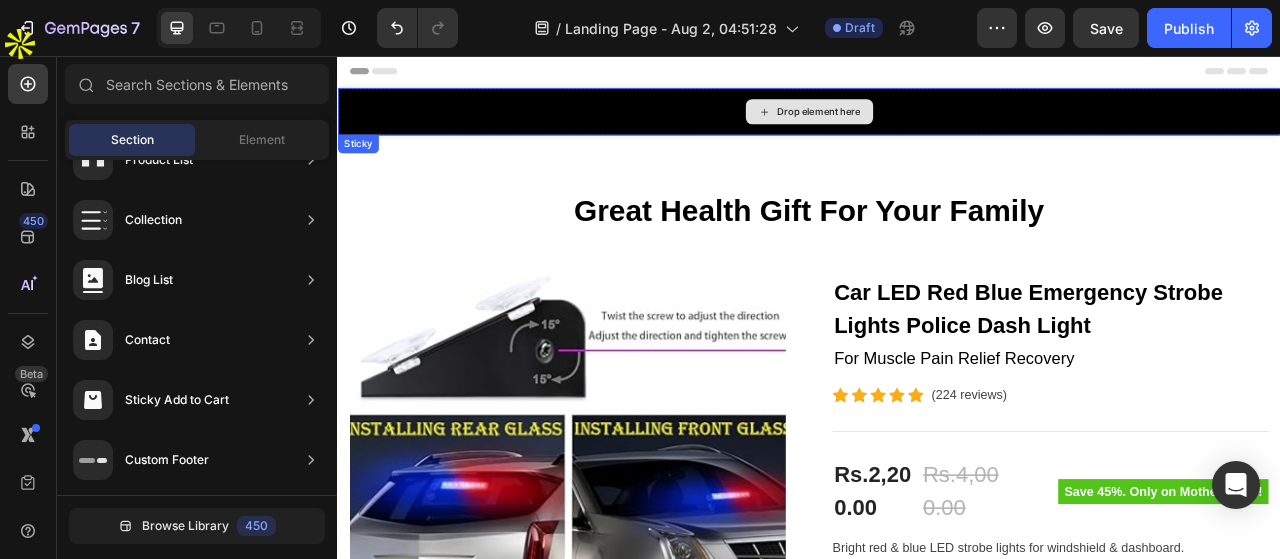 click on "Drop element here" at bounding box center (949, 127) 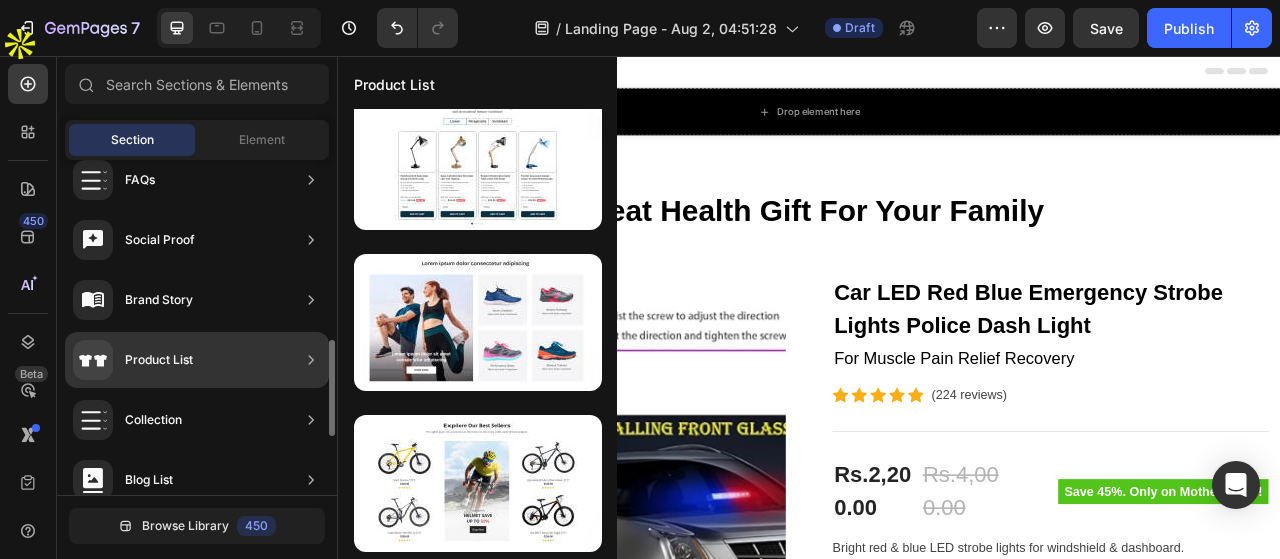 scroll, scrollTop: 724, scrollLeft: 0, axis: vertical 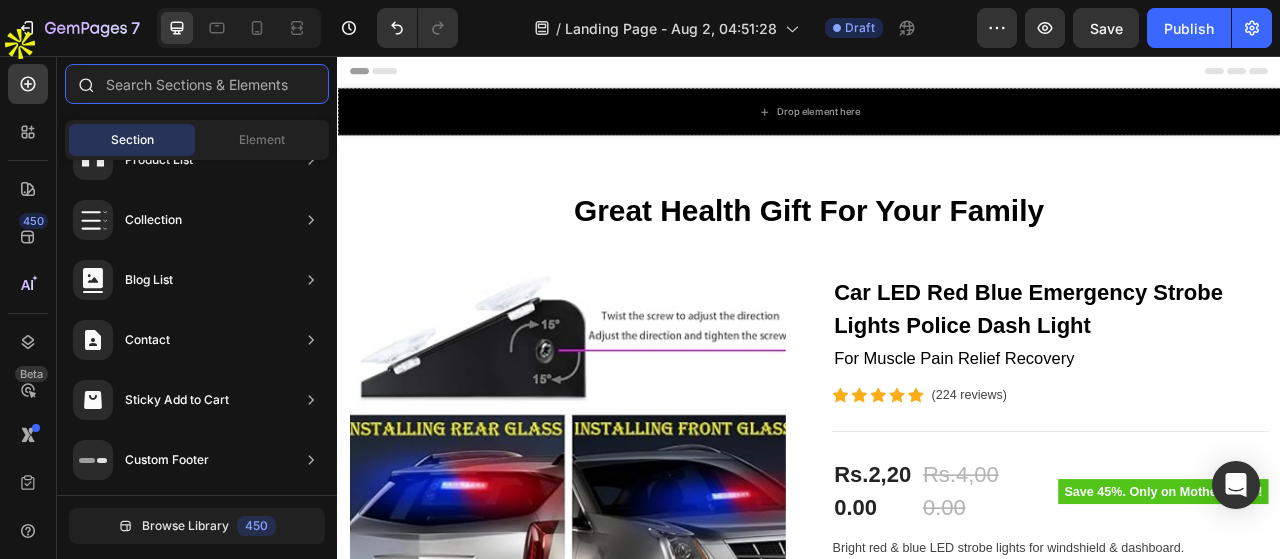 click at bounding box center [197, 84] 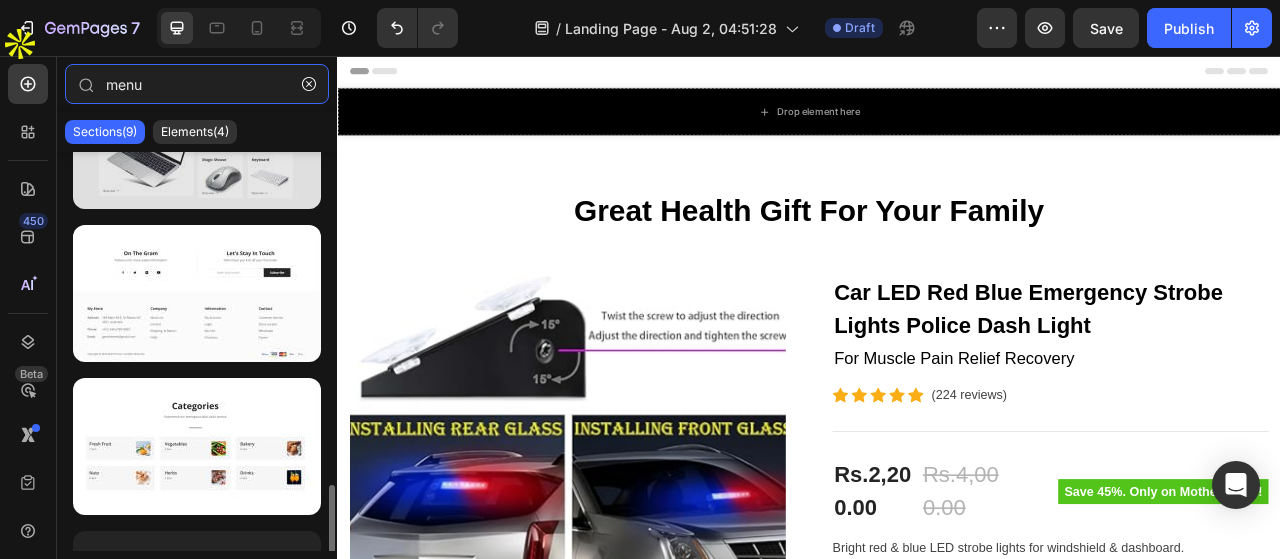 scroll, scrollTop: 800, scrollLeft: 0, axis: vertical 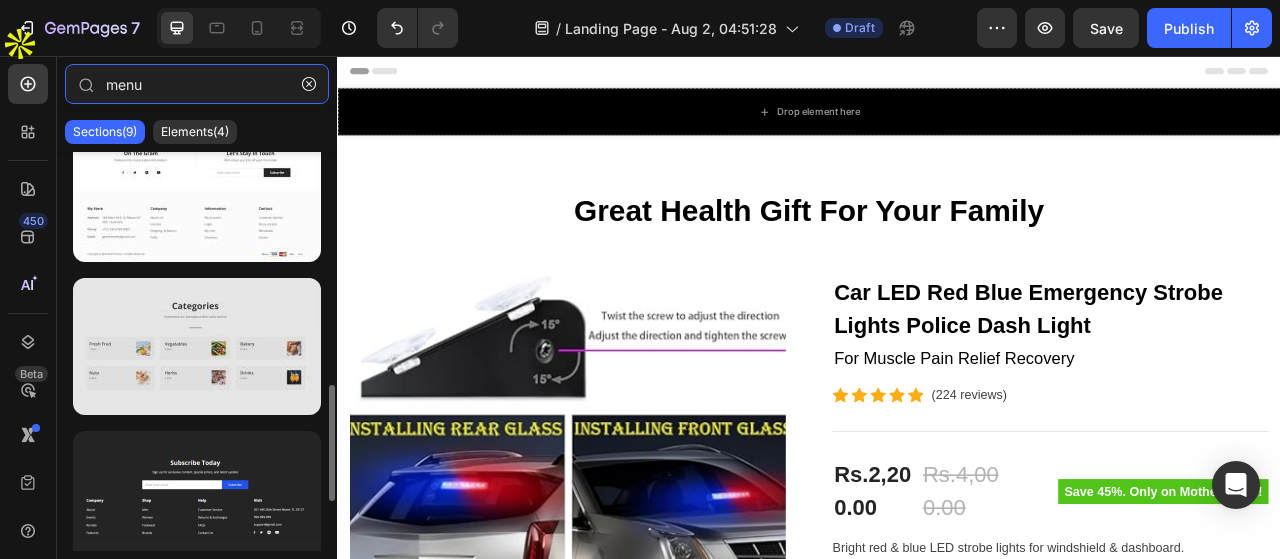type on "menu" 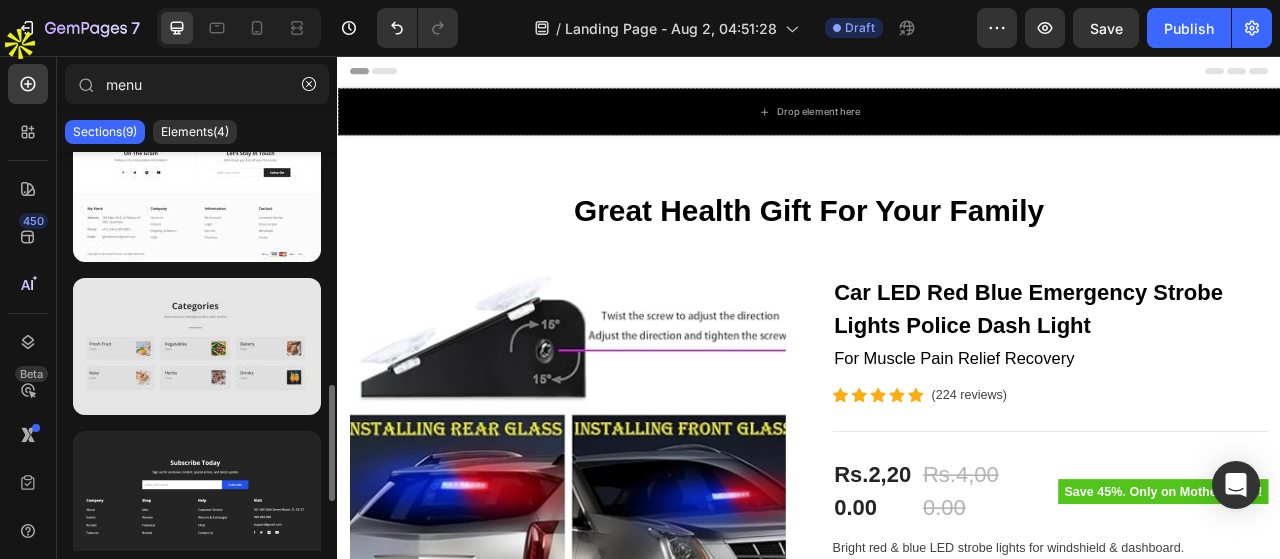 click at bounding box center [197, 346] 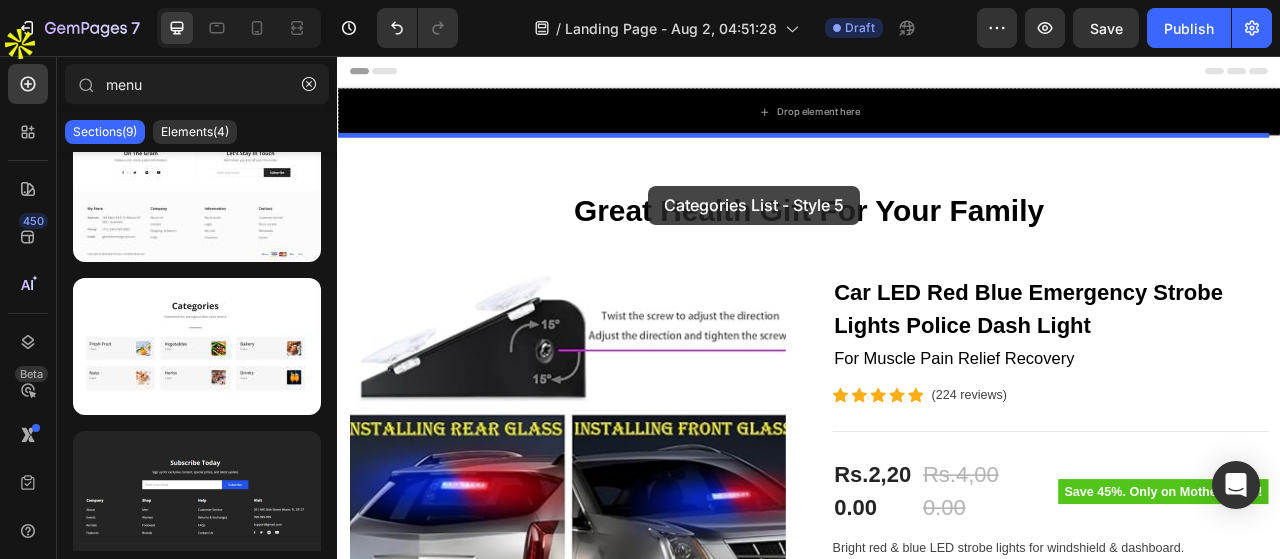 drag, startPoint x: 553, startPoint y: 389, endPoint x: 732, endPoint y: 189, distance: 268.40454 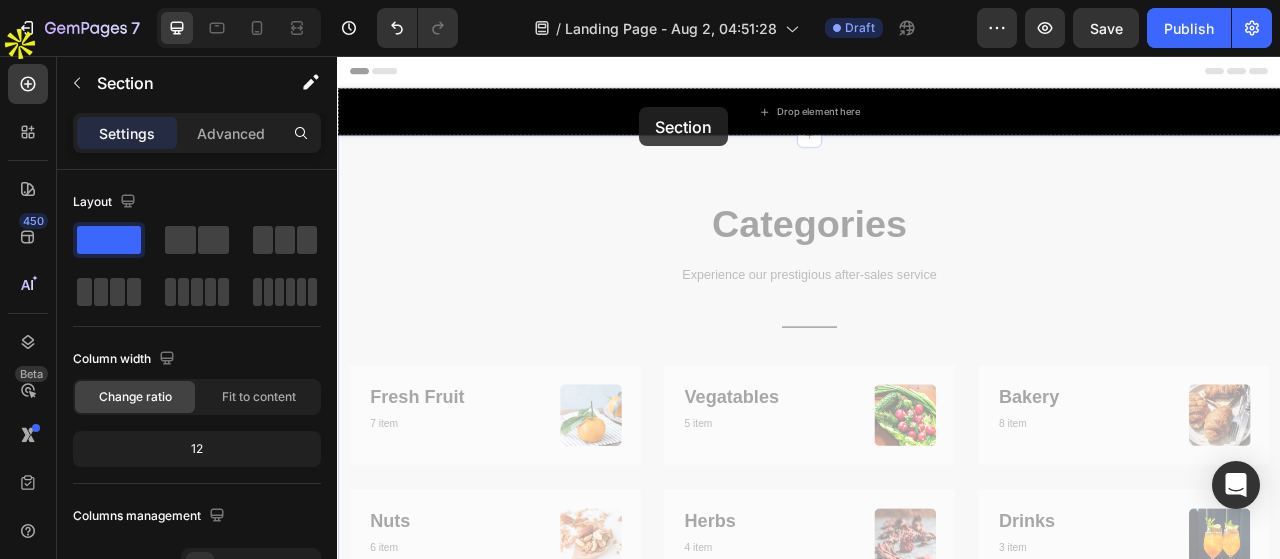 drag, startPoint x: 638, startPoint y: 276, endPoint x: 719, endPoint y: 121, distance: 174.88853 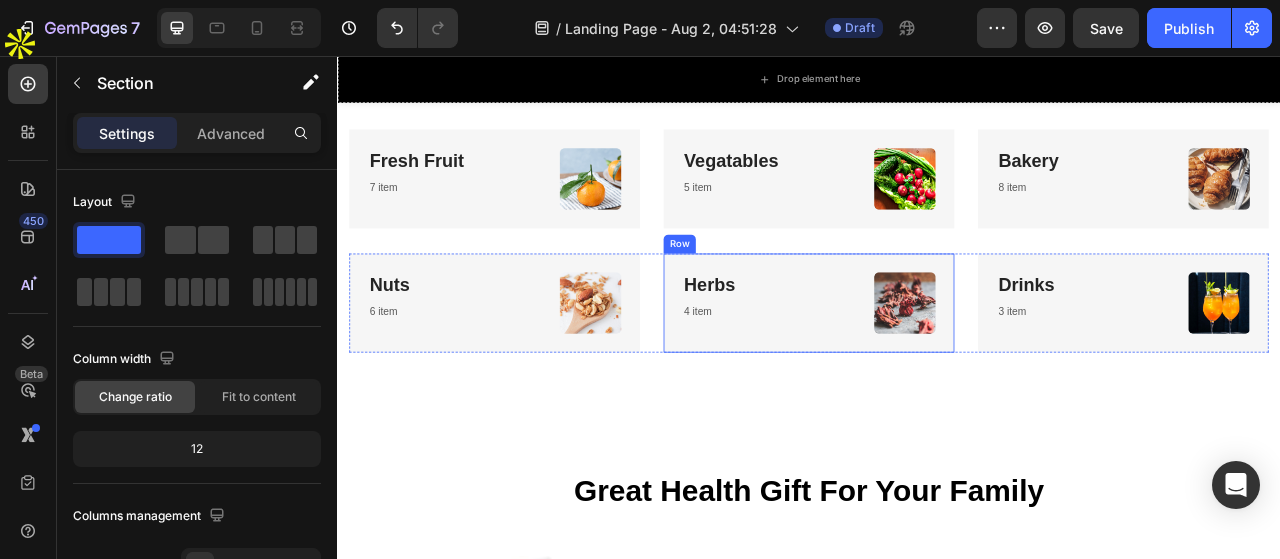 scroll, scrollTop: 0, scrollLeft: 0, axis: both 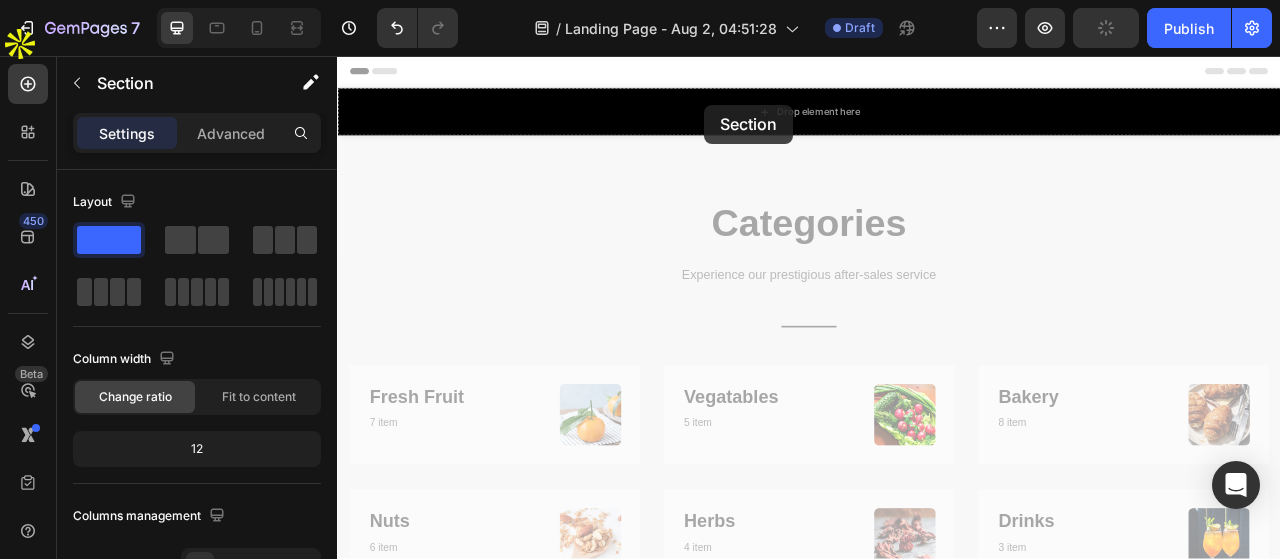 drag, startPoint x: 683, startPoint y: 285, endPoint x: 801, endPoint y: 117, distance: 205.29977 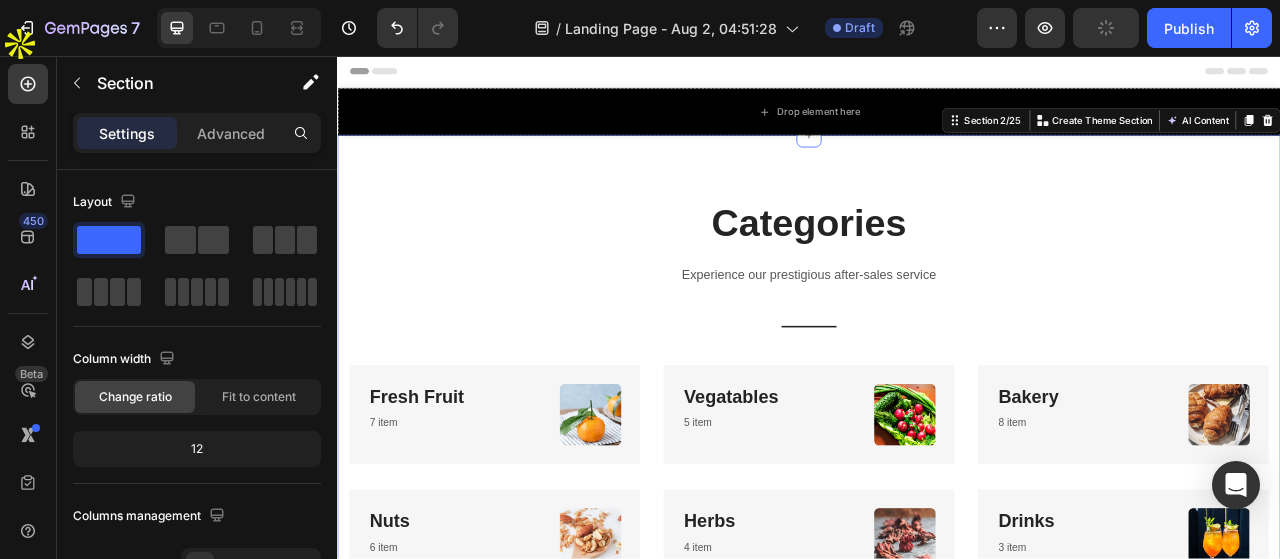 click on "Categories Heading Experience our prestigious after-sales service Text block                Title Line Row Fresh Fruit Heading 7 item Text block Image Row Vegatables Heading 5 item Text block Image Row Bakery Heading 8 item Text block Image Row Row Nuts Heading 6 item Text block Image Row Herbs Heading 4 item Text block Image Row Drinks Heading 3 item Text block Image Row Row" at bounding box center (937, 485) 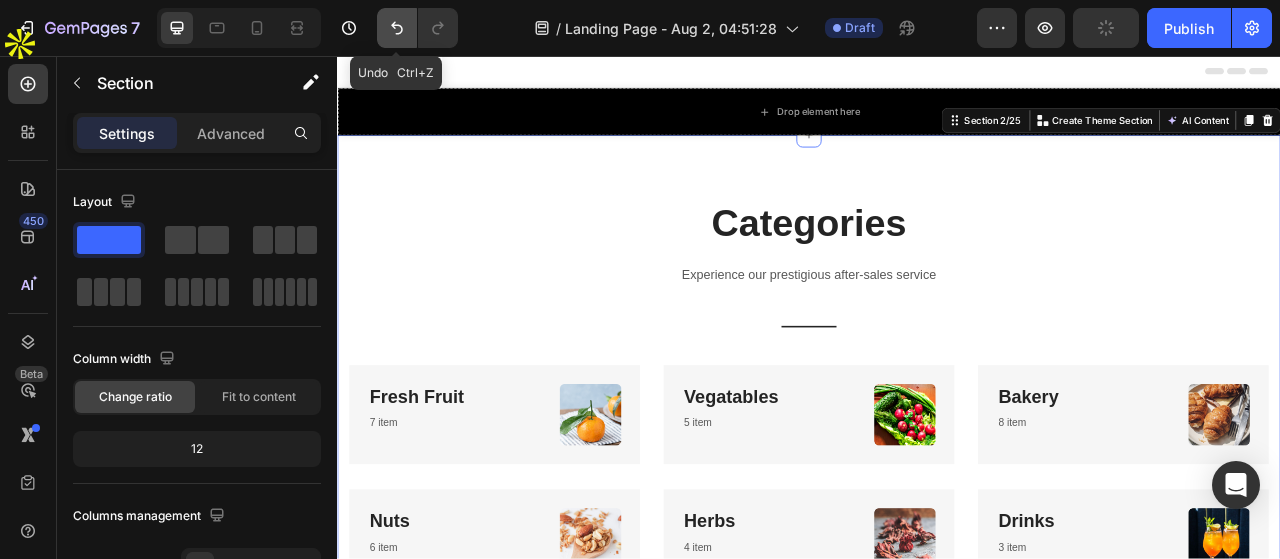 click 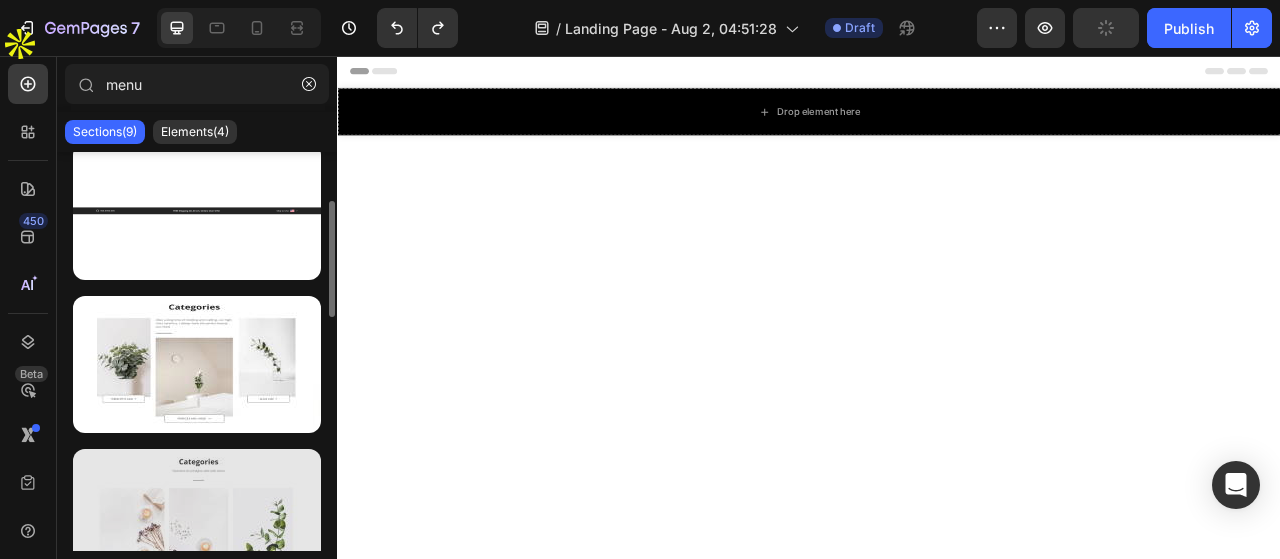 scroll, scrollTop: 0, scrollLeft: 0, axis: both 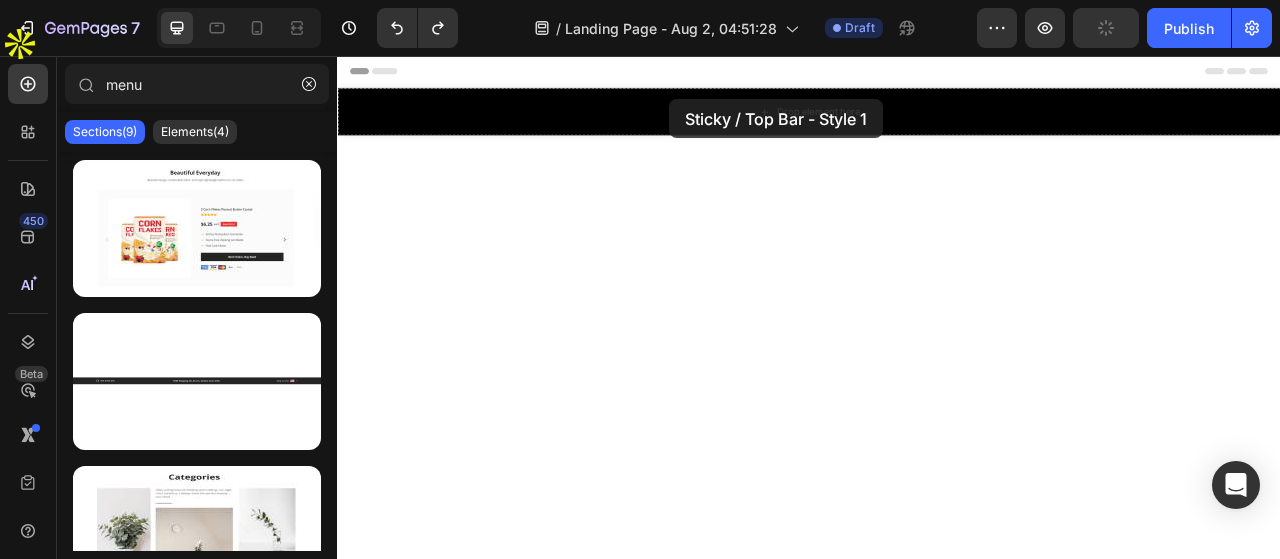 drag, startPoint x: 573, startPoint y: 480, endPoint x: 759, endPoint y: 111, distance: 413.22754 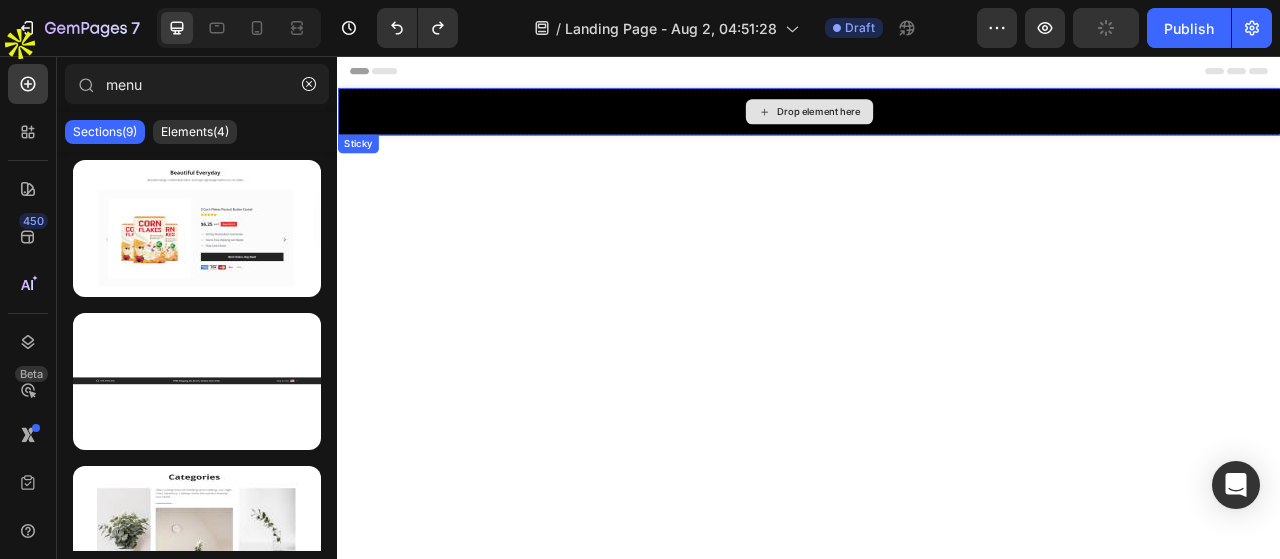 click on "Drop element here" at bounding box center [949, 127] 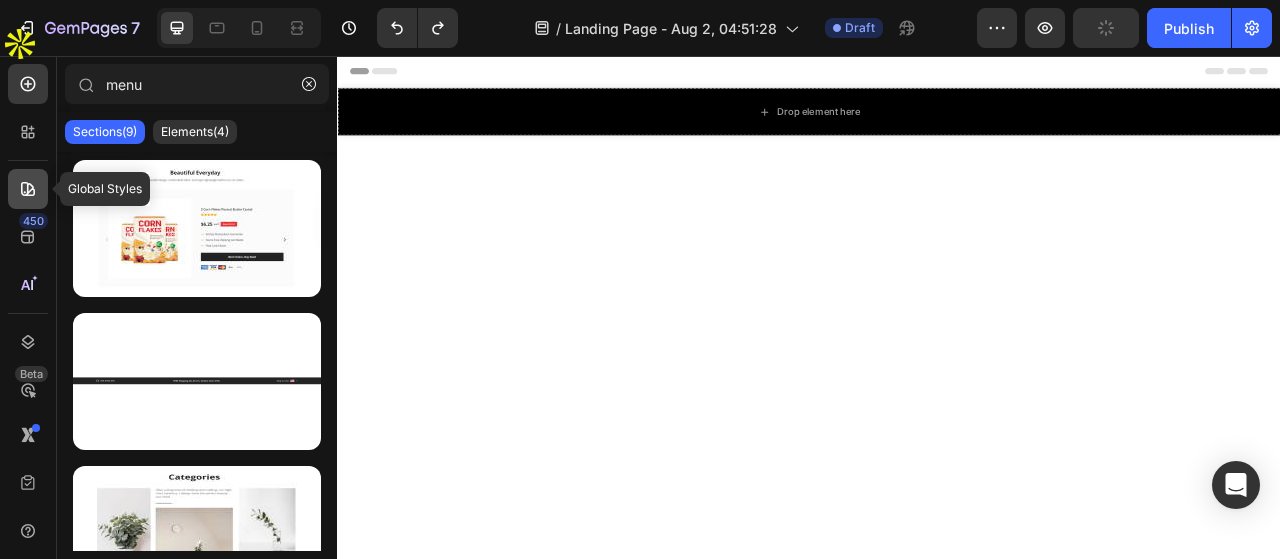 click 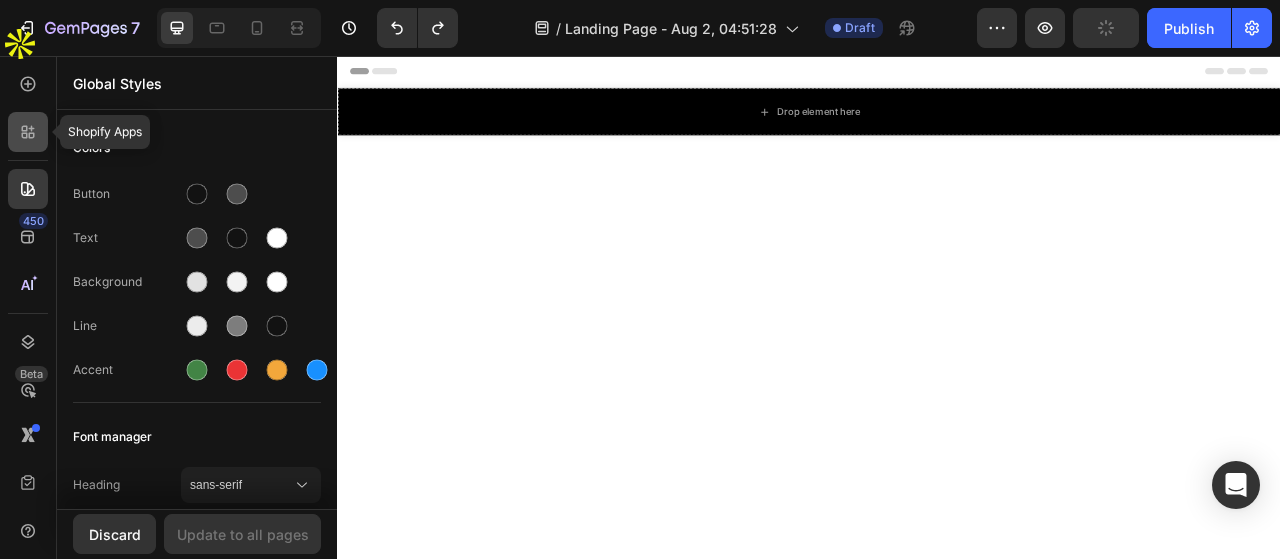 click 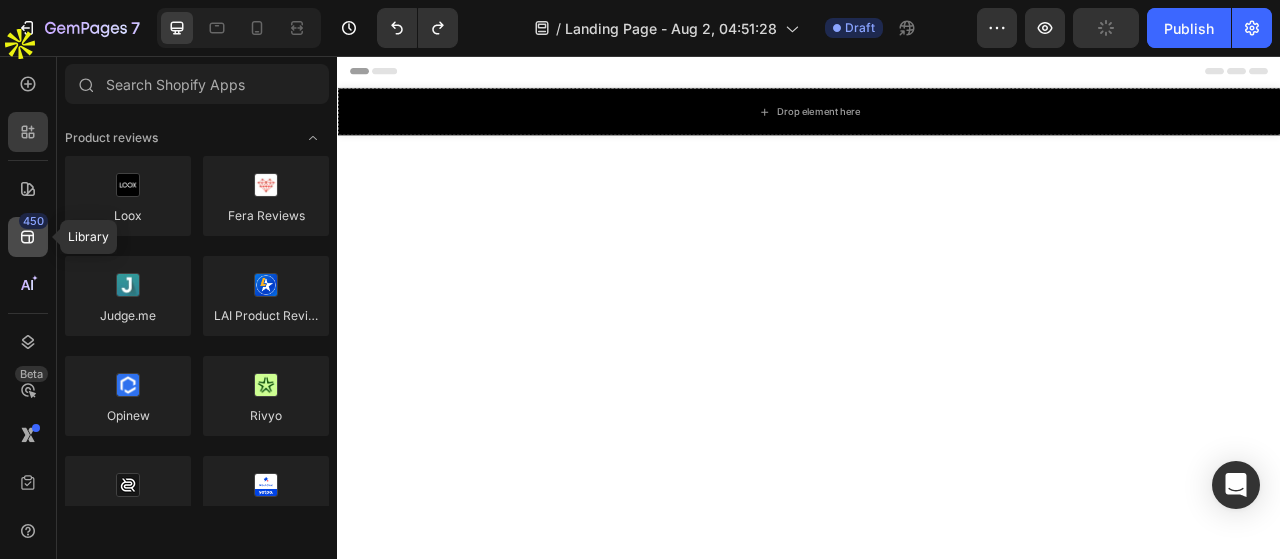 click 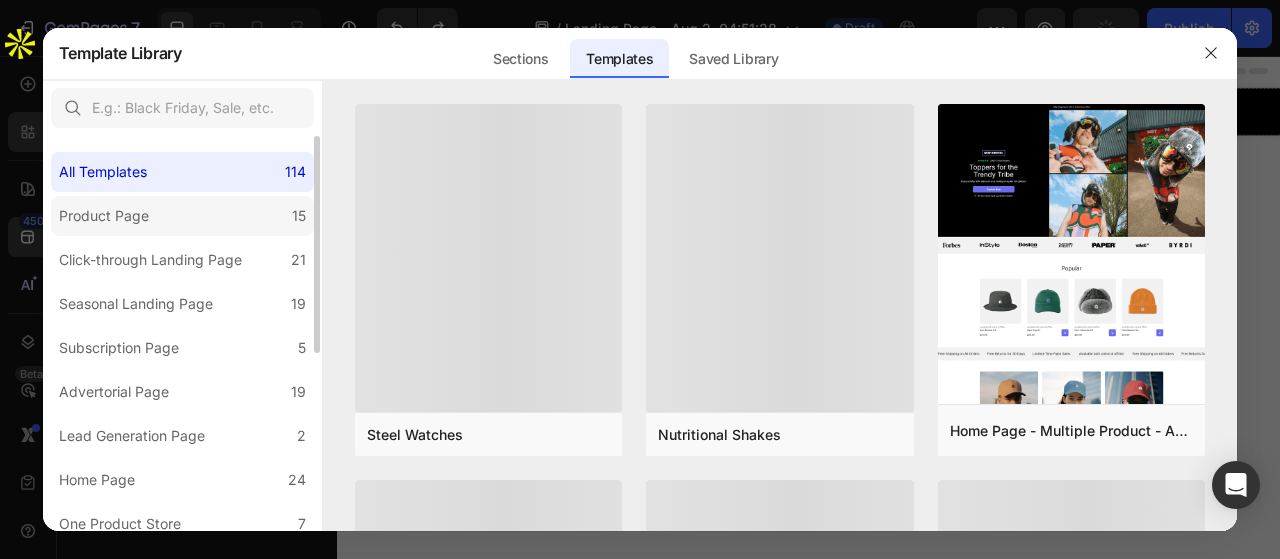 click on "Product Page" at bounding box center [104, 216] 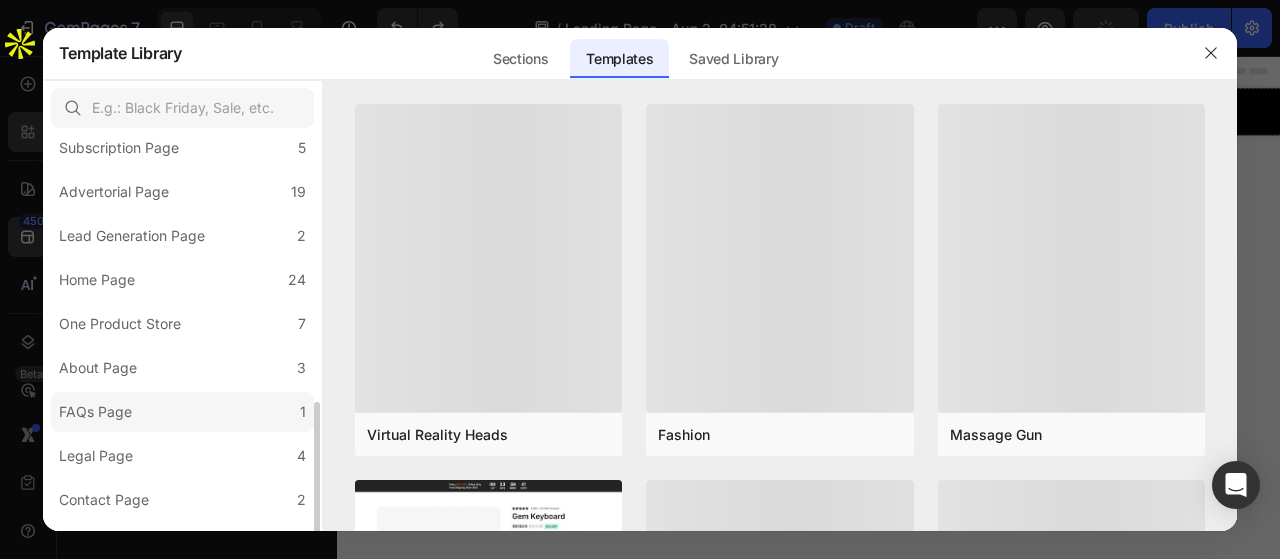 scroll, scrollTop: 300, scrollLeft: 0, axis: vertical 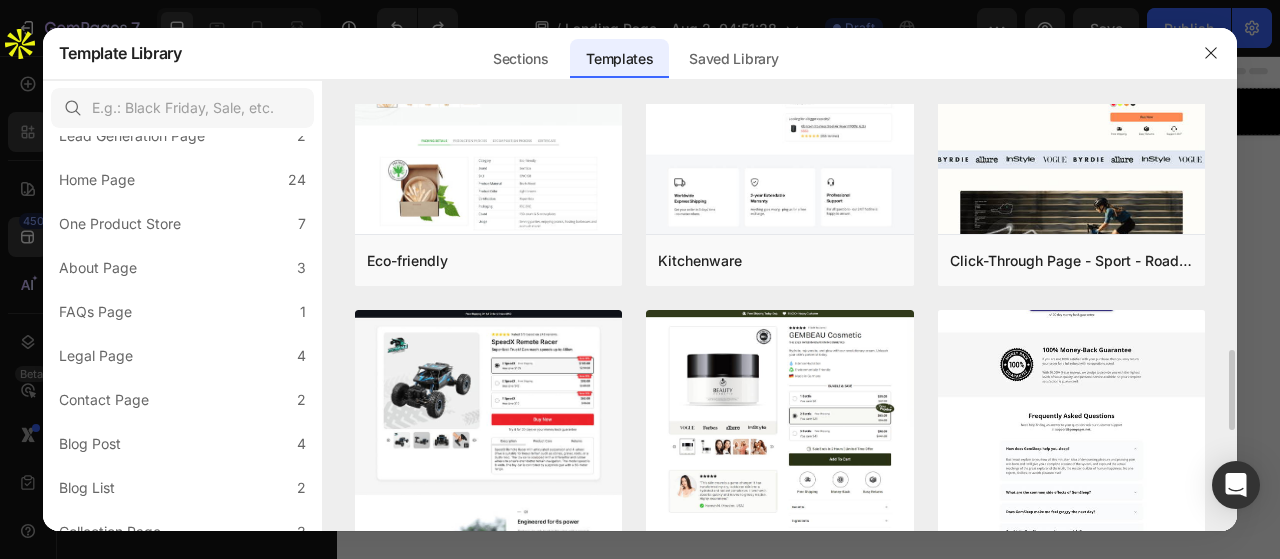 click at bounding box center (1072, -142) 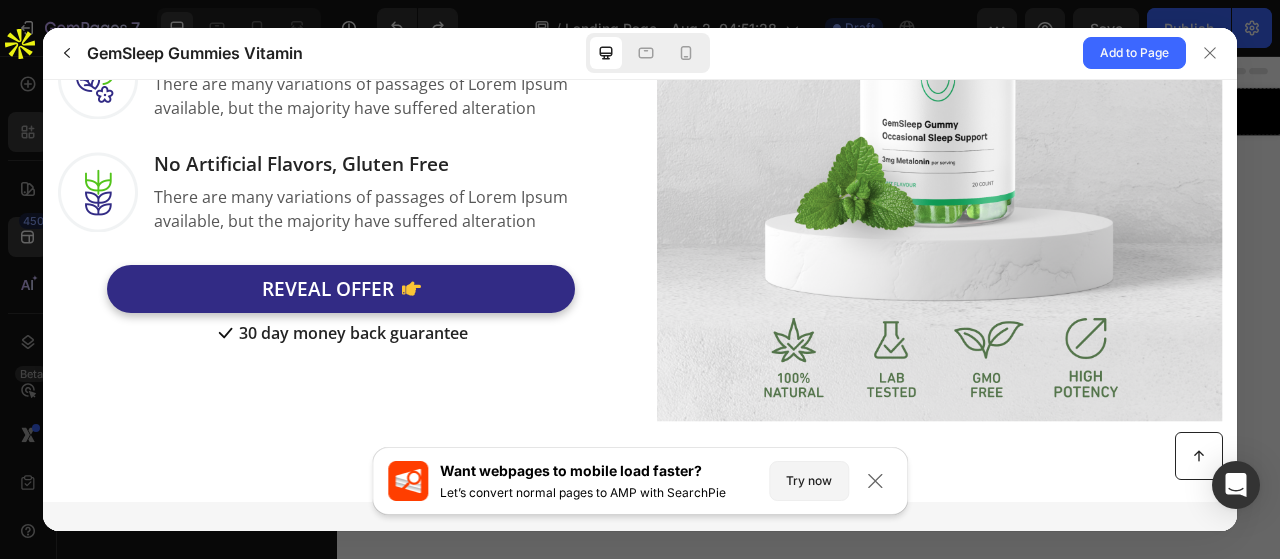 scroll, scrollTop: 1500, scrollLeft: 0, axis: vertical 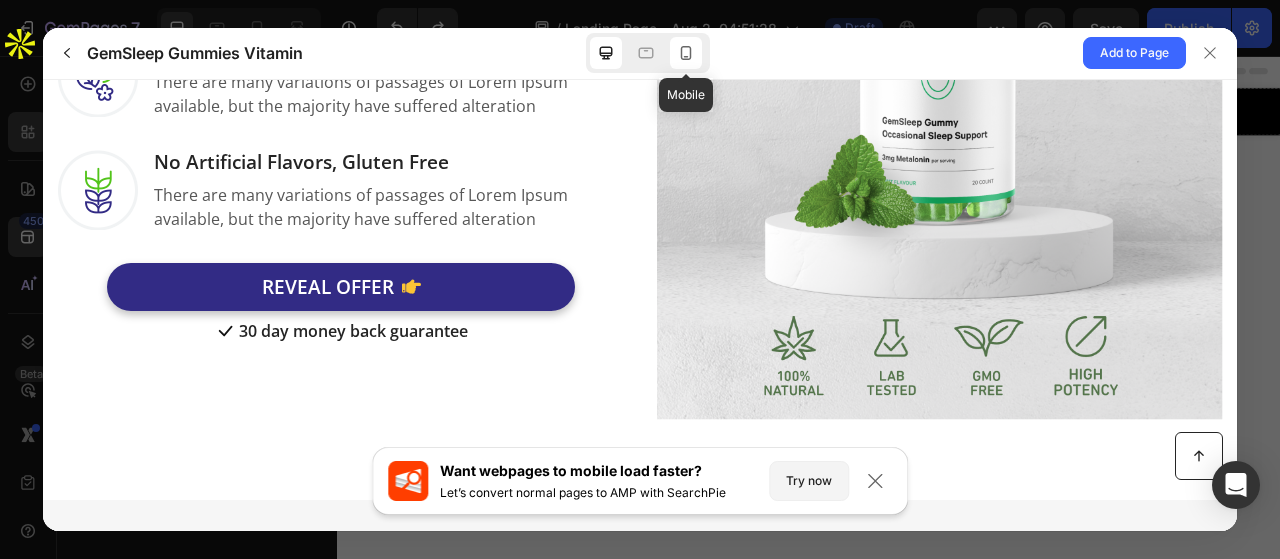 drag, startPoint x: 313, startPoint y: 69, endPoint x: 688, endPoint y: 51, distance: 375.43176 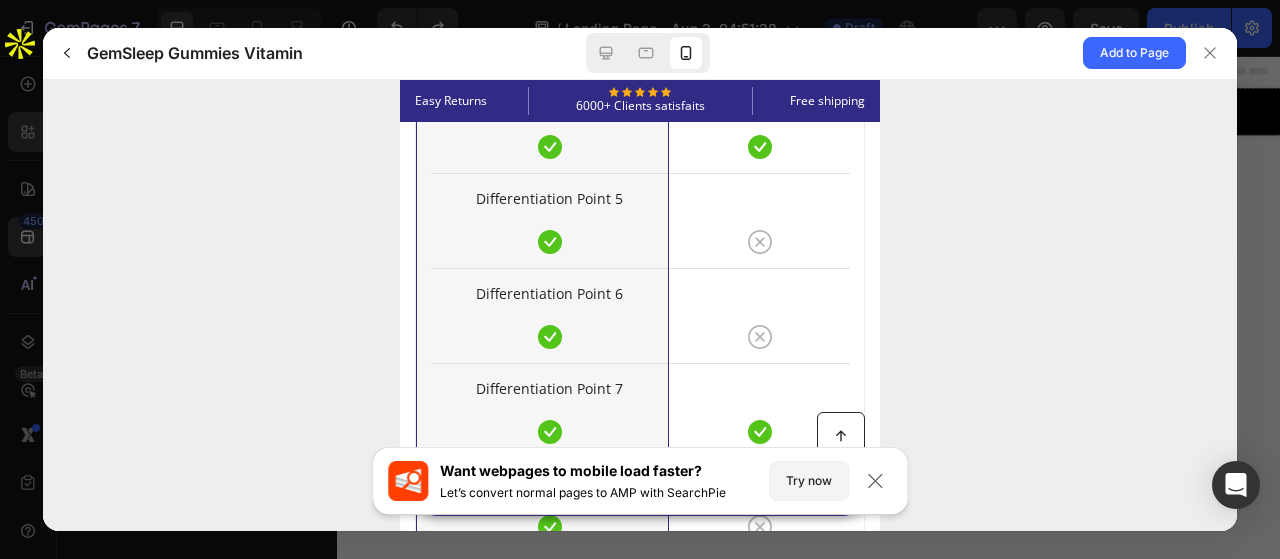 scroll, scrollTop: 6000, scrollLeft: 0, axis: vertical 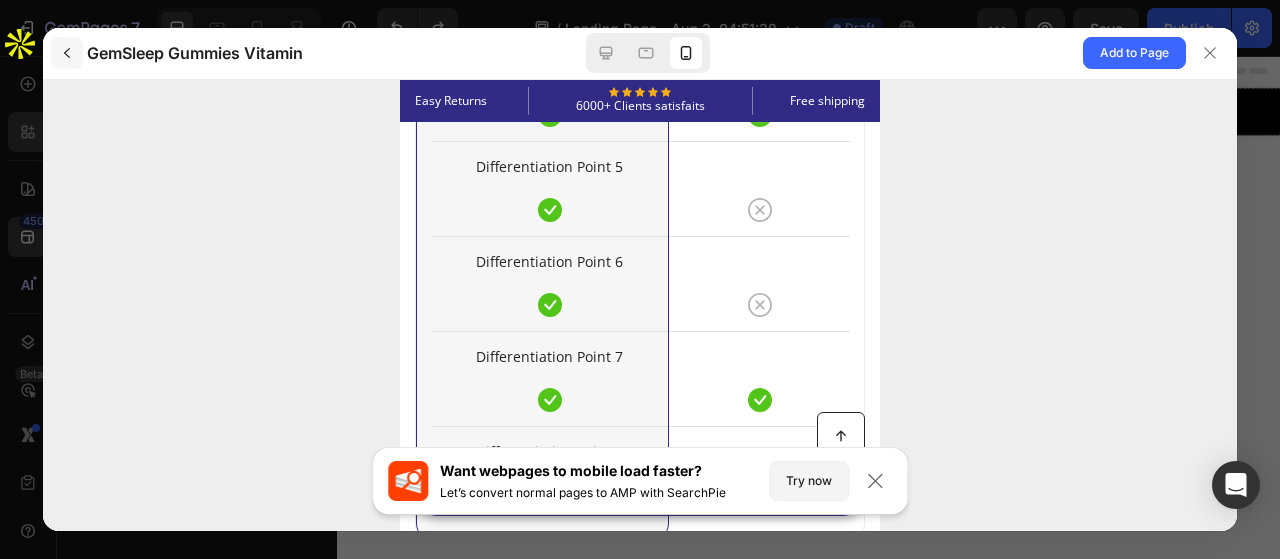 click 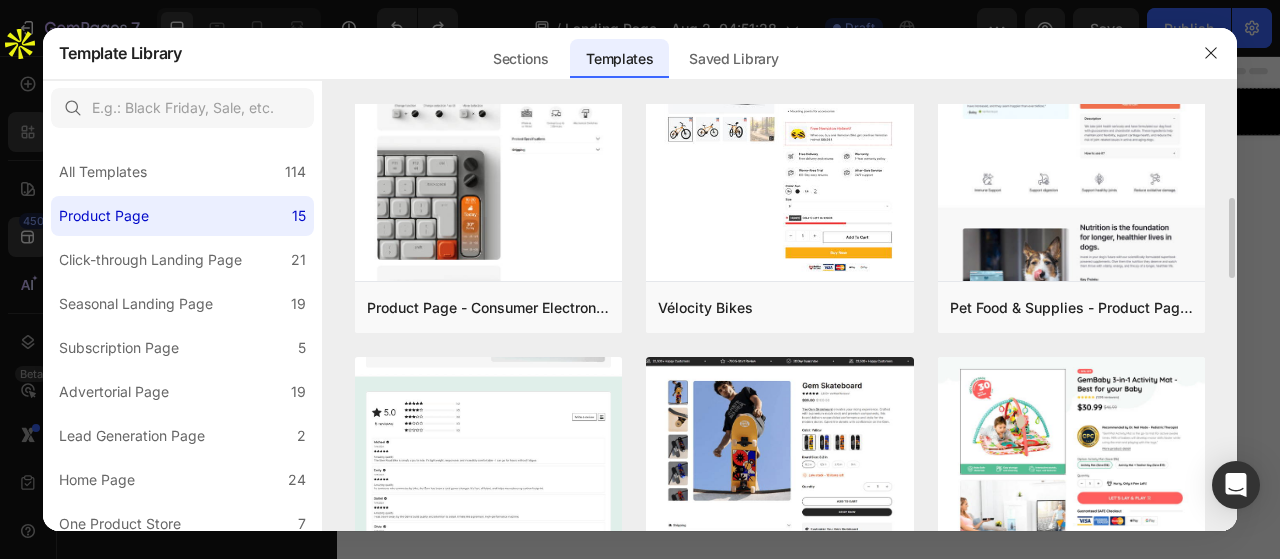 scroll, scrollTop: 700, scrollLeft: 0, axis: vertical 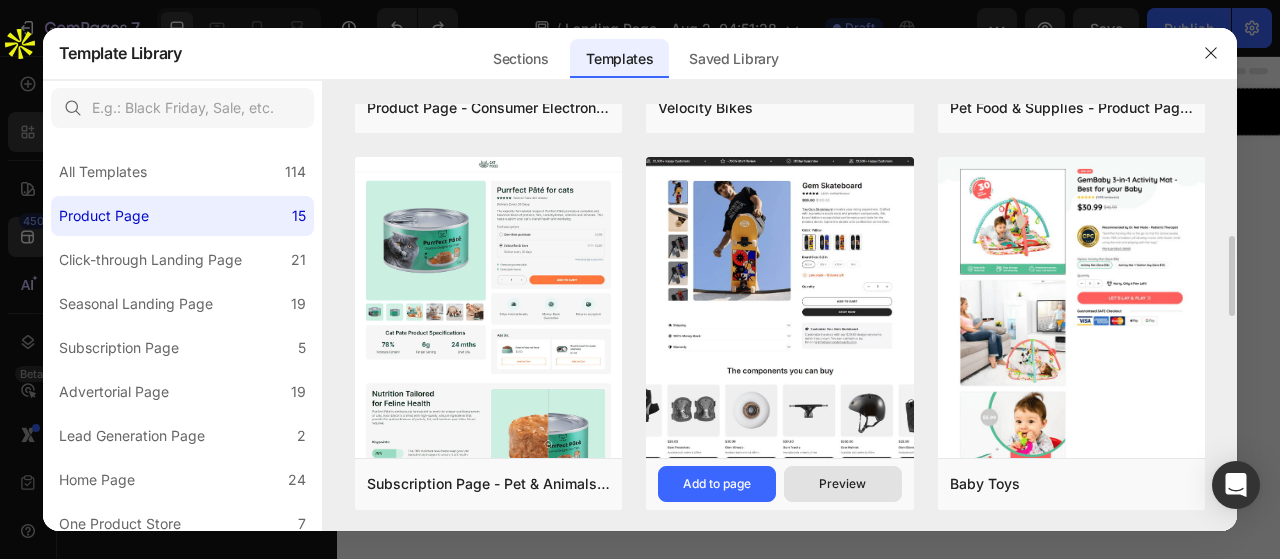 click on "Preview" at bounding box center (842, 484) 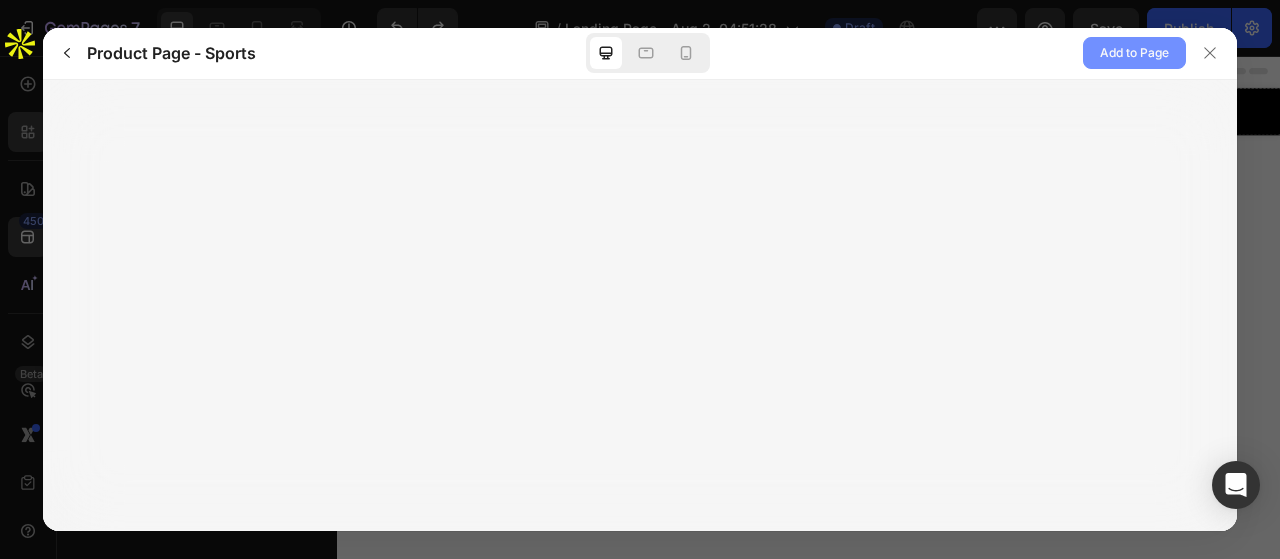click 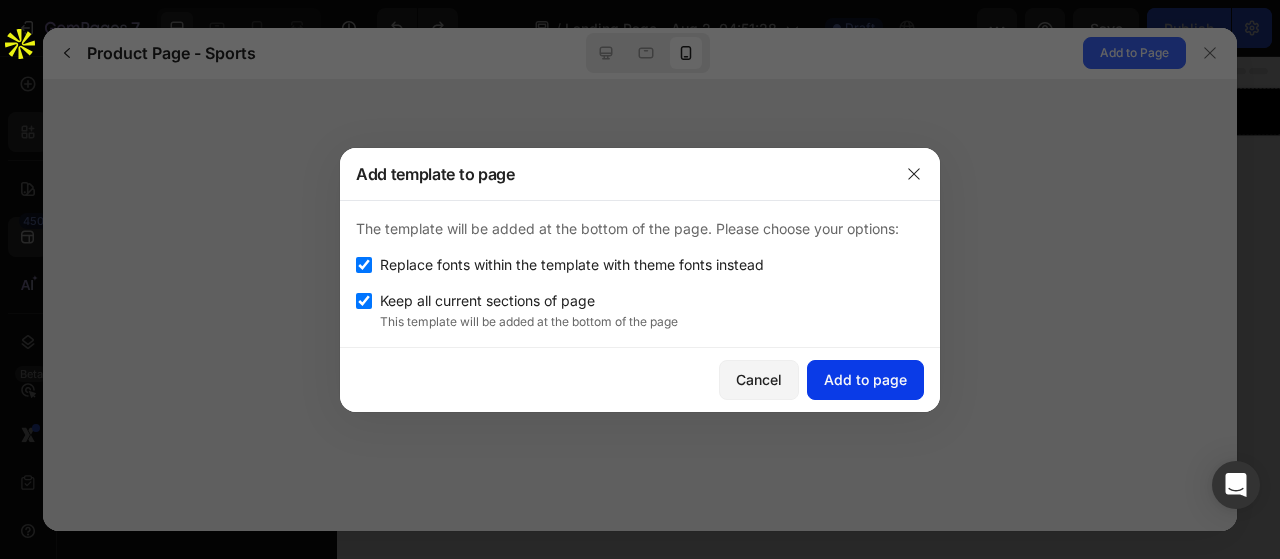 click on "Add to page" at bounding box center (865, 379) 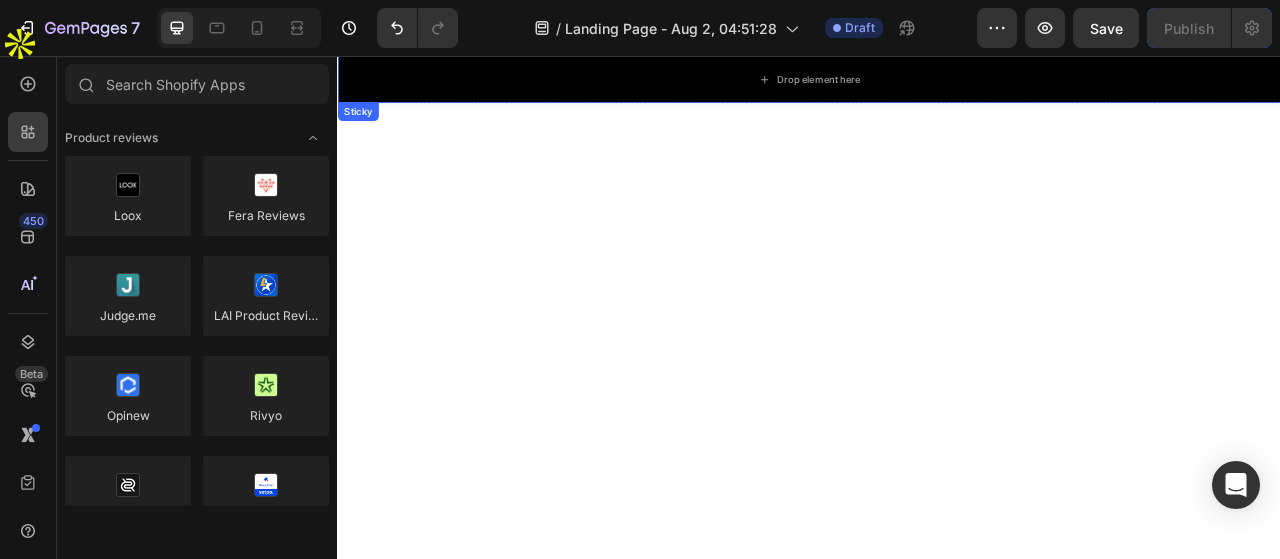 scroll, scrollTop: 6721, scrollLeft: 0, axis: vertical 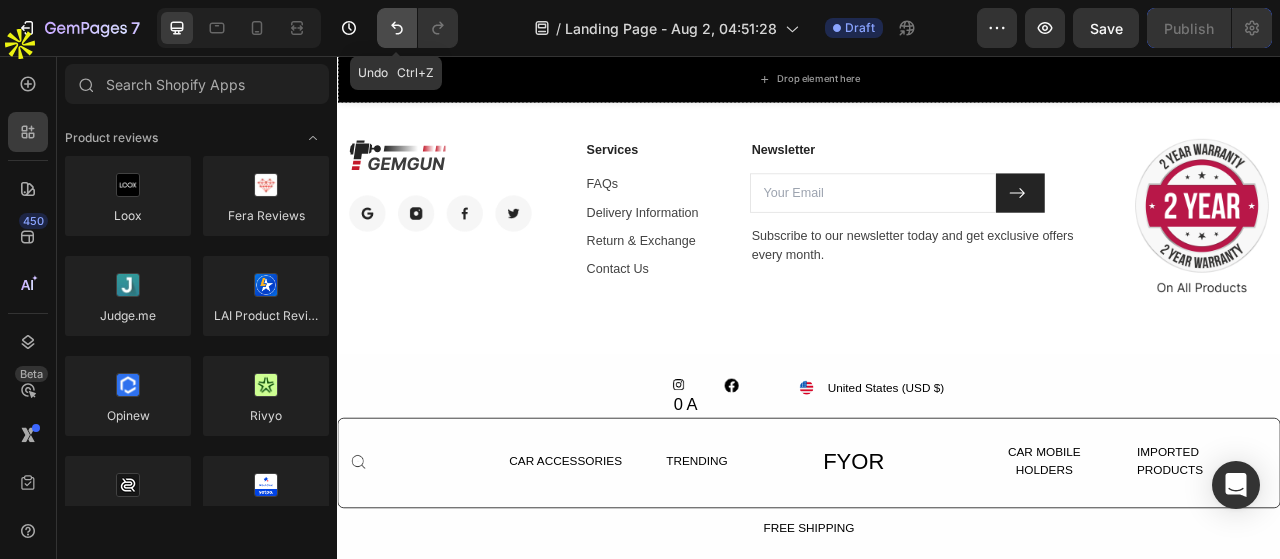 click 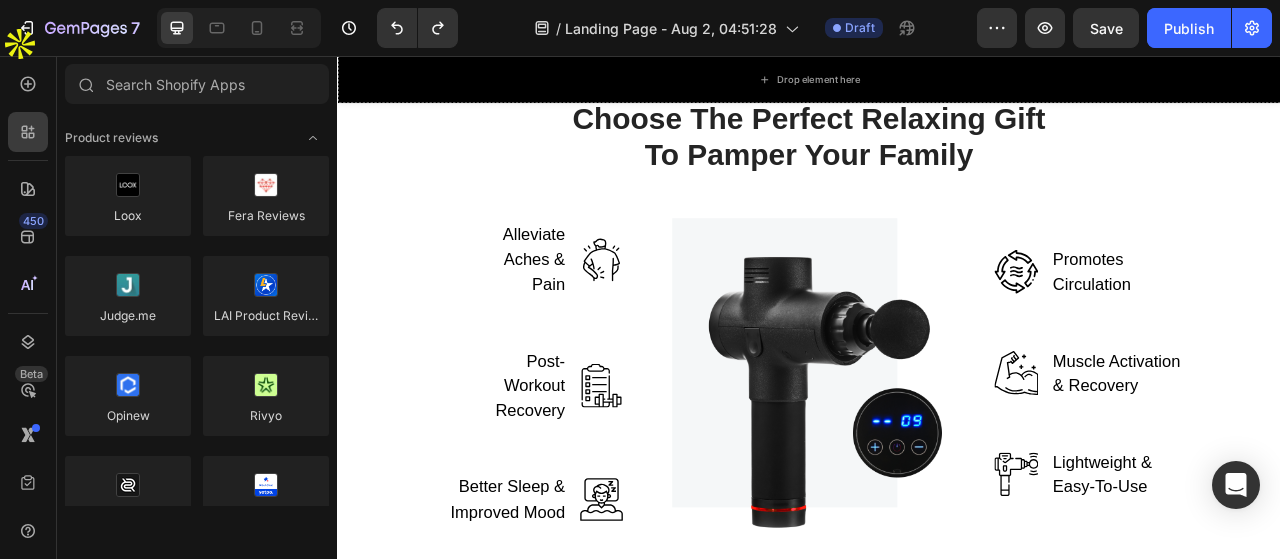 scroll, scrollTop: 1897, scrollLeft: 0, axis: vertical 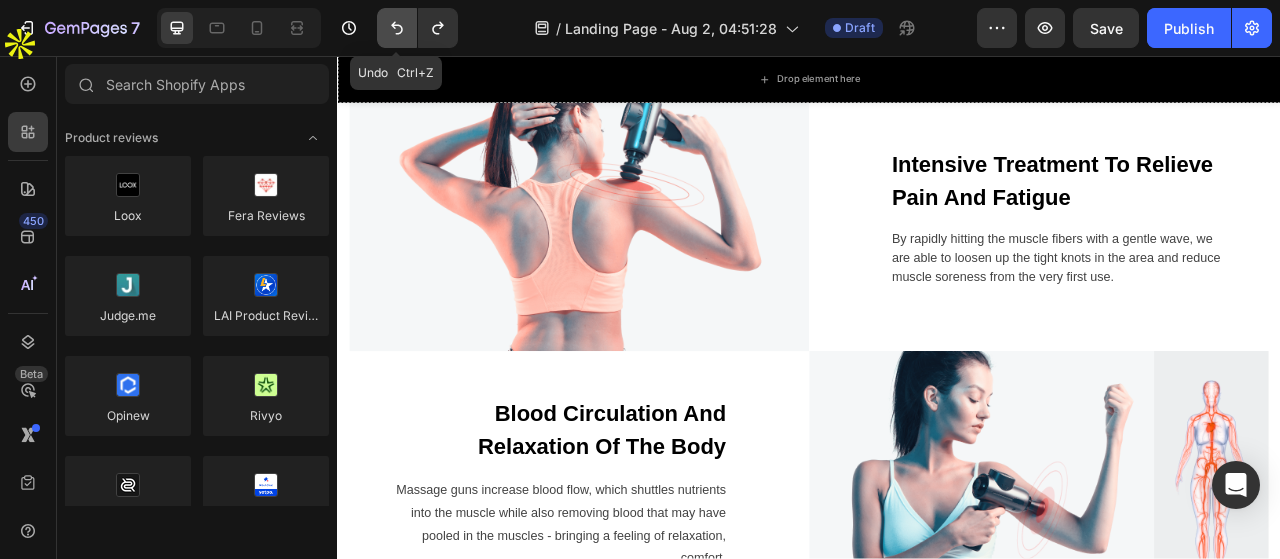 click 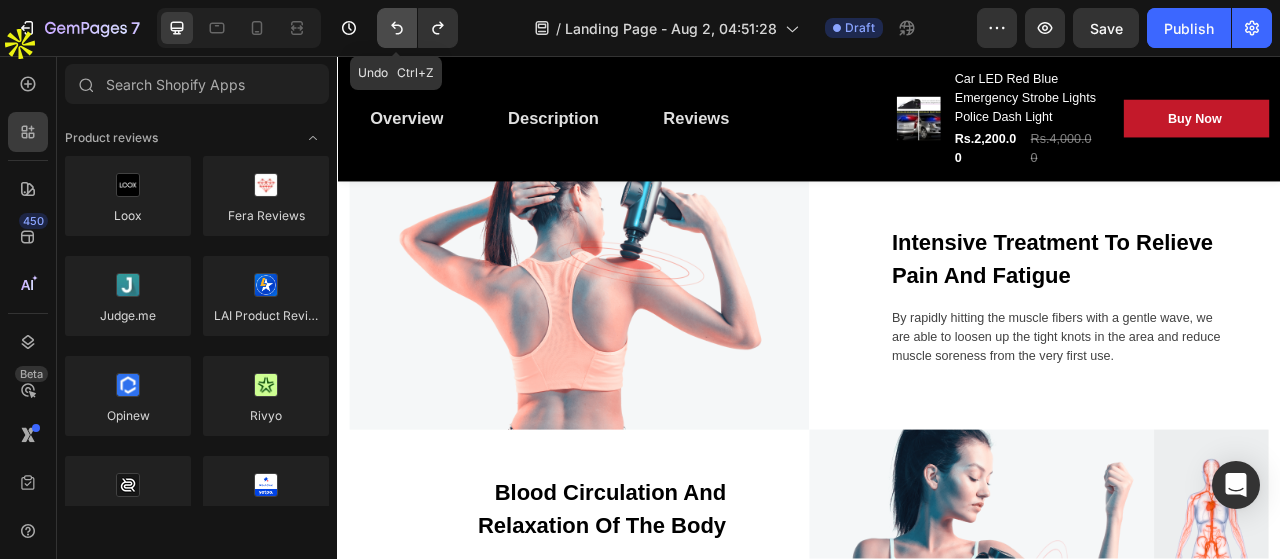 scroll, scrollTop: 1997, scrollLeft: 0, axis: vertical 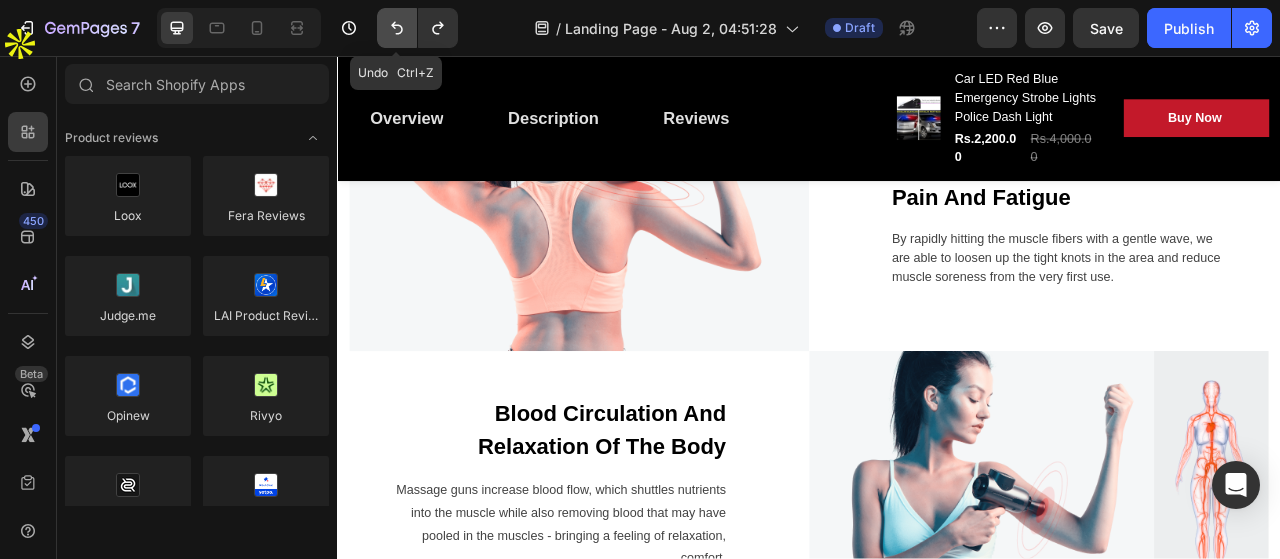 click 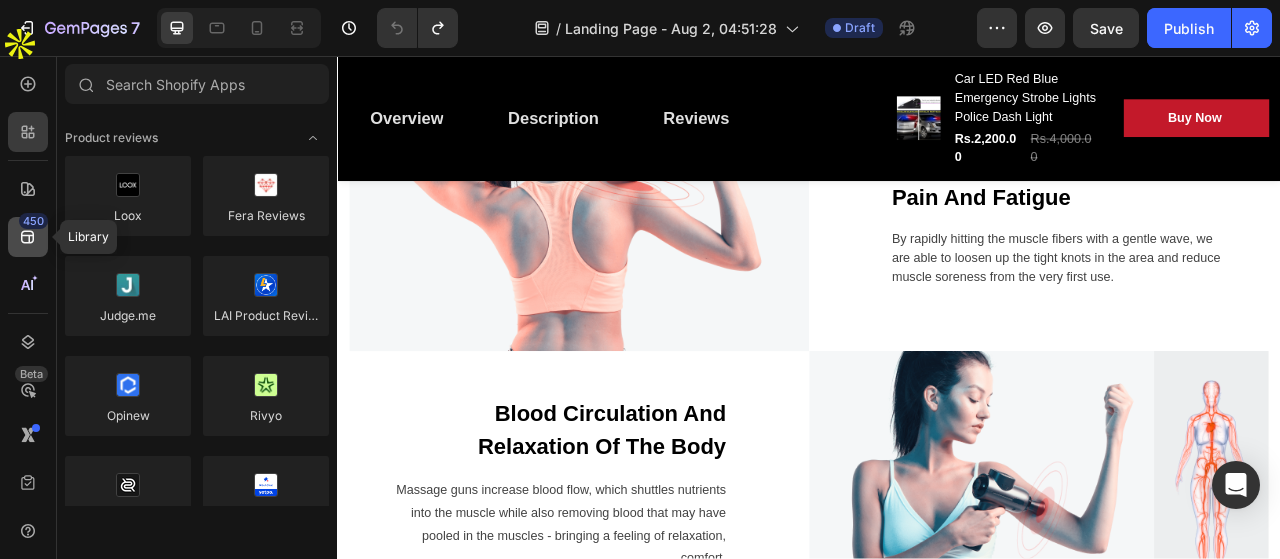 click 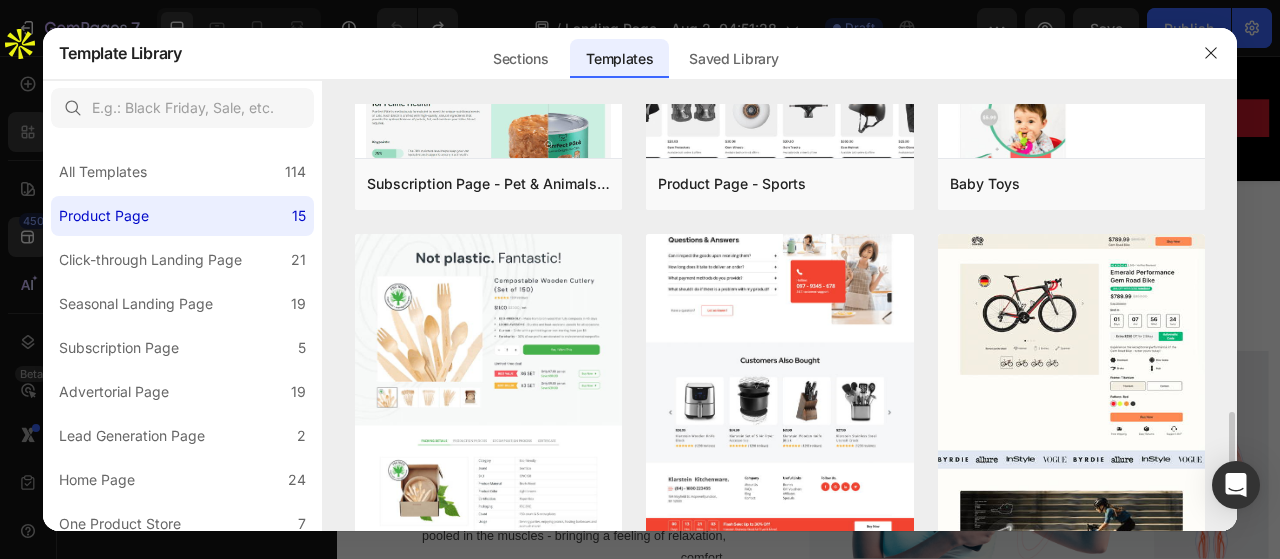 scroll, scrollTop: 1100, scrollLeft: 0, axis: vertical 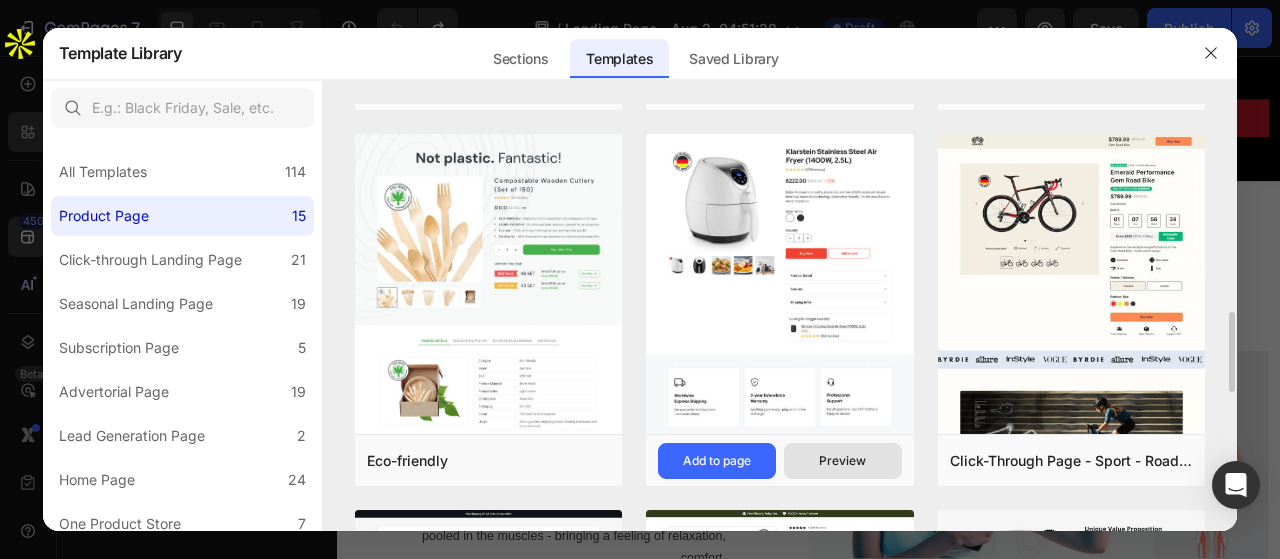 click on "Preview" at bounding box center [842, 461] 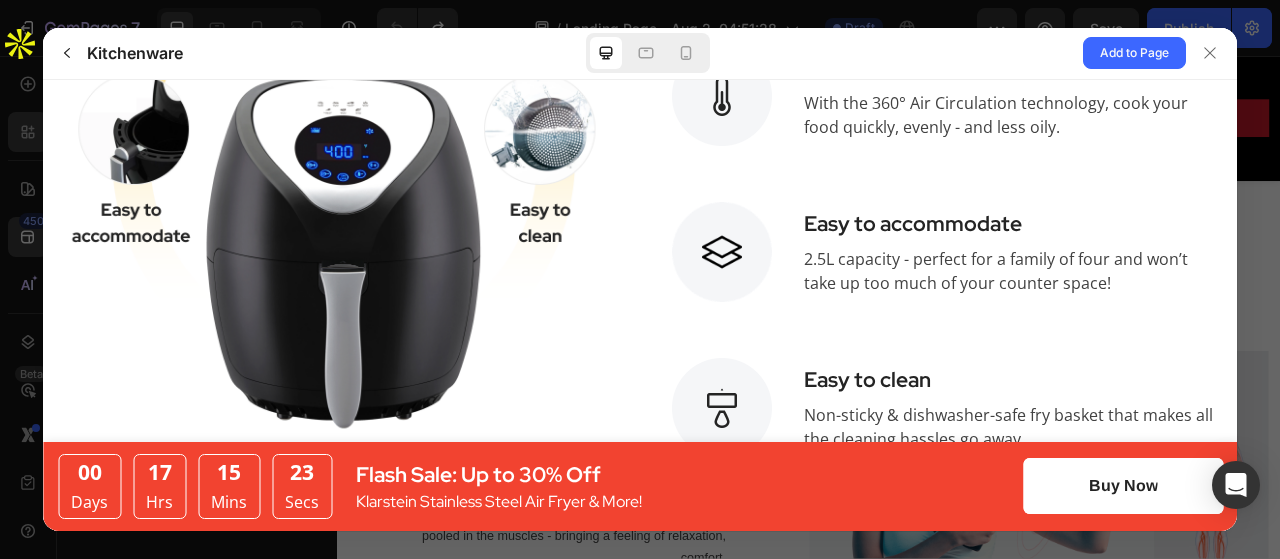 scroll, scrollTop: 2300, scrollLeft: 0, axis: vertical 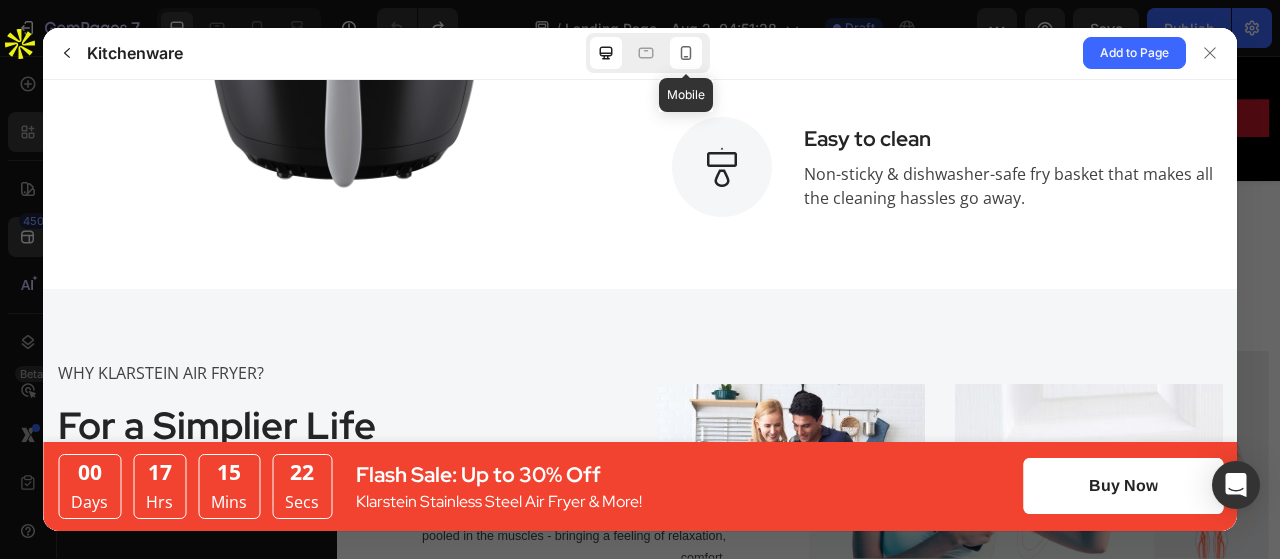 click 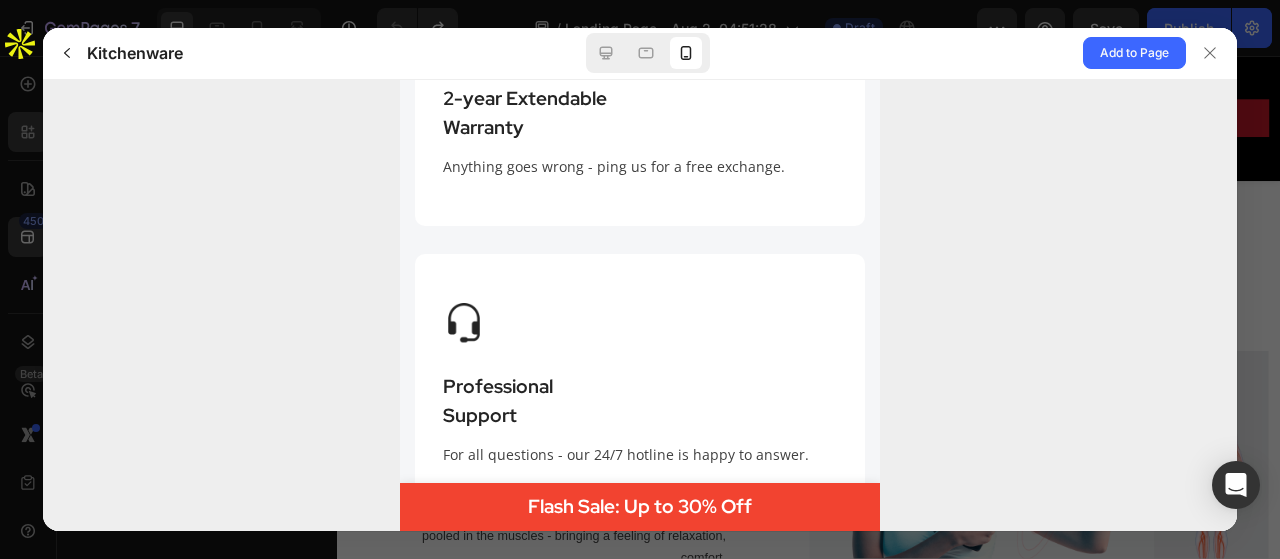 scroll, scrollTop: 2700, scrollLeft: 0, axis: vertical 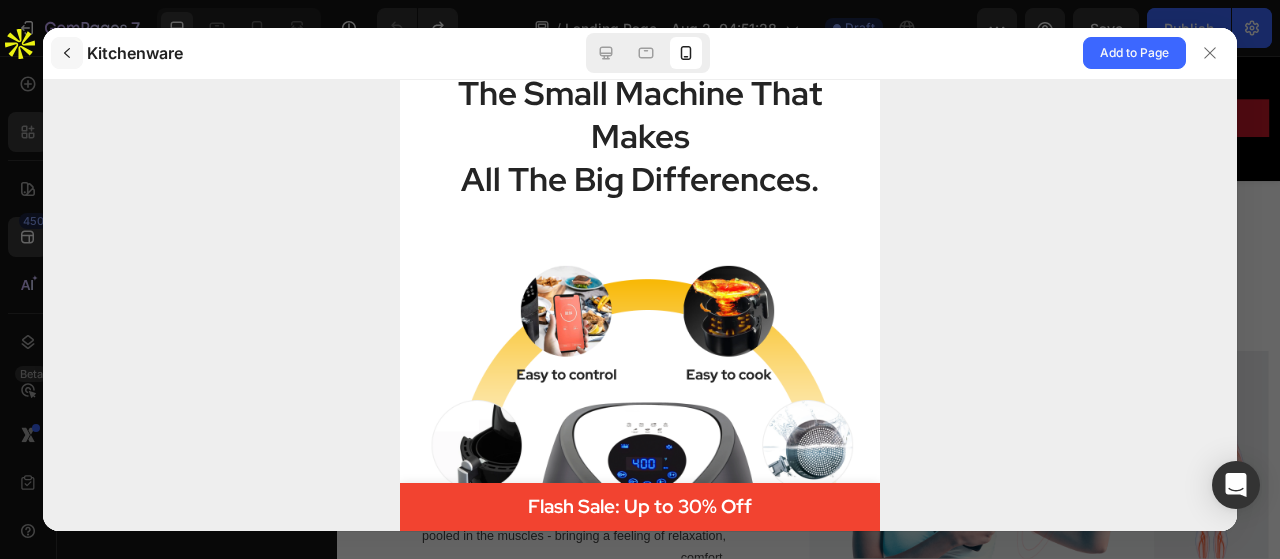 click at bounding box center [67, 53] 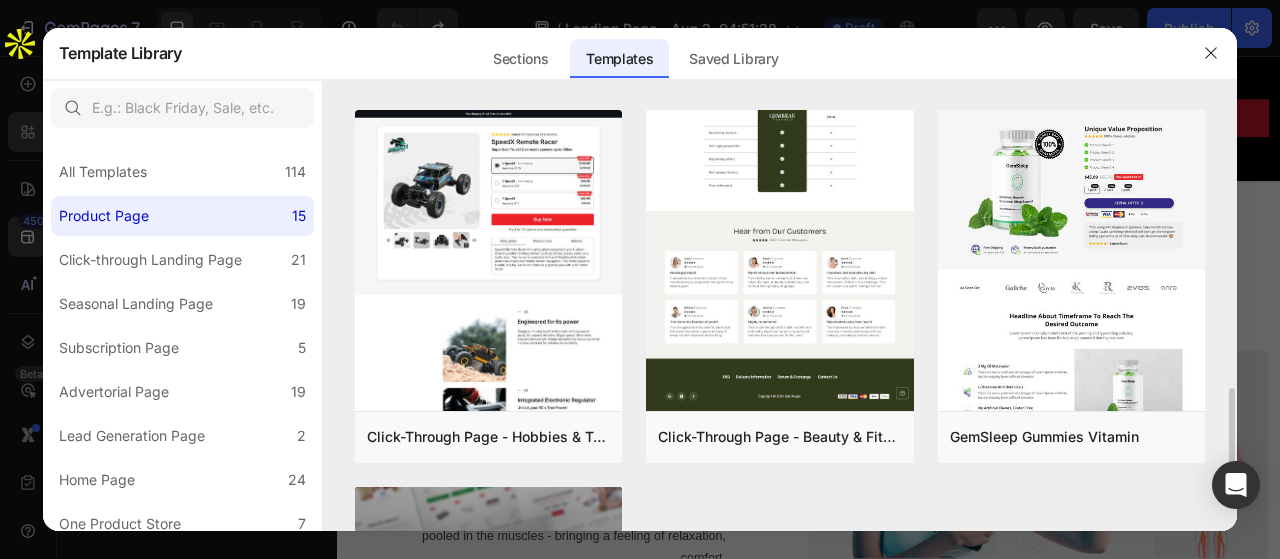 scroll, scrollTop: 1600, scrollLeft: 0, axis: vertical 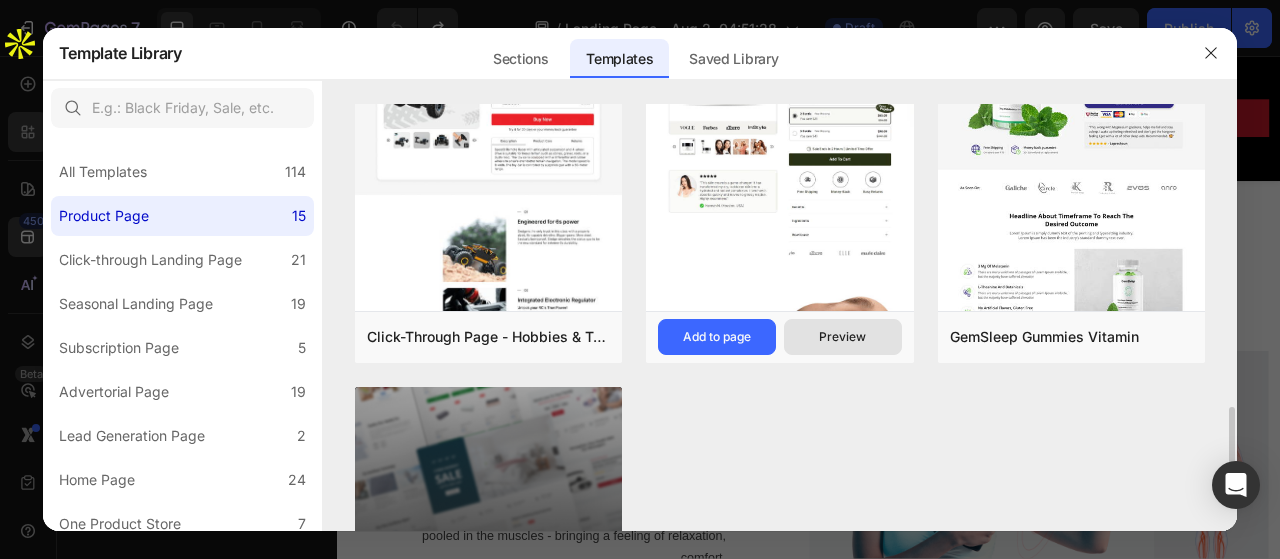 click on "Preview" at bounding box center [843, 337] 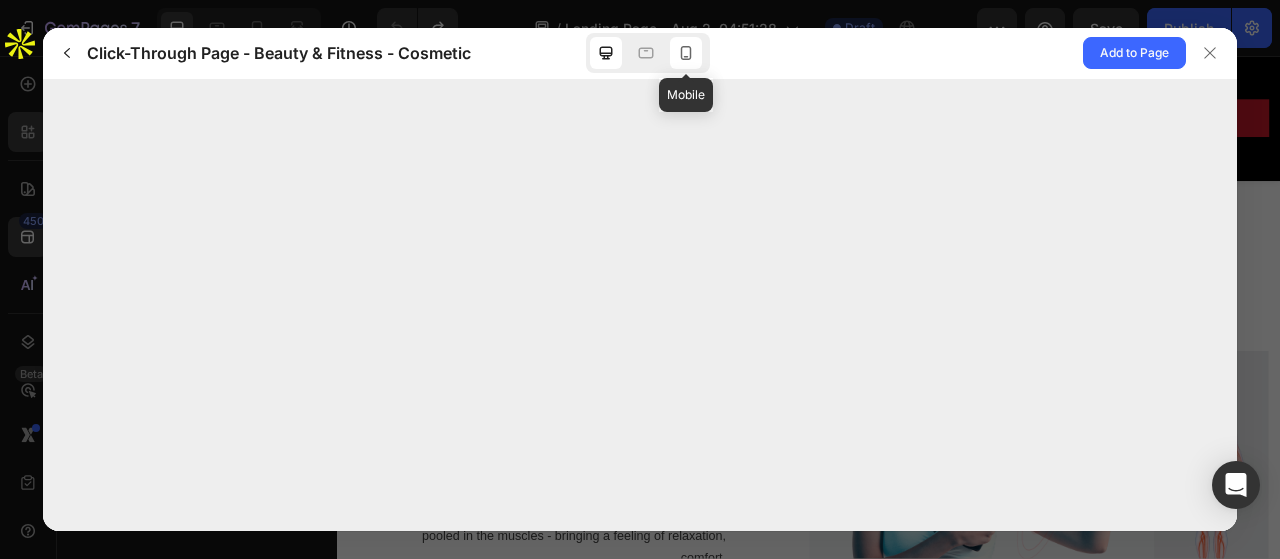 click 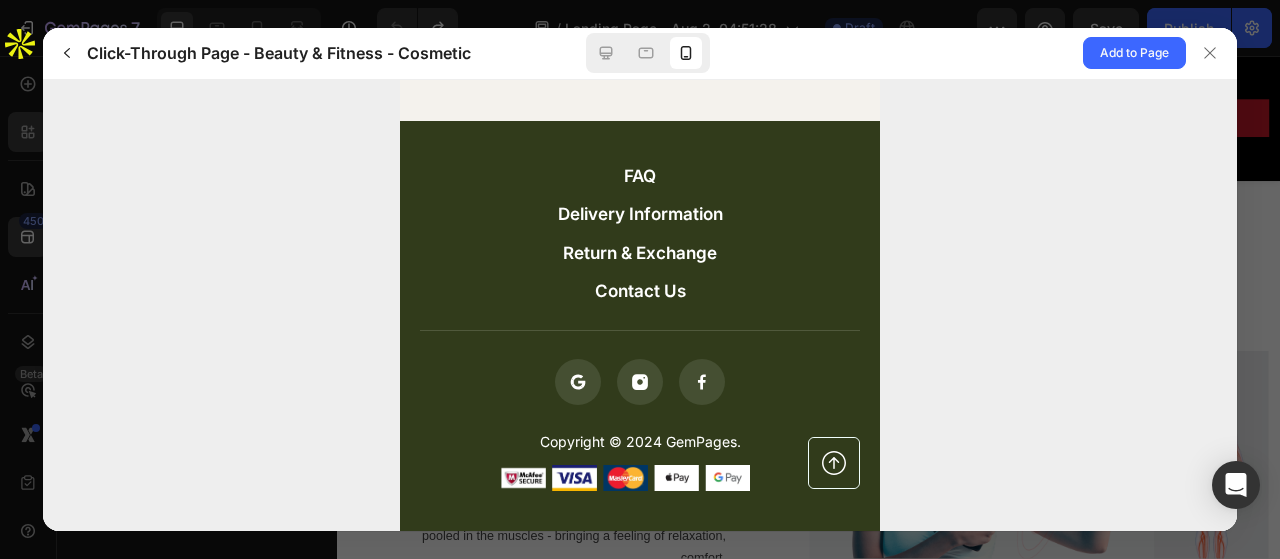scroll, scrollTop: 7651, scrollLeft: 0, axis: vertical 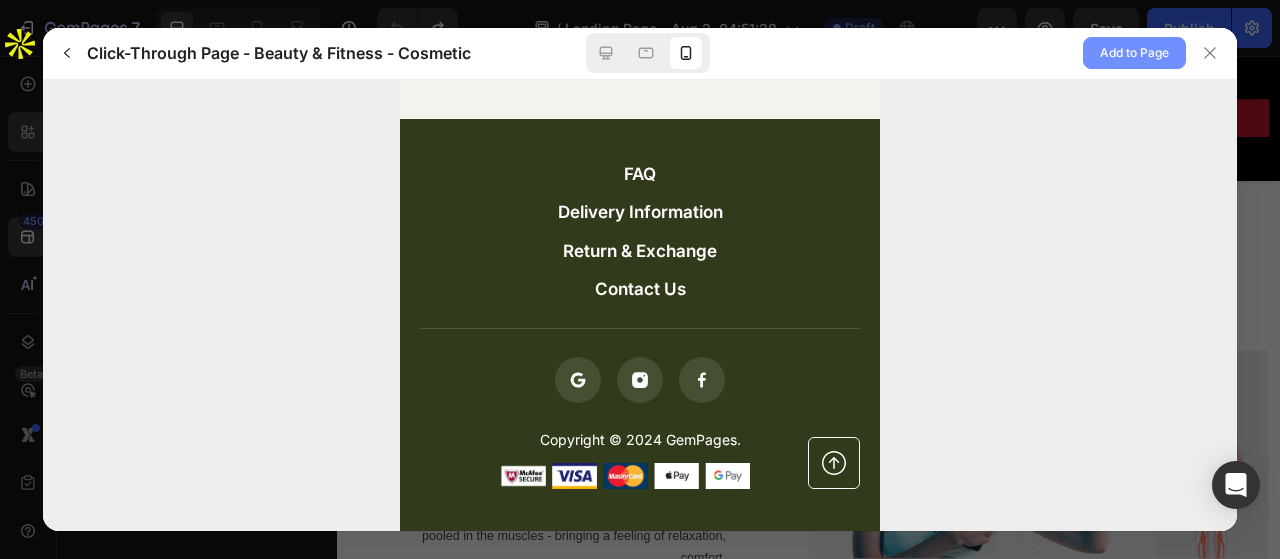 click on "Add to Page" 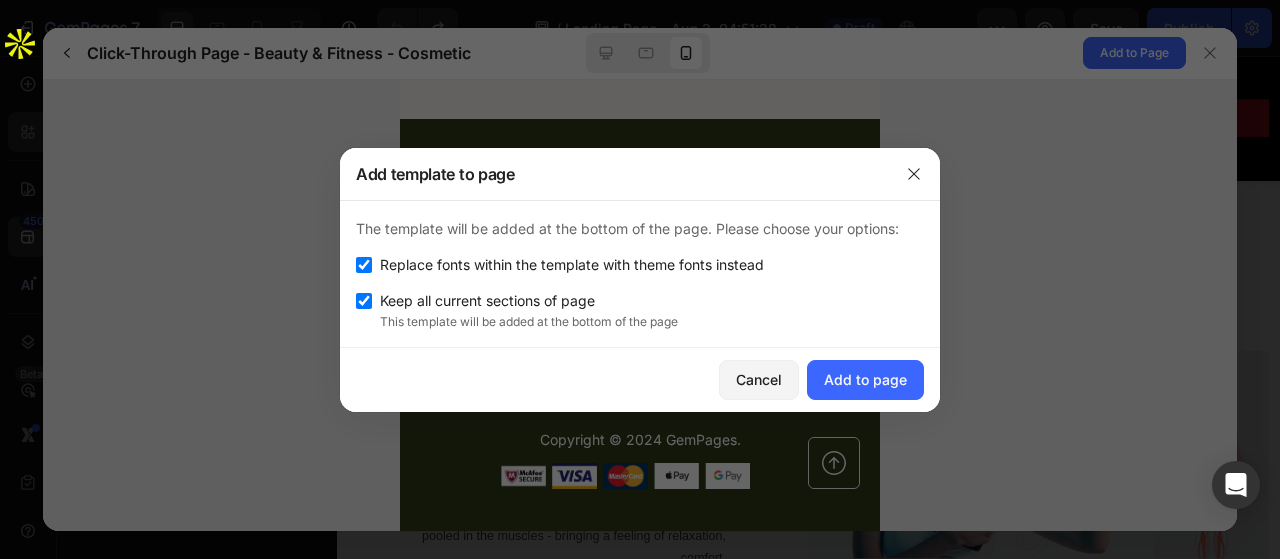 click at bounding box center (364, 301) 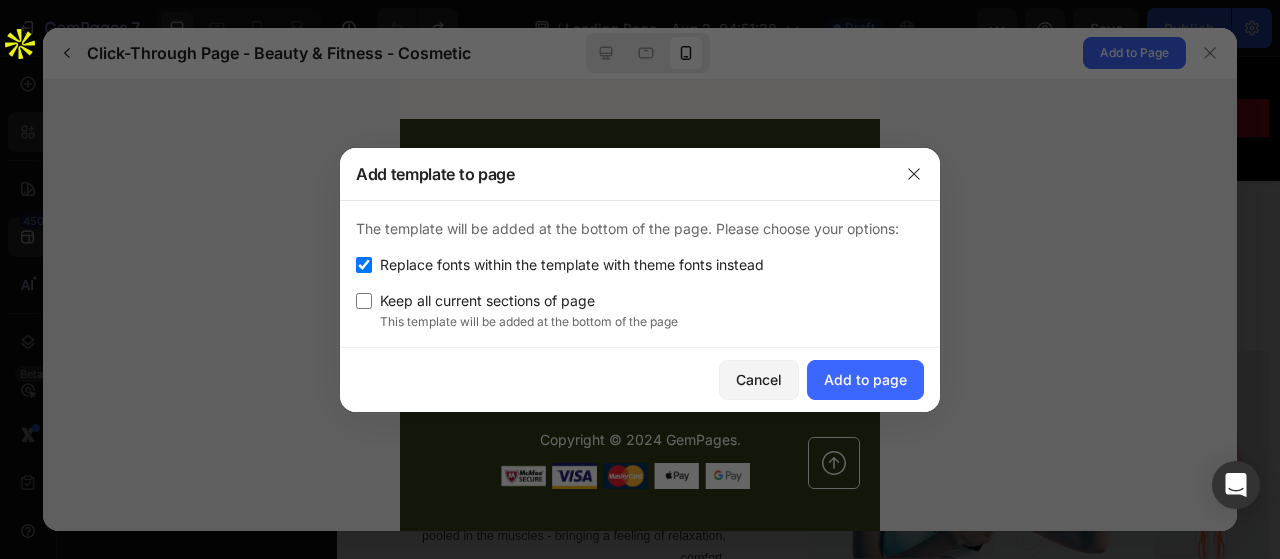 checkbox on "false" 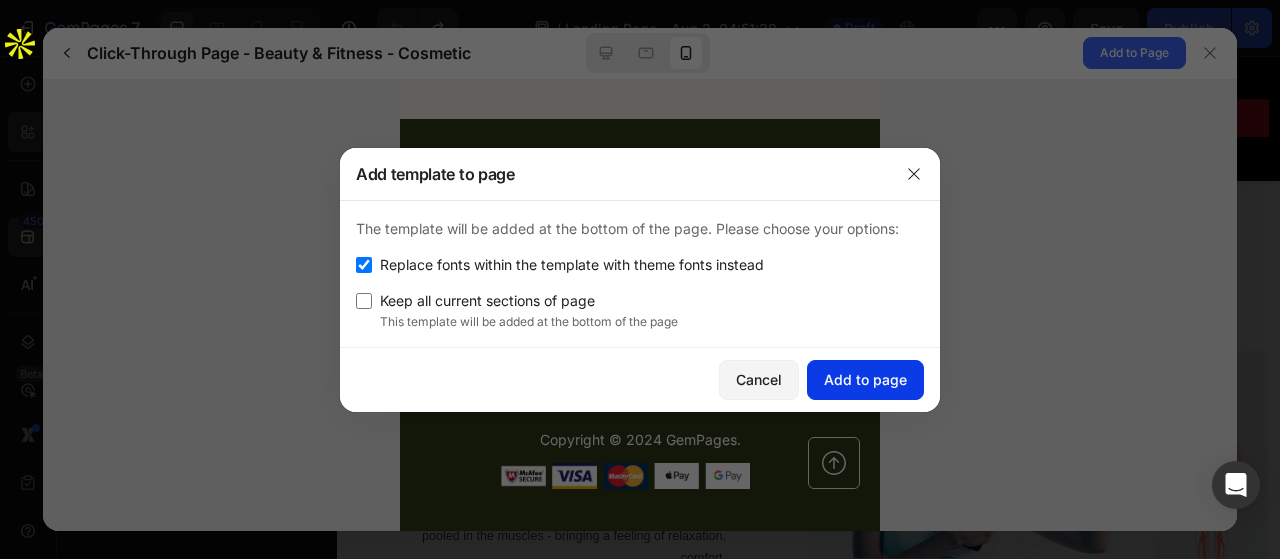 click on "Add to page" at bounding box center (865, 379) 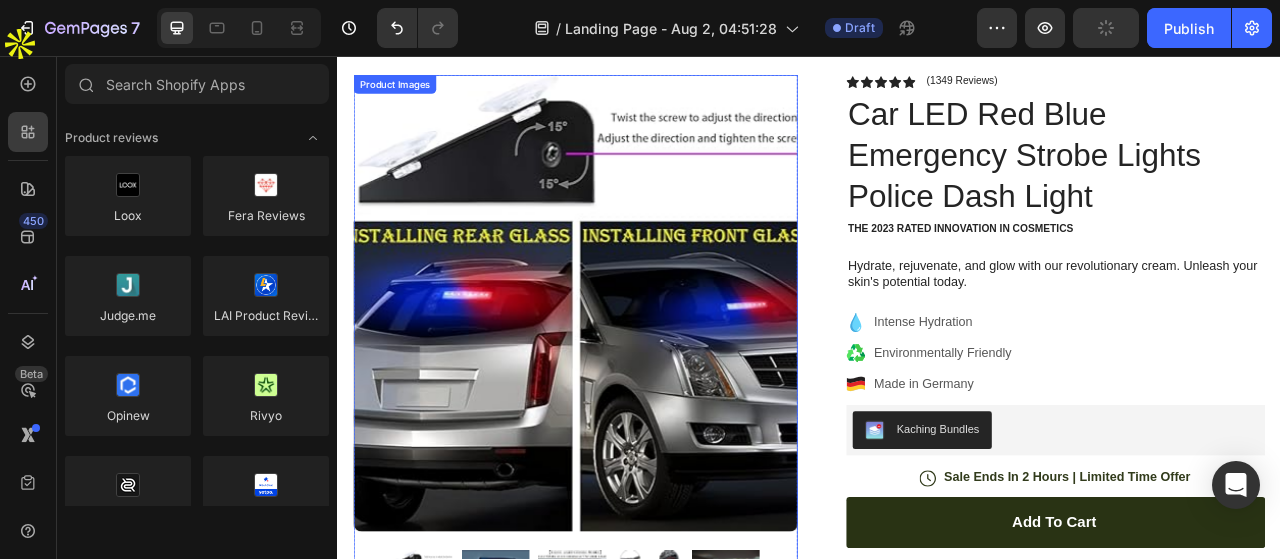 scroll, scrollTop: 0, scrollLeft: 0, axis: both 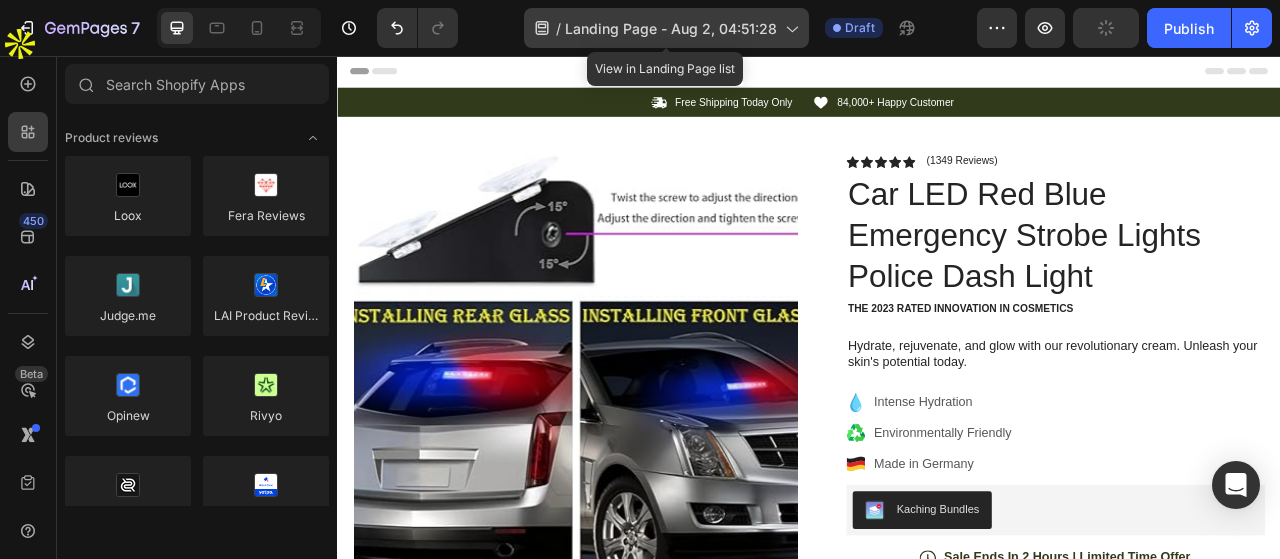 click on "Landing Page - Aug 2, 04:51:28" at bounding box center (671, 28) 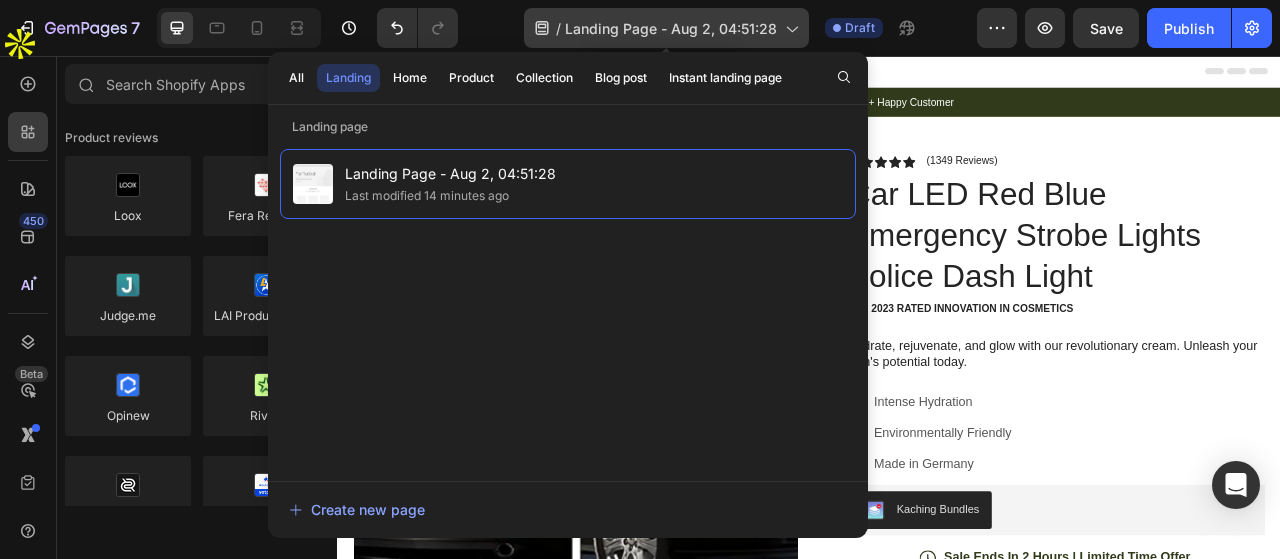 click on "Landing Page - Aug 2, 04:51:28" at bounding box center [671, 28] 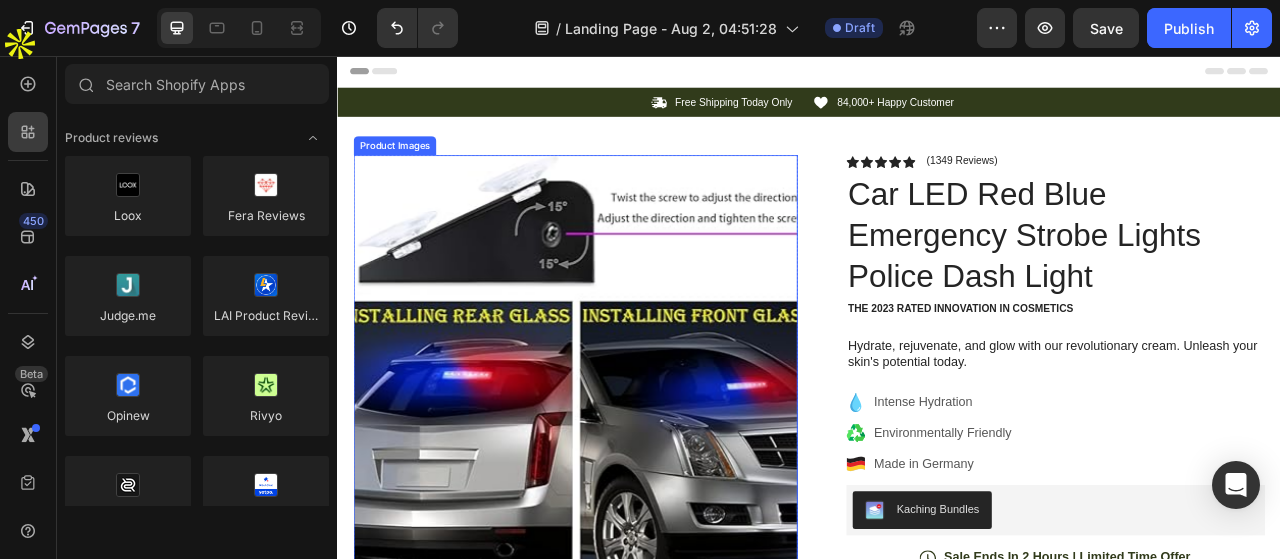 scroll, scrollTop: 100, scrollLeft: 0, axis: vertical 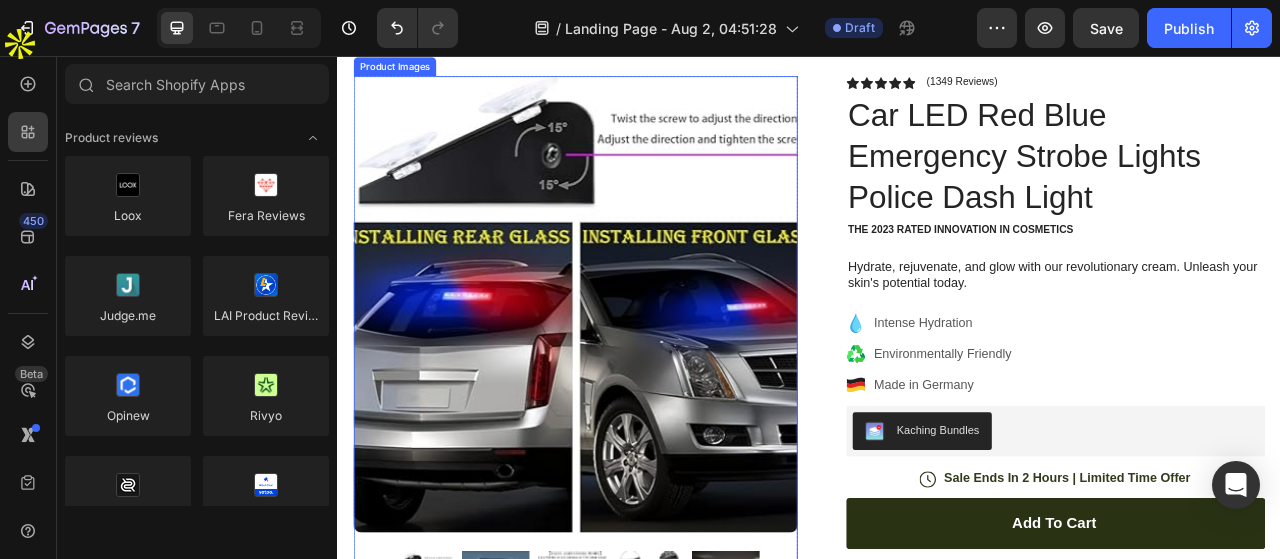 click at bounding box center (639, 372) 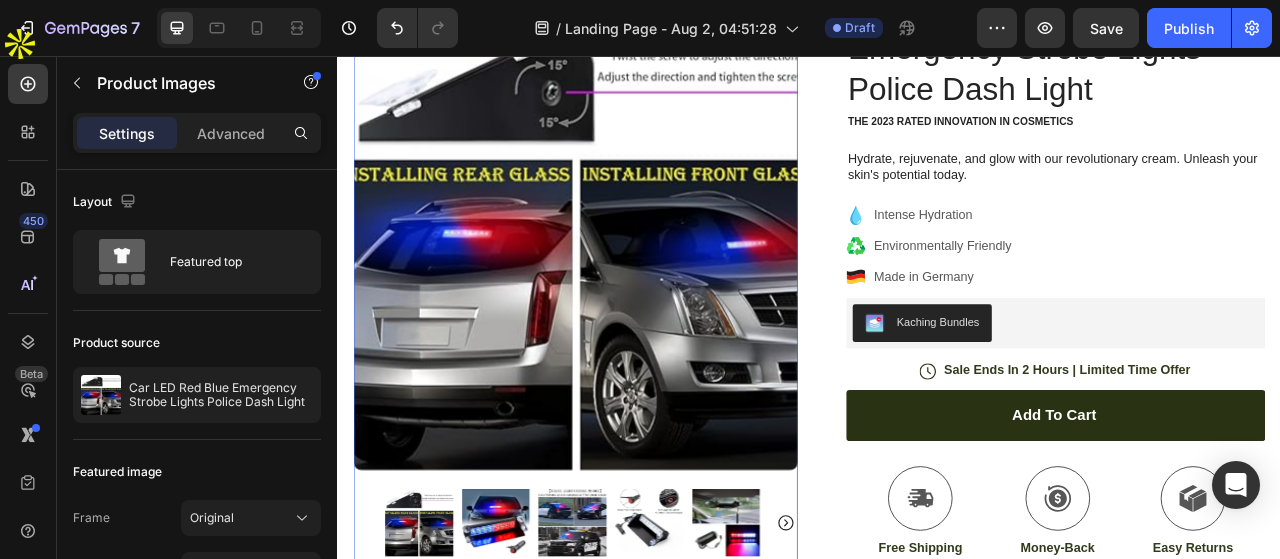 scroll, scrollTop: 300, scrollLeft: 0, axis: vertical 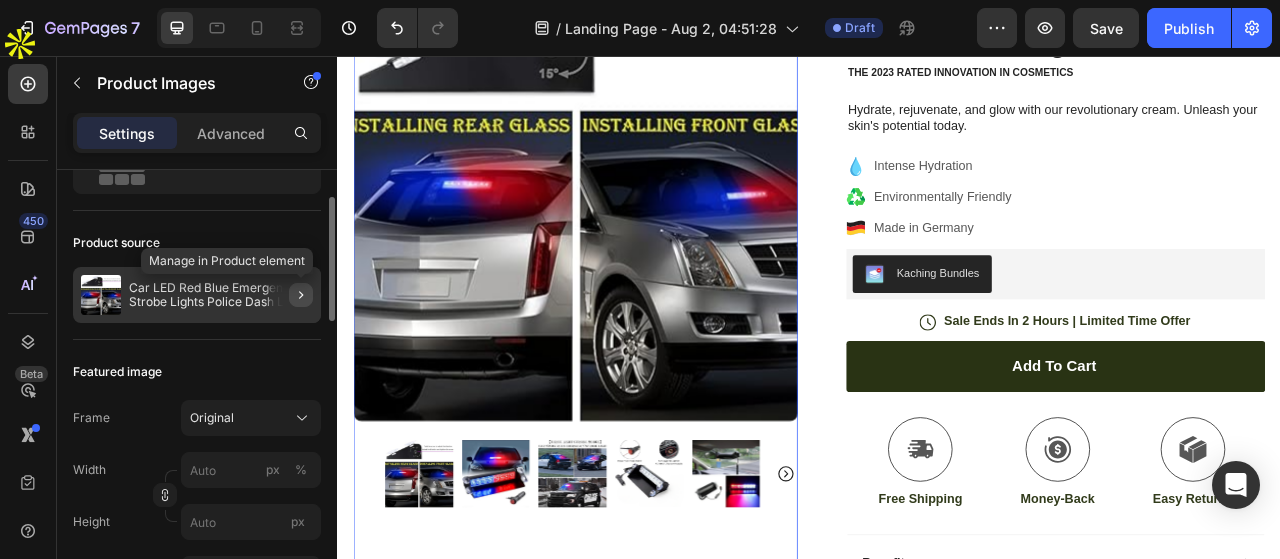 click 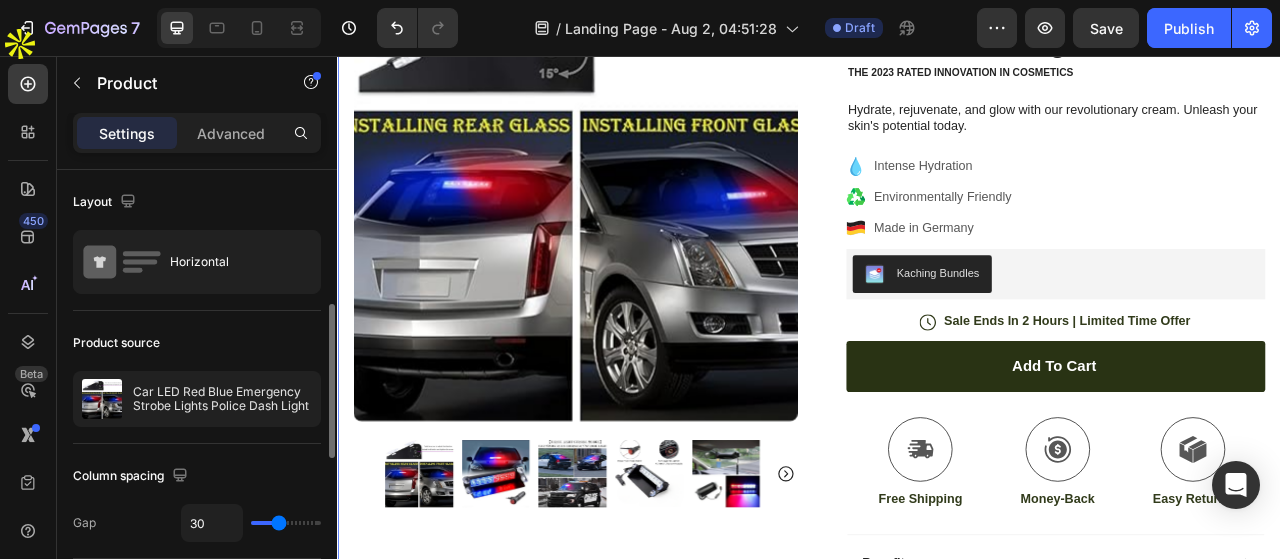 scroll, scrollTop: 100, scrollLeft: 0, axis: vertical 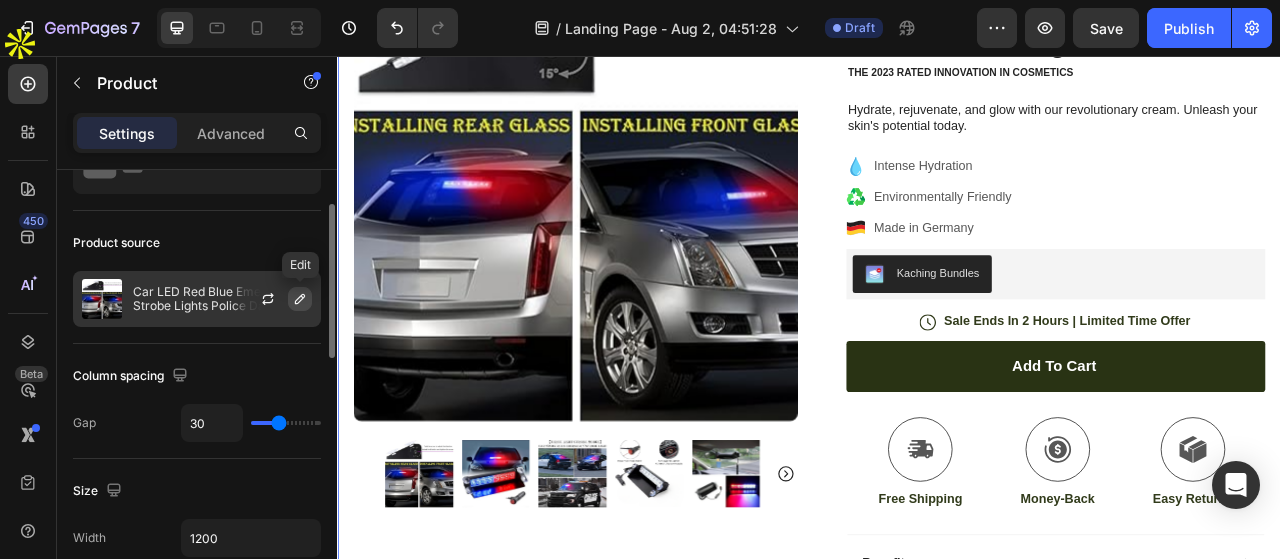click 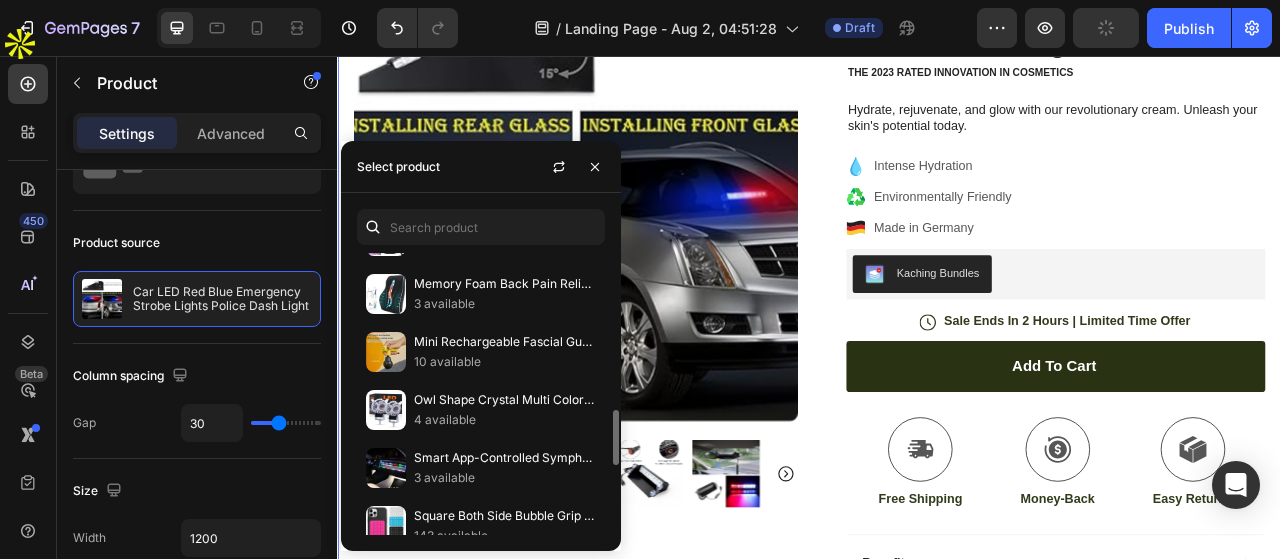 scroll, scrollTop: 1000, scrollLeft: 0, axis: vertical 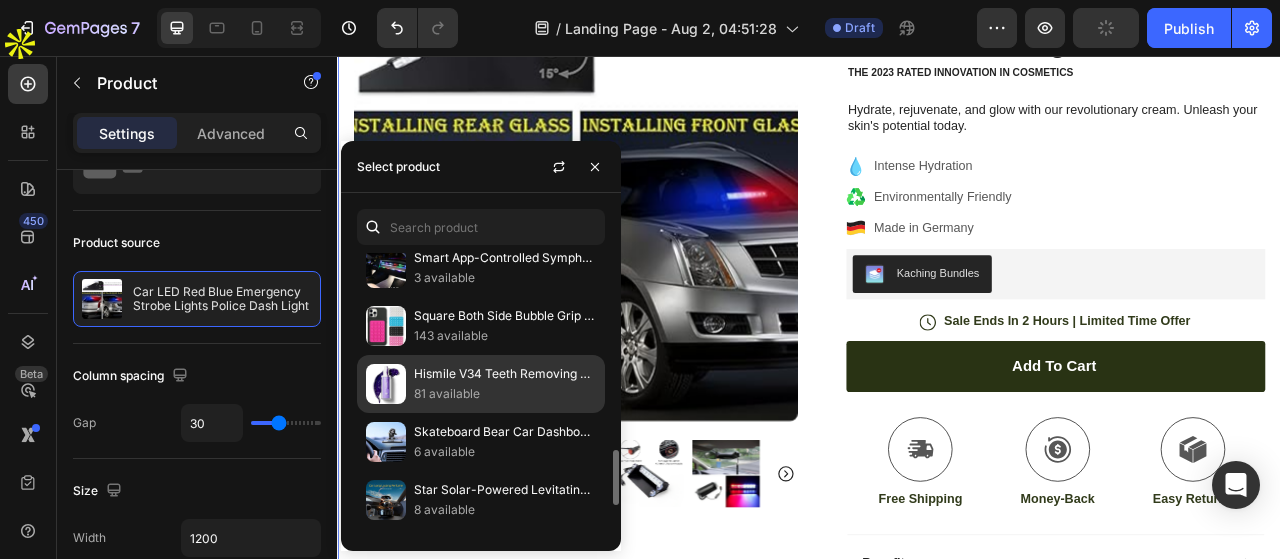click on "Hismile V34 Teeth Removing Deep Smoke Stains Gingiva Protection Purple Orthopaedic Toothpaste Colour Corrector(30ml) 81 available" 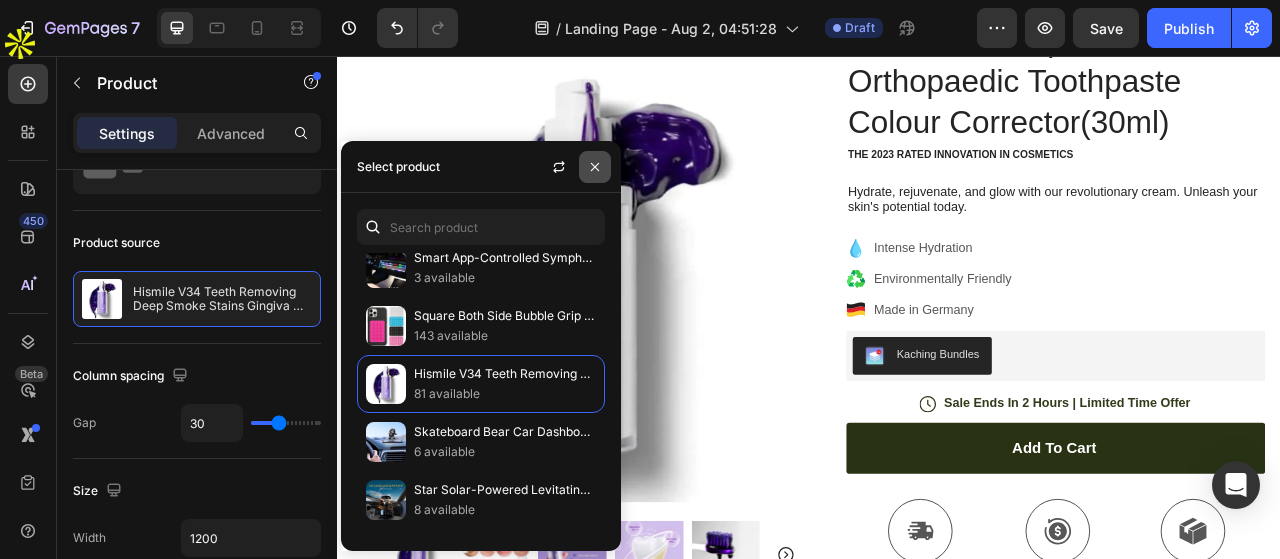 click 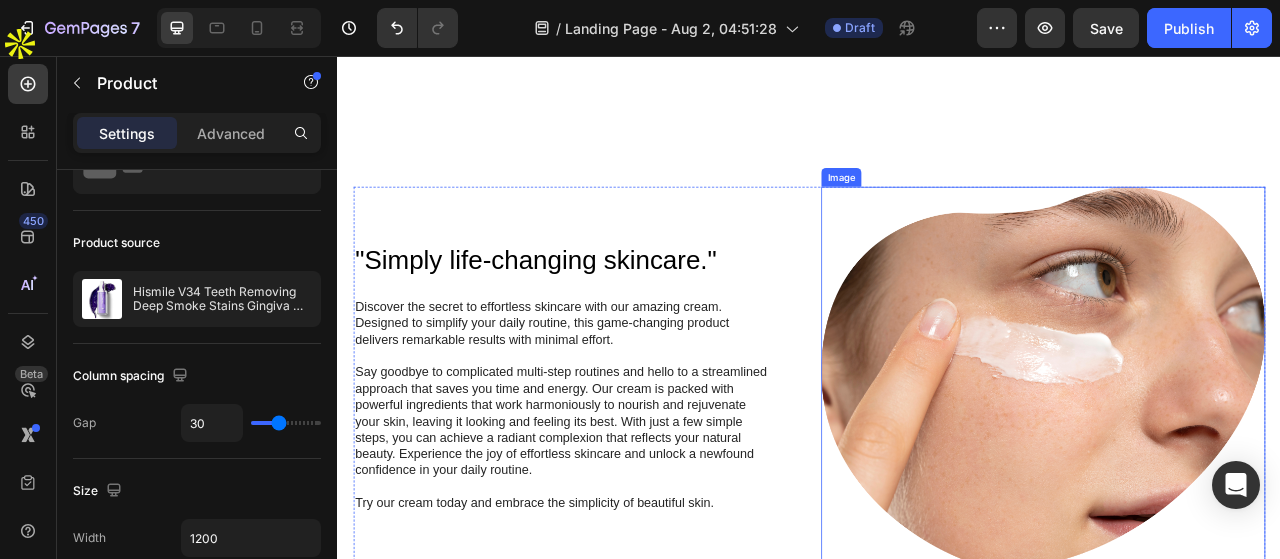 scroll, scrollTop: 1000, scrollLeft: 0, axis: vertical 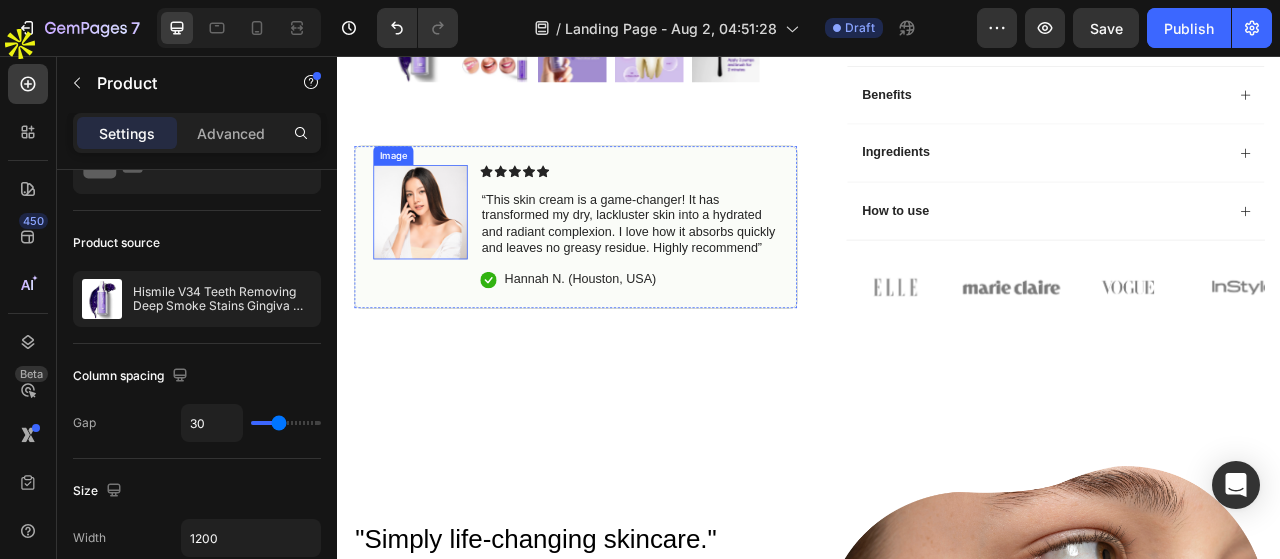 click at bounding box center [442, 255] 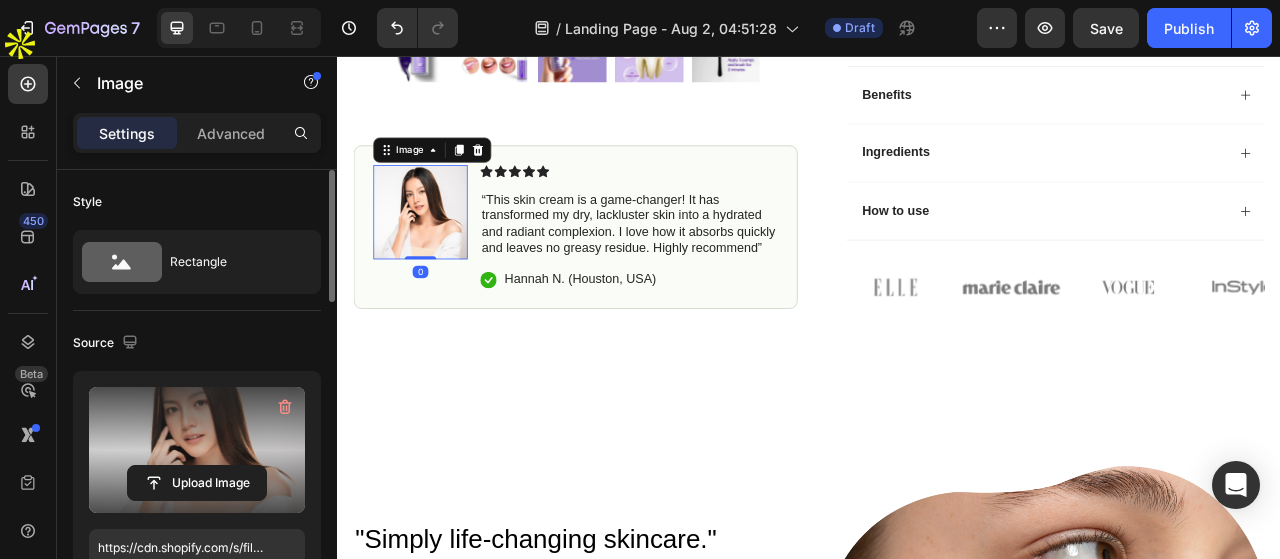 scroll, scrollTop: 100, scrollLeft: 0, axis: vertical 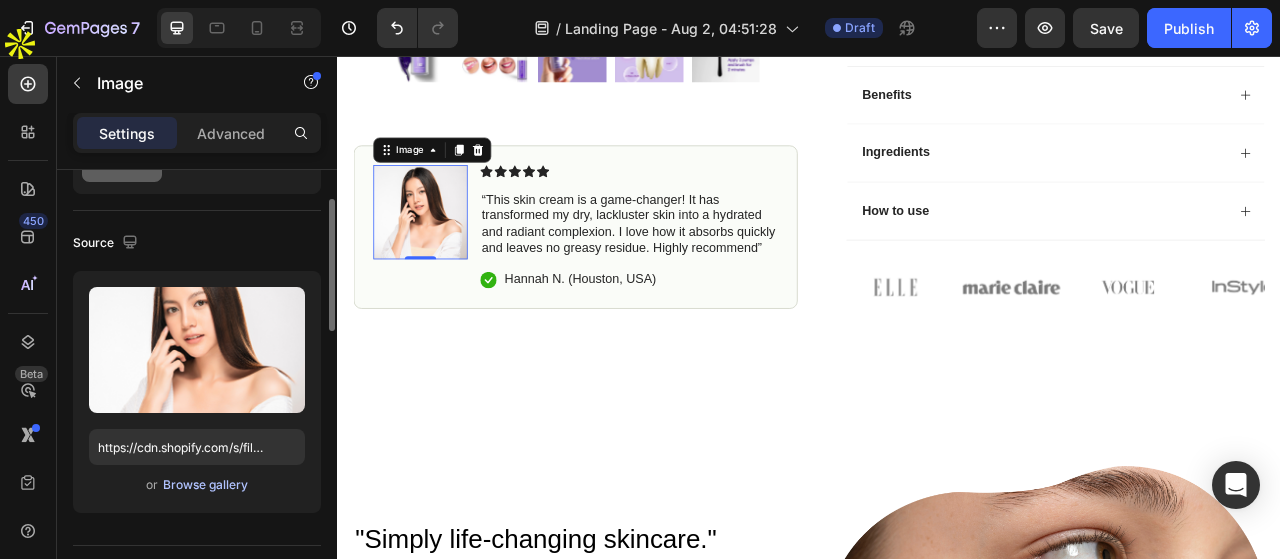click on "Browse gallery" at bounding box center [205, 485] 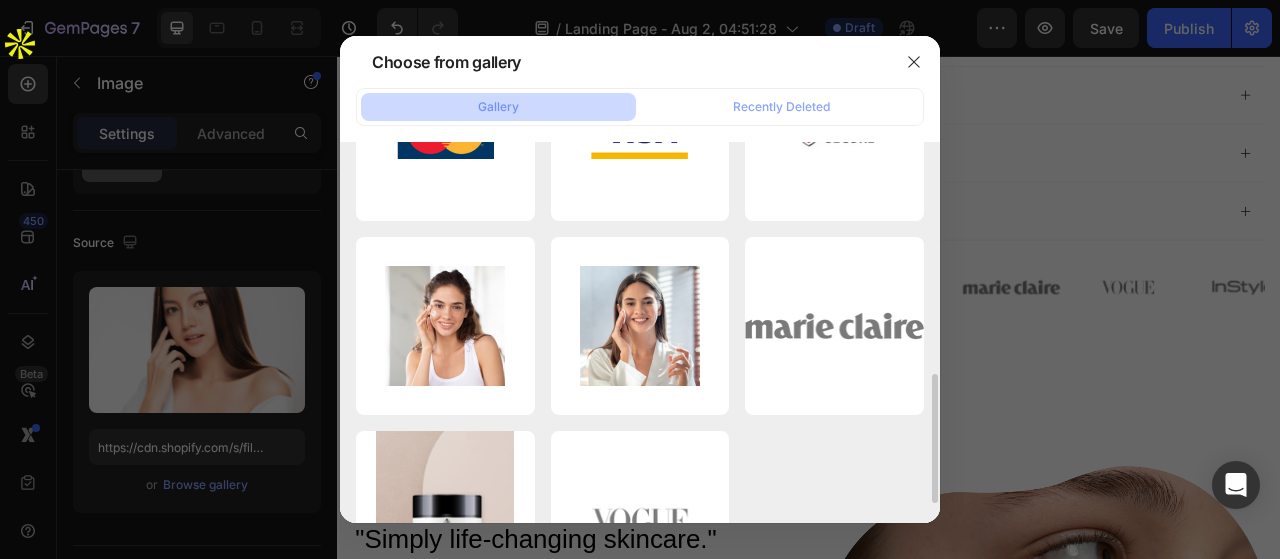 scroll, scrollTop: 0, scrollLeft: 0, axis: both 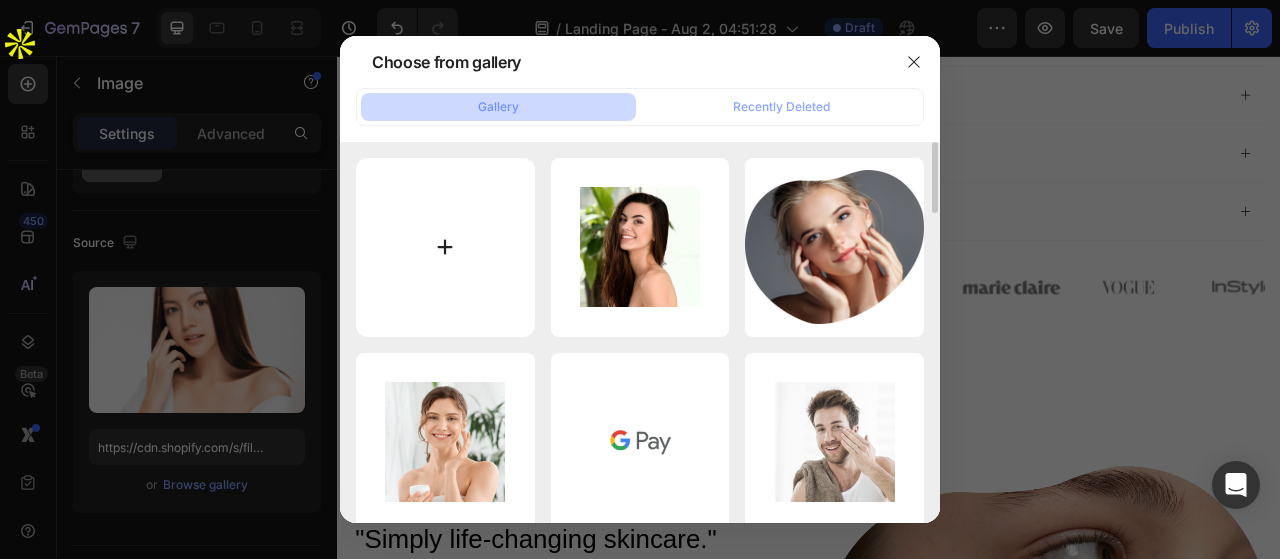 click at bounding box center [445, 247] 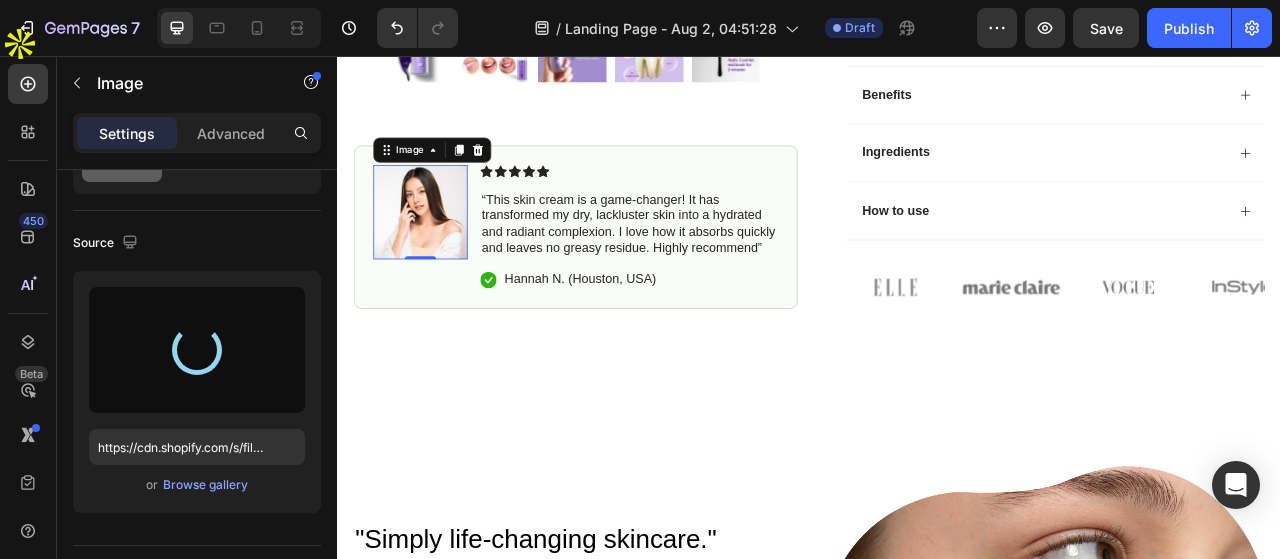 type on "https://cdn.shopify.com/s/files/1/0950/5793/6516/files/gempages_578079969167541010-092a6eeb-c2af-43d0-8df8-810e4ddd0f9c.jpg" 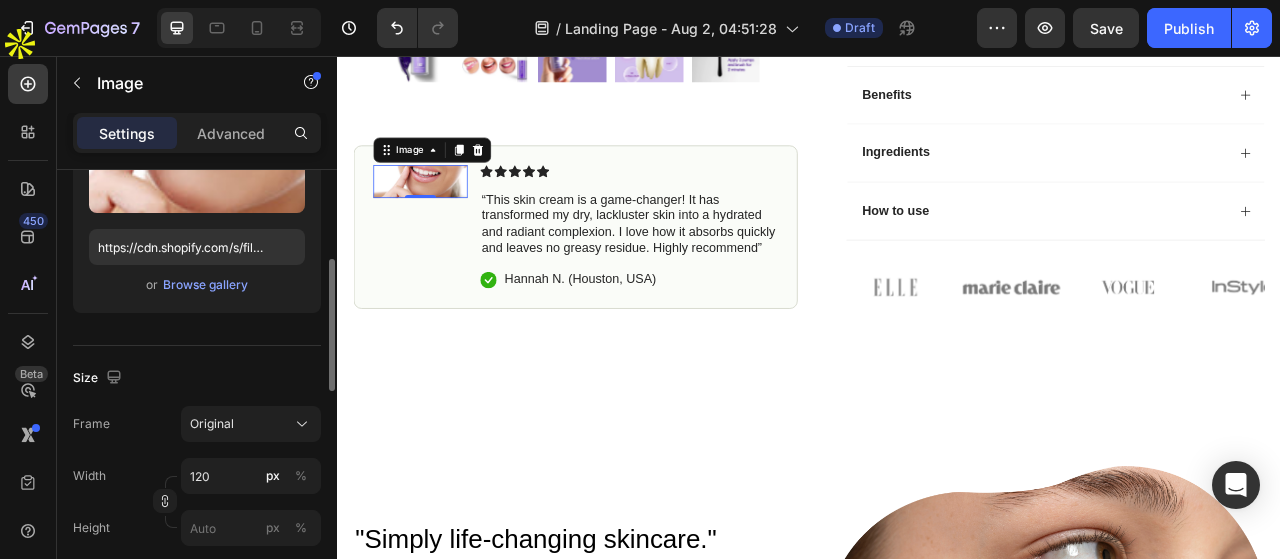 scroll, scrollTop: 400, scrollLeft: 0, axis: vertical 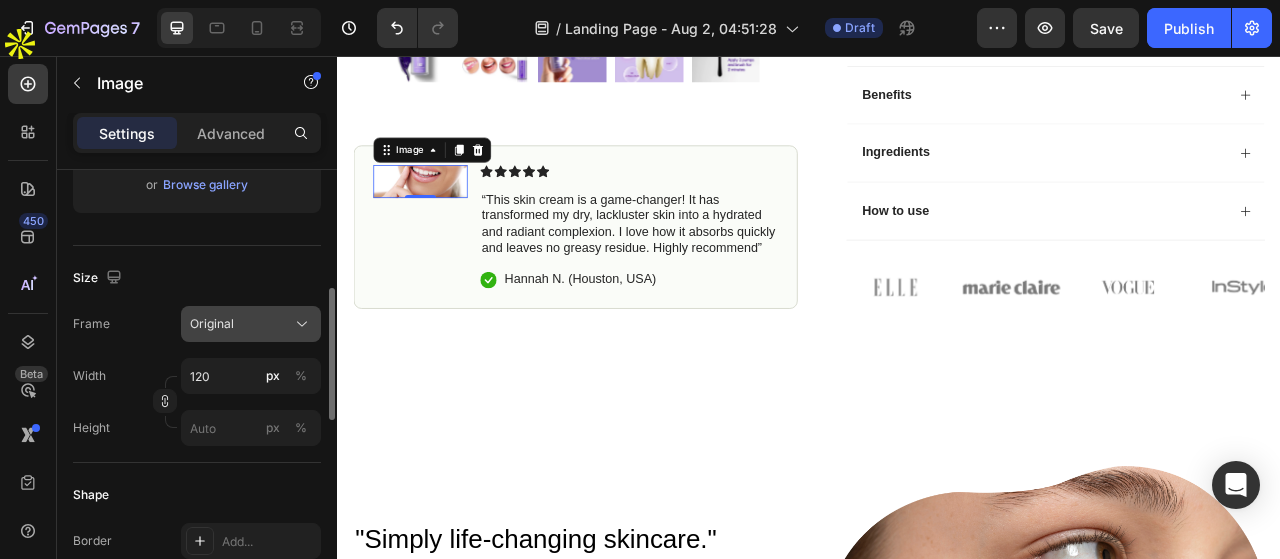 click on "Original" 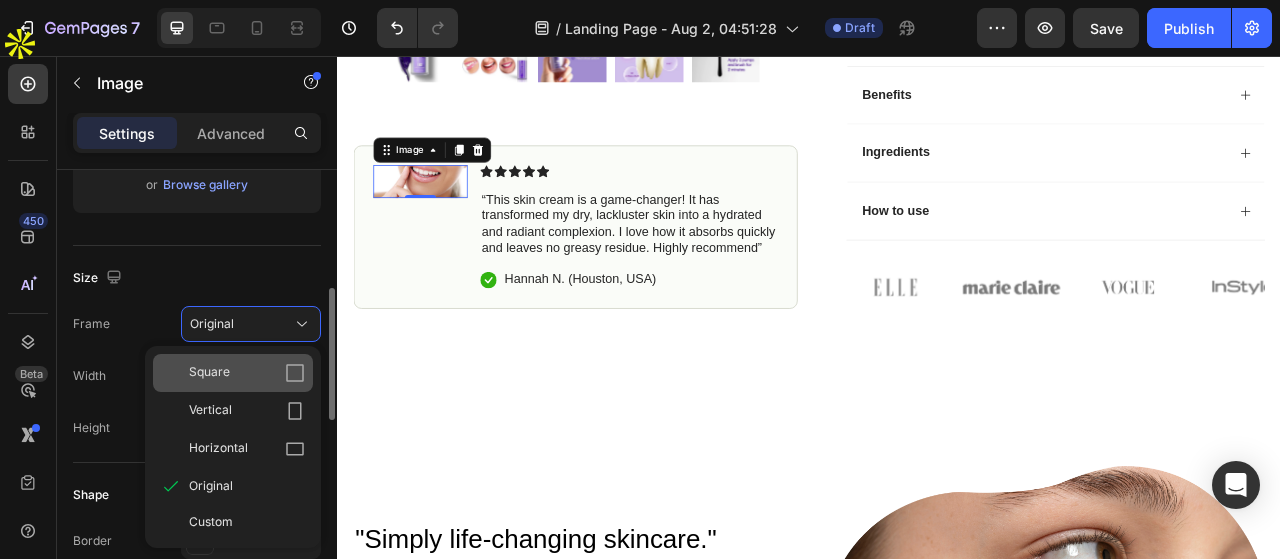 click on "Square" at bounding box center (247, 373) 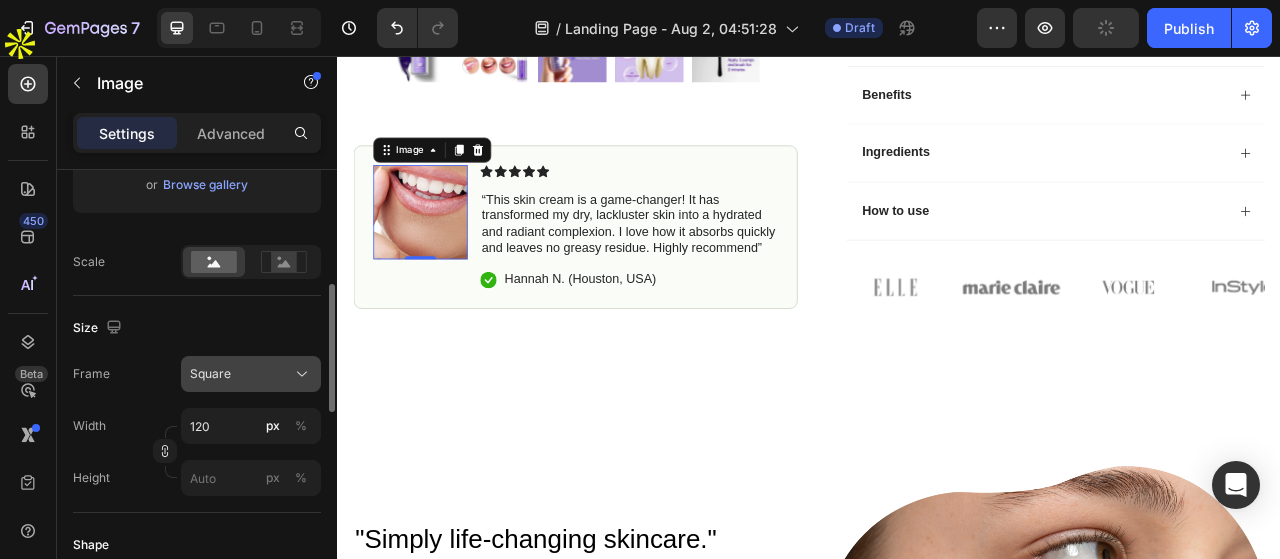 click on "Square" at bounding box center (251, 374) 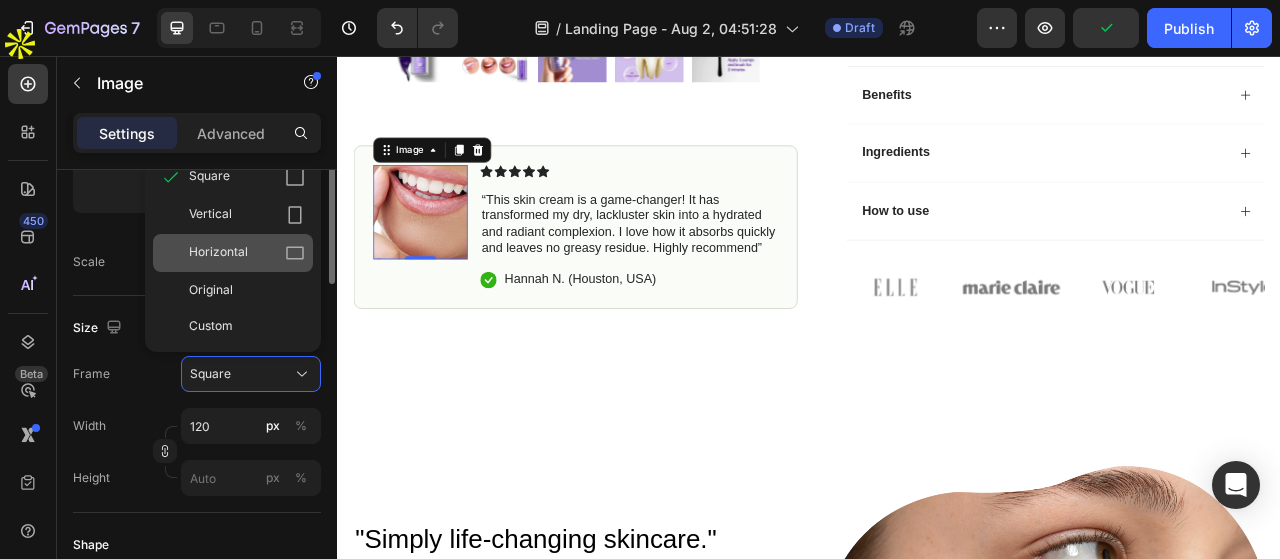 scroll, scrollTop: 300, scrollLeft: 0, axis: vertical 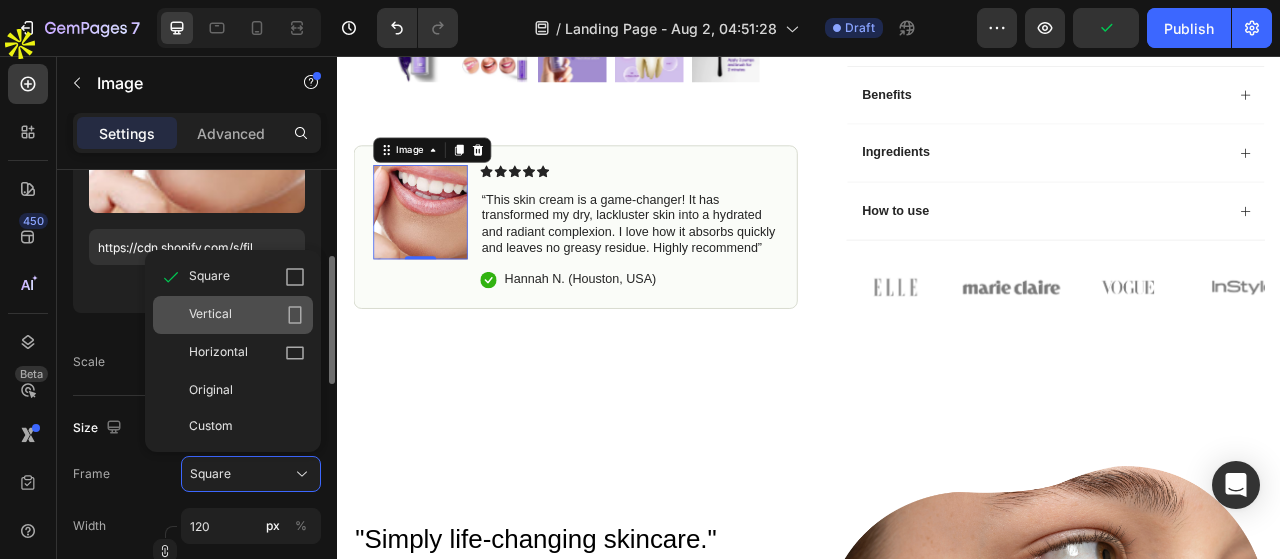 click on "Vertical" 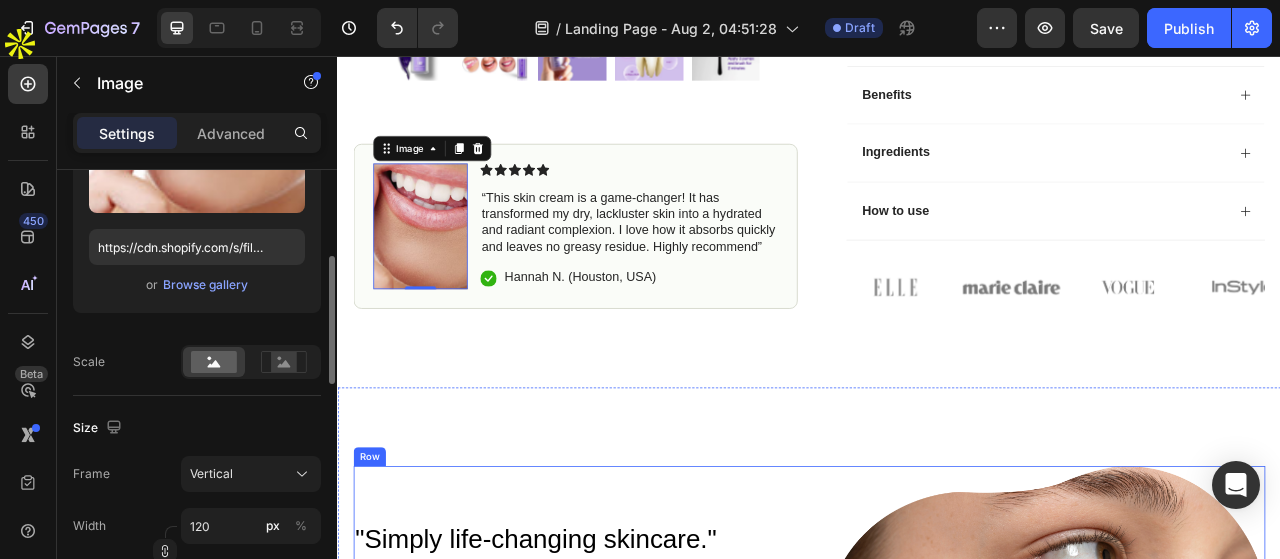 click on ""Simply life-changing skincare." Heading Discover the secret to effortless skincare with our amazing cream. Designed to simplify your daily routine, this game-changing product delivers remarkable results with minimal effort.   Say goodbye to complicated multi-step routines and hello to a streamlined approach that saves you time and energy. Our cream is packed with powerful ingredients that work harmoniously to nourish and rejuvenate your skin, leaving it looking and feeling its best. With just a few simple steps, you can achieve a radiant complexion that reflects your natural beauty. Experience the joy of effortless skincare and unlock a newfound confidence in your daily routine.   Try our cream today and embrace the simplicity of beautiful skin. Text Block Row" at bounding box center (639, 821) 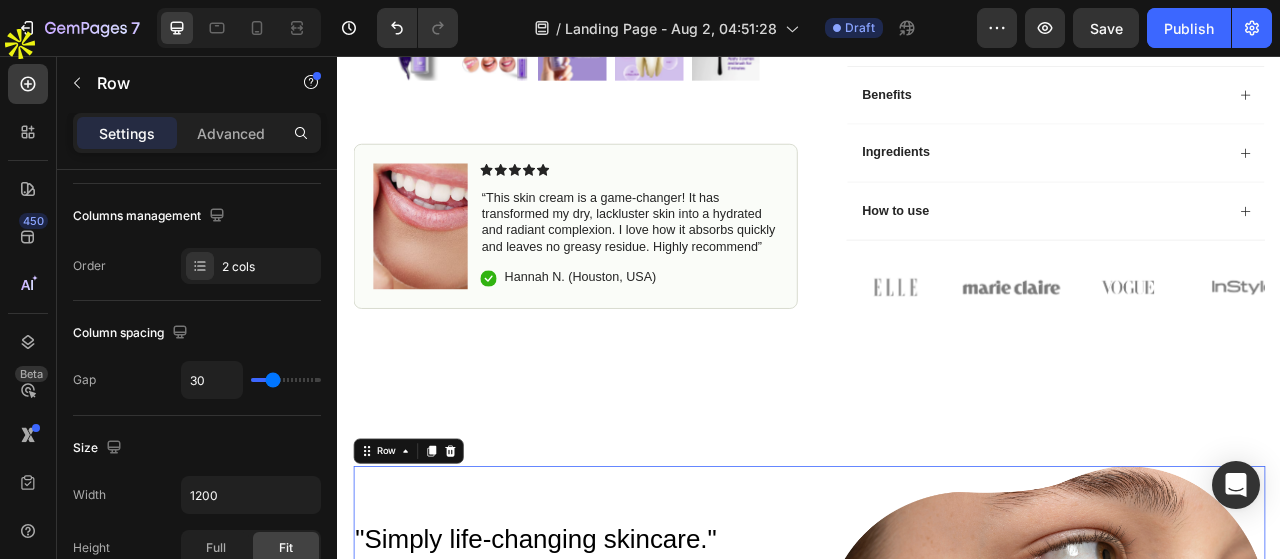 scroll, scrollTop: 0, scrollLeft: 0, axis: both 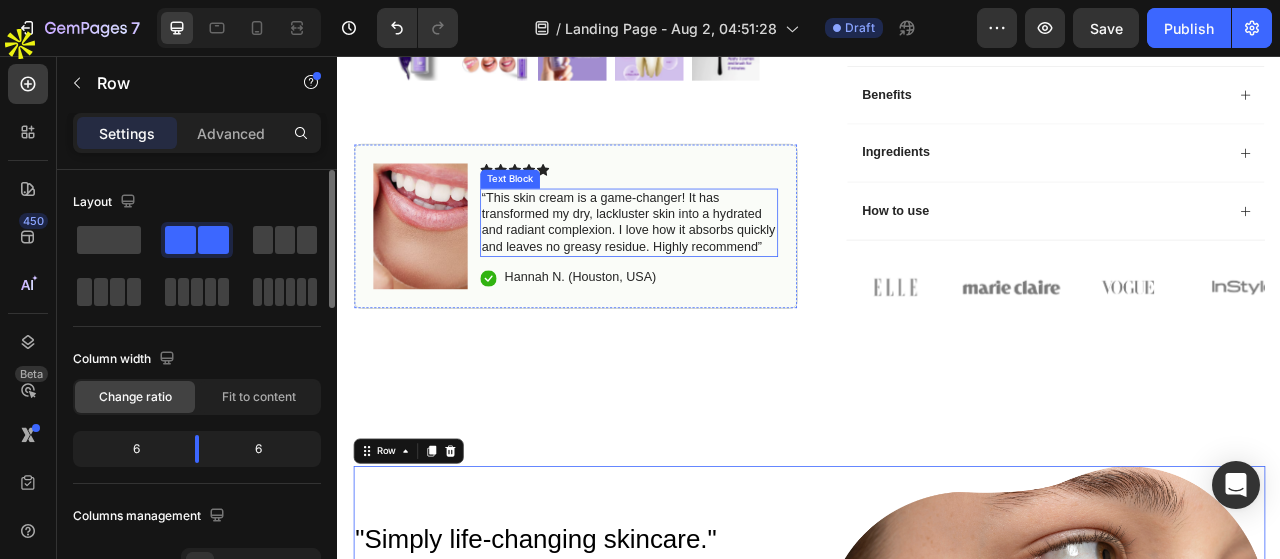 click on "“This skin cream is a game-changer! It has transformed my dry, lackluster skin into a hydrated and radiant complexion. I love how it absorbs quickly and leaves no greasy residue. Highly recommend”" at bounding box center [707, 268] 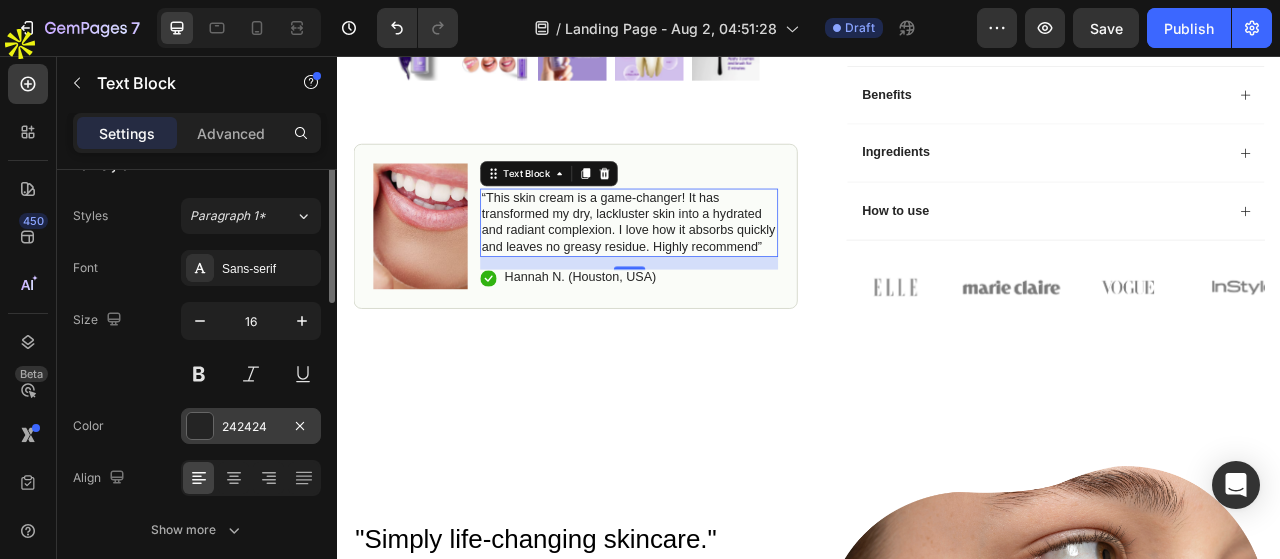 scroll, scrollTop: 0, scrollLeft: 0, axis: both 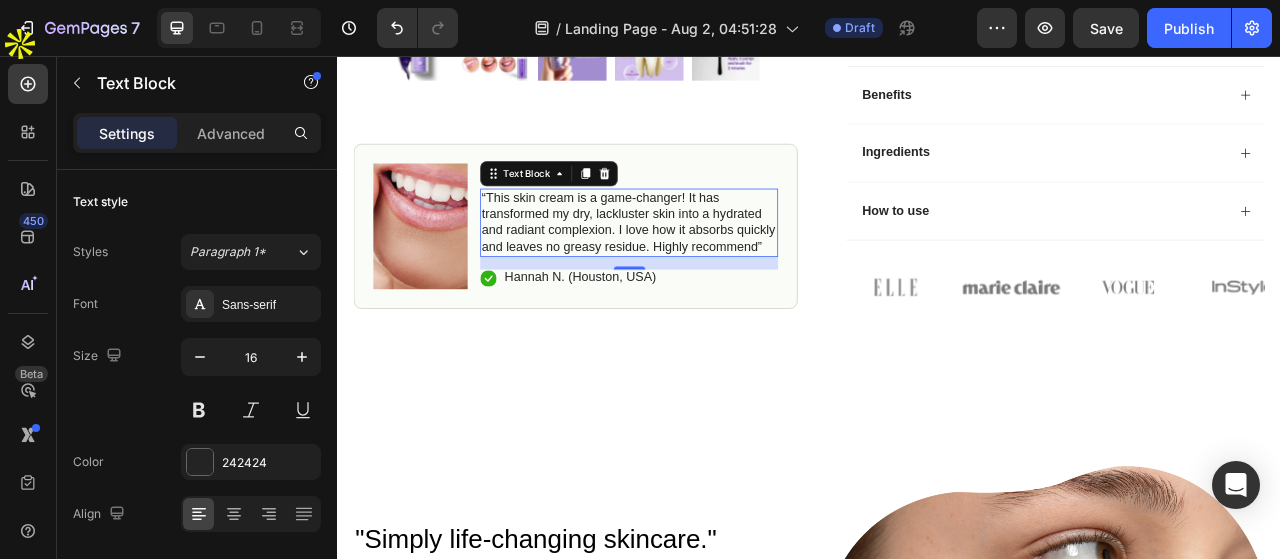 click on "“This skin cream is a game-changer! It has transformed my dry, lackluster skin into a hydrated and radiant complexion. I love how it absorbs quickly and leaves no greasy residue. Highly recommend”" at bounding box center (707, 268) 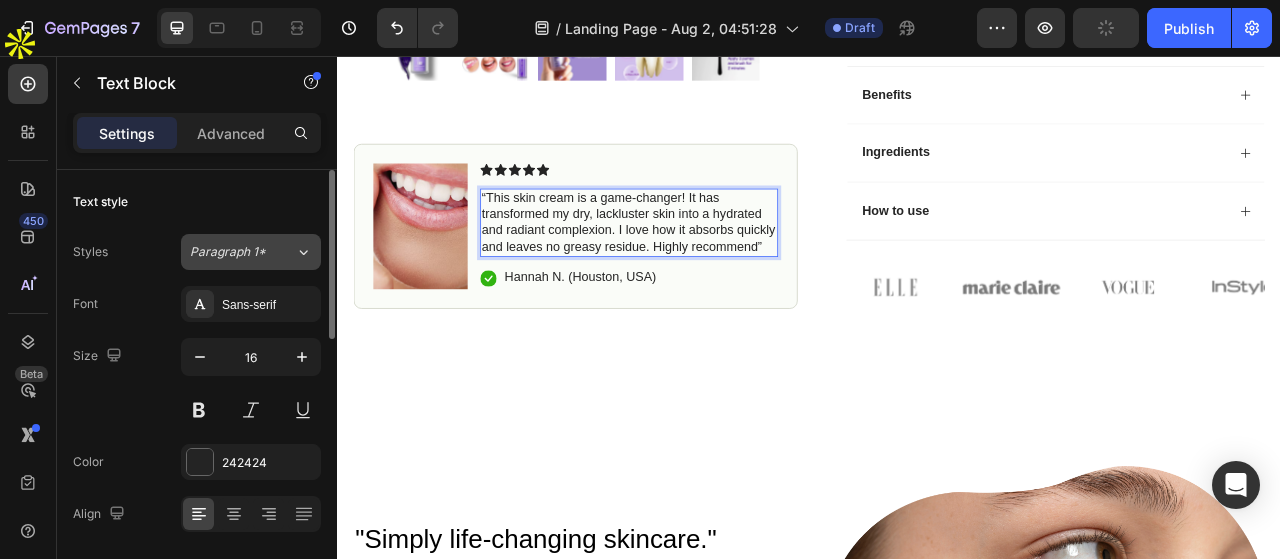 click on "Paragraph 1*" at bounding box center [242, 252] 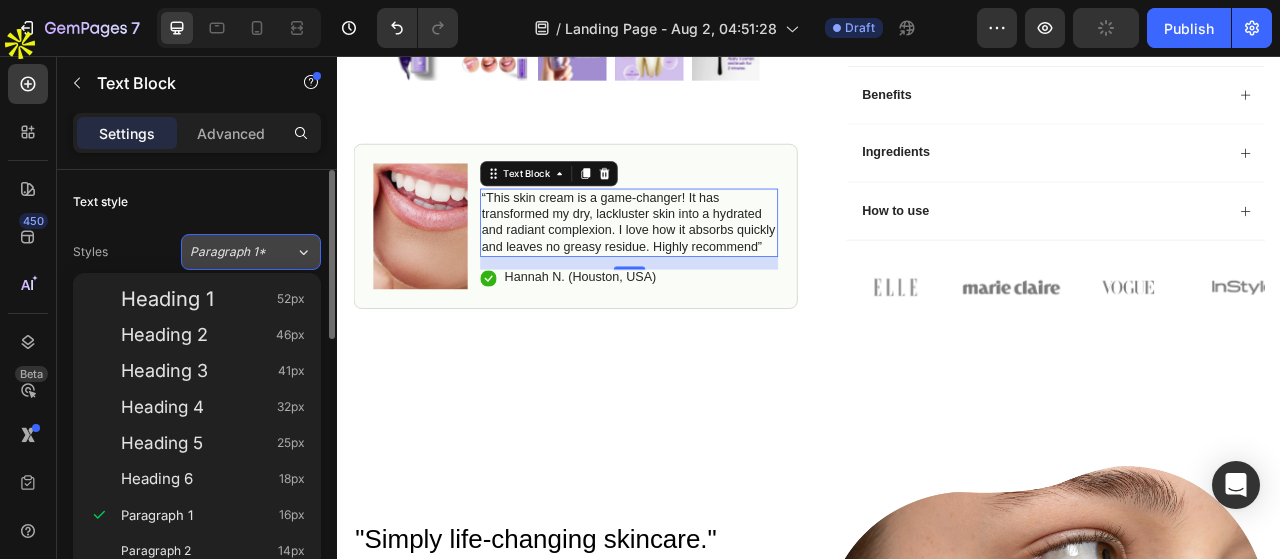 click on "Paragraph 1*" at bounding box center (242, 252) 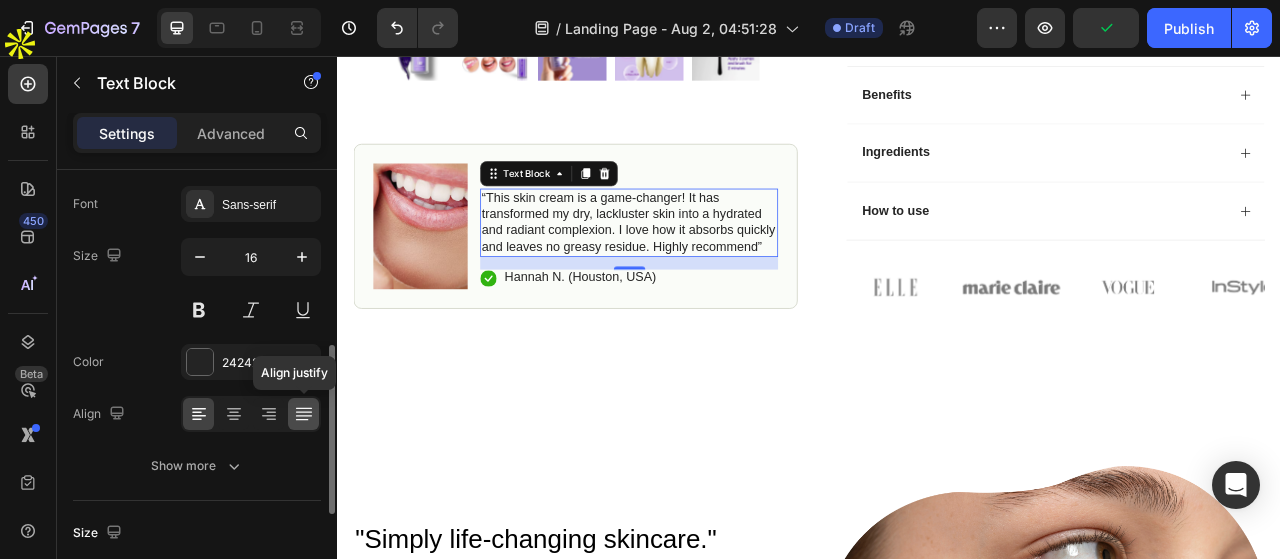 scroll, scrollTop: 200, scrollLeft: 0, axis: vertical 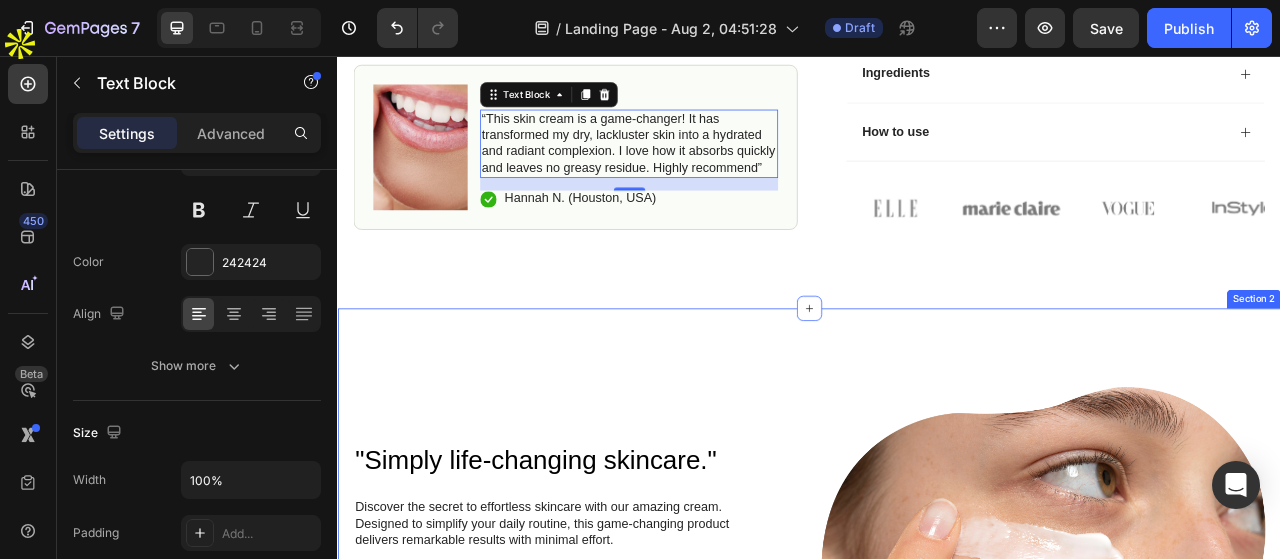 click on ""Simply life-changing skincare." Heading Discover the secret to effortless skincare with our amazing cream. Designed to simplify your daily routine, this game-changing product delivers remarkable results with minimal effort.   Say goodbye to complicated multi-step routines and hello to a streamlined approach that saves you time and energy. Our cream is packed with powerful ingredients that work harmoniously to nourish and rejuvenate your skin, leaving it looking and feeling its best. With just a few simple steps, you can achieve a radiant complexion that reflects your natural beauty. Experience the joy of effortless skincare and unlock a newfound confidence in your daily routine.   Try our cream today and embrace the simplicity of beautiful skin. Text Block Row Image Row ...and the best part is, you'll confidently strut the streets with radiant and flawless skin Heading     Text Block Row Image Row Section 2" at bounding box center [937, 926] 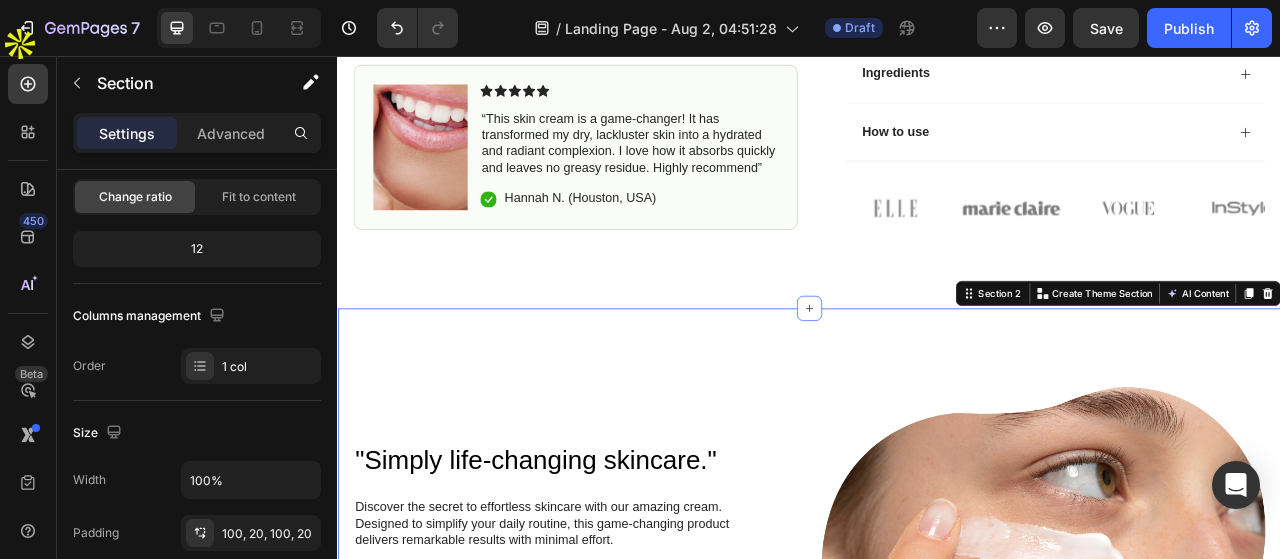 scroll, scrollTop: 0, scrollLeft: 0, axis: both 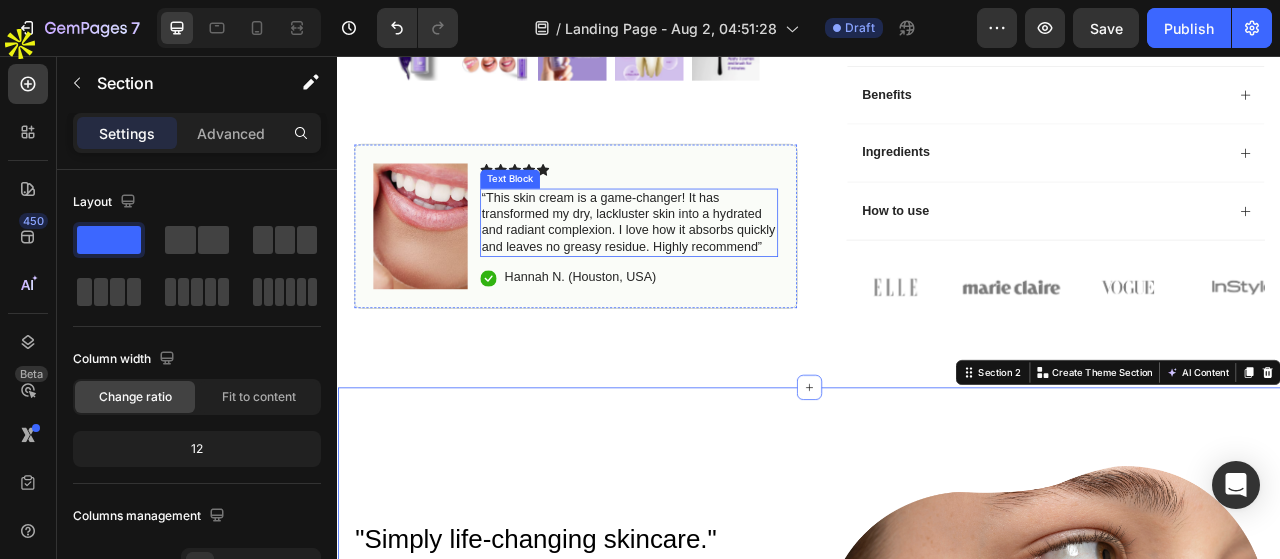 click on "“This skin cream is a game-changer! It has transformed my dry, lackluster skin into a hydrated and radiant complexion. I love how it absorbs quickly and leaves no greasy residue. Highly recommend”" at bounding box center [707, 268] 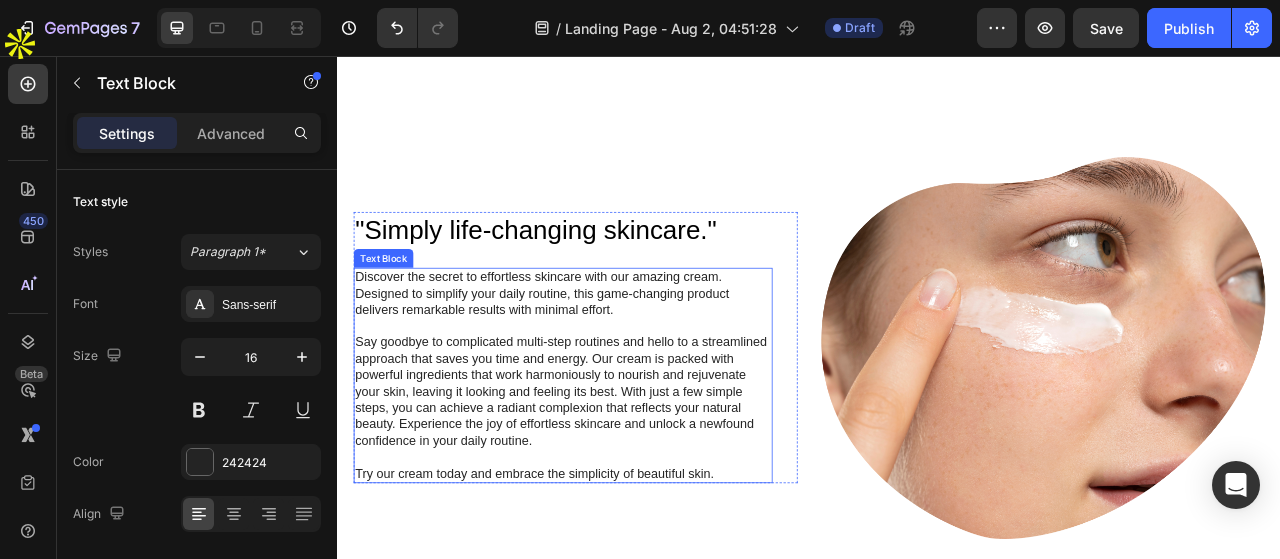 scroll, scrollTop: 1400, scrollLeft: 0, axis: vertical 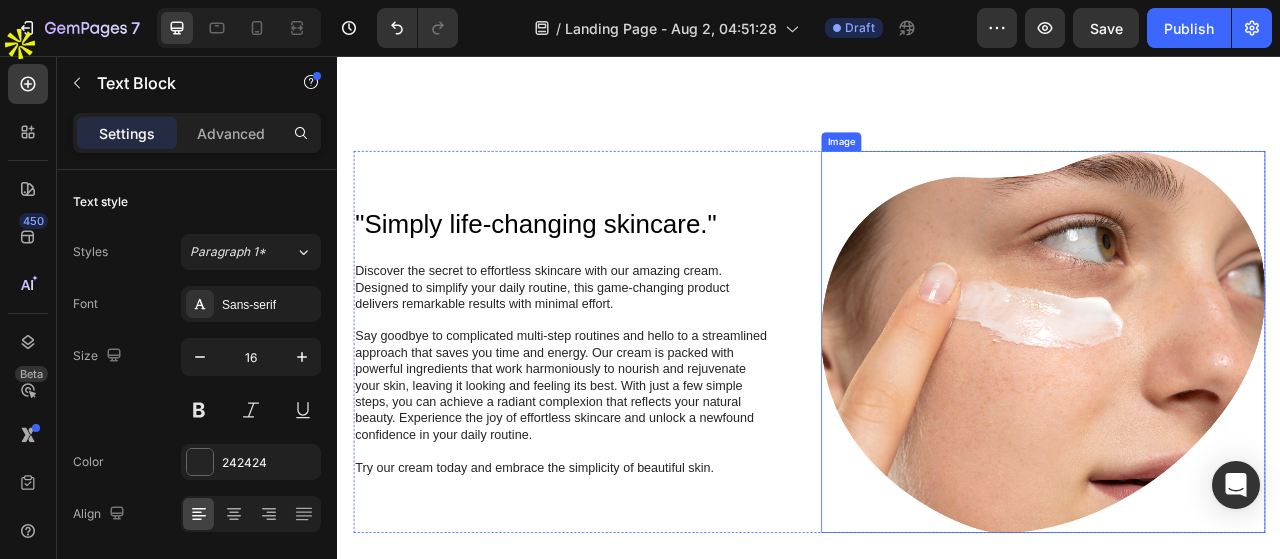 click at bounding box center [1234, 421] 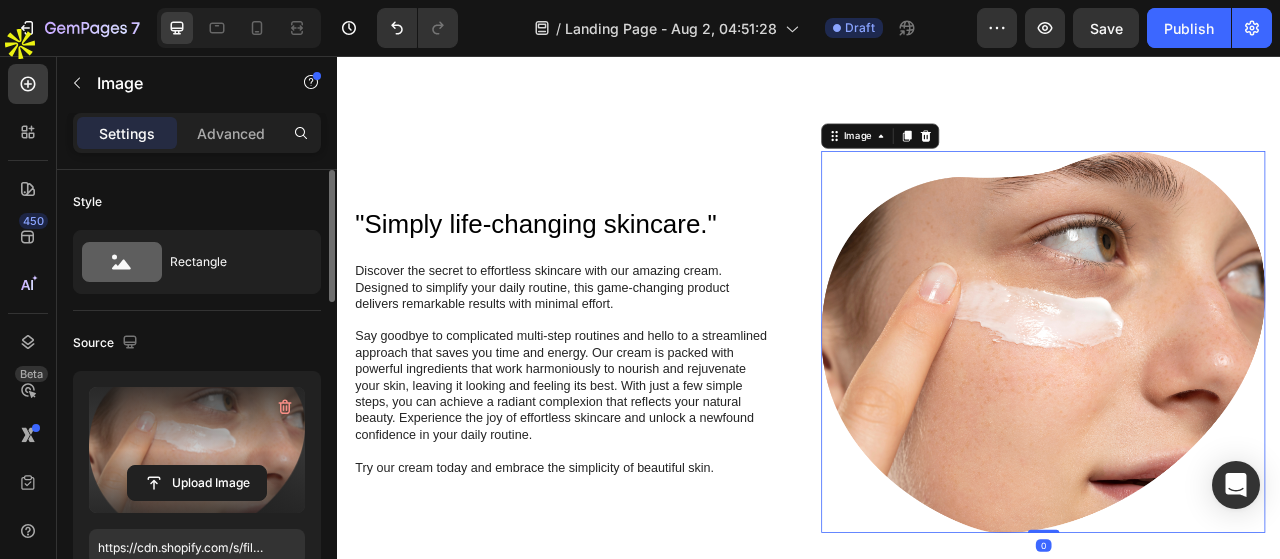 scroll, scrollTop: 100, scrollLeft: 0, axis: vertical 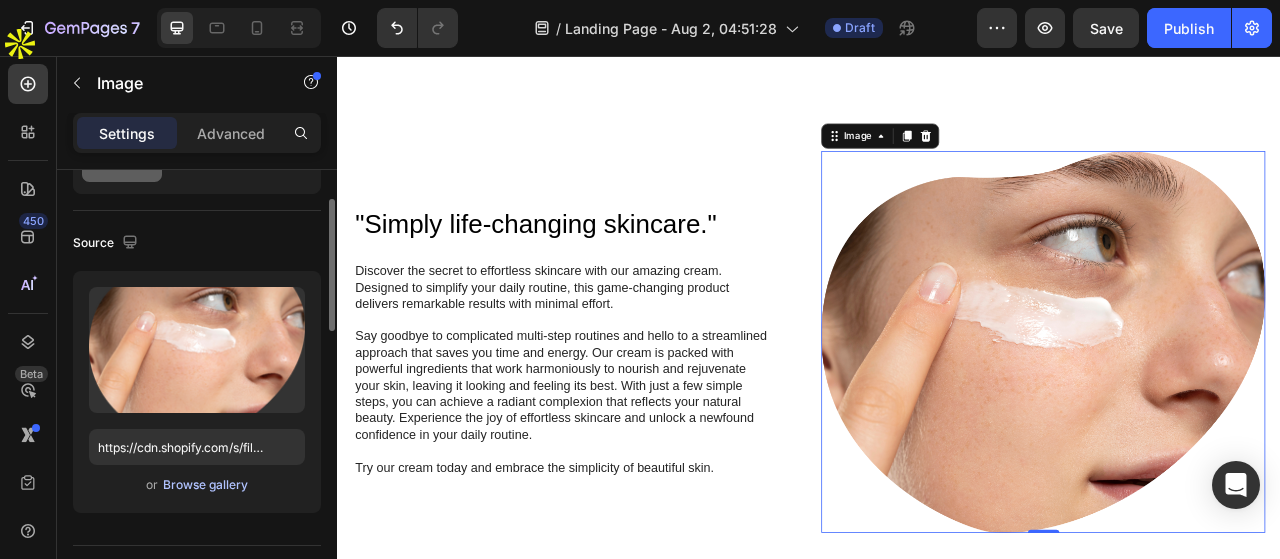 click on "Browse gallery" at bounding box center (205, 485) 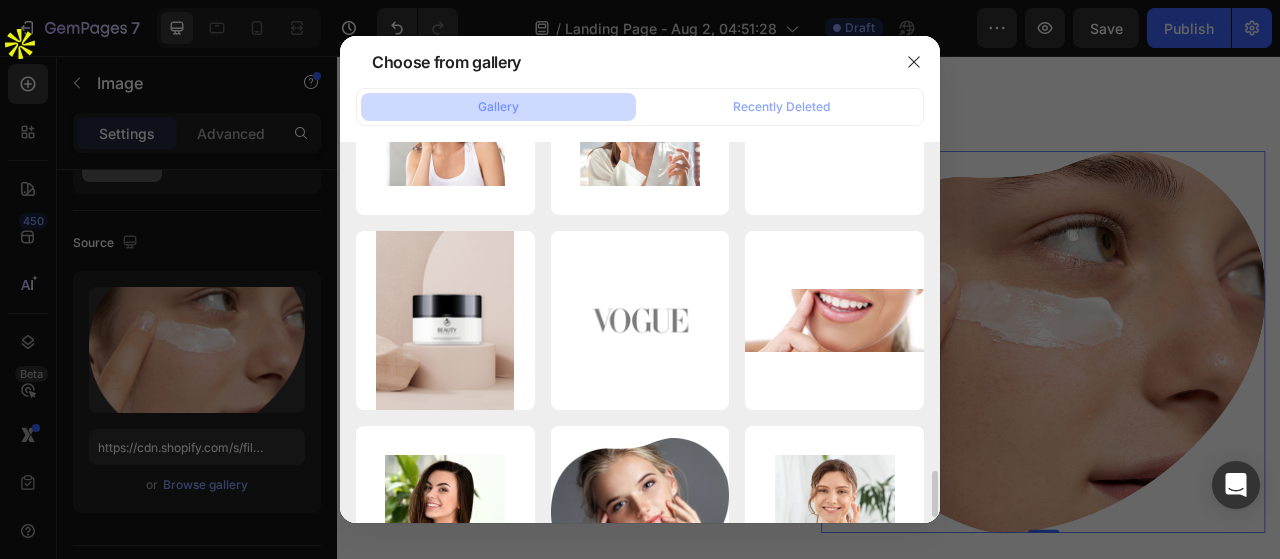 scroll, scrollTop: 1100, scrollLeft: 0, axis: vertical 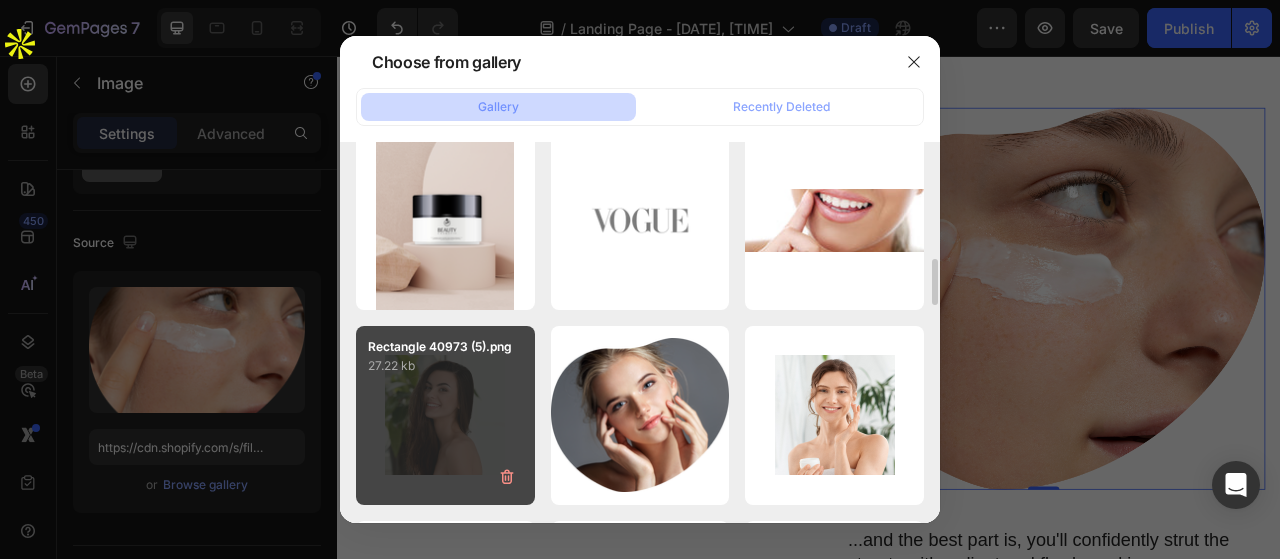 click on "Rectangle 40973 (5).png 27.22 kb" at bounding box center (445, 415) 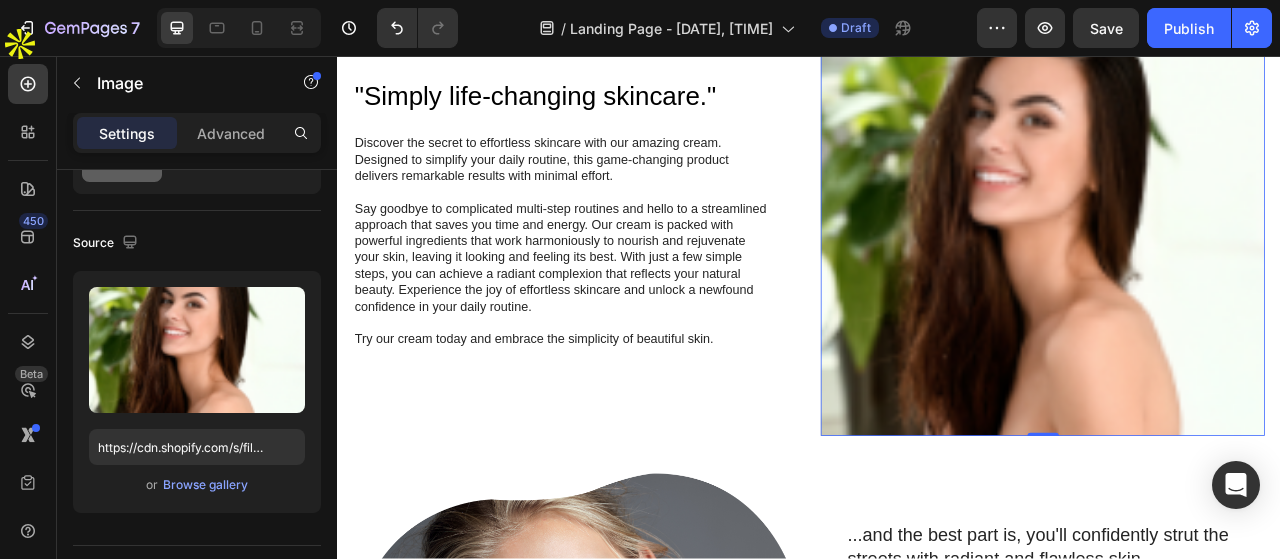 scroll, scrollTop: 1600, scrollLeft: 0, axis: vertical 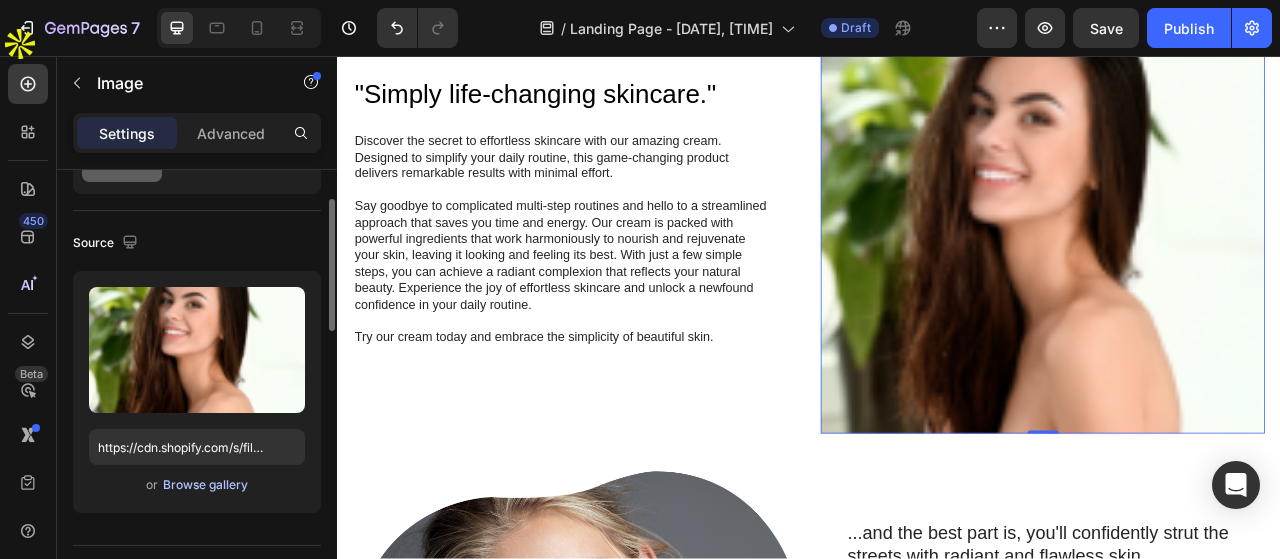click on "Browse gallery" at bounding box center (205, 485) 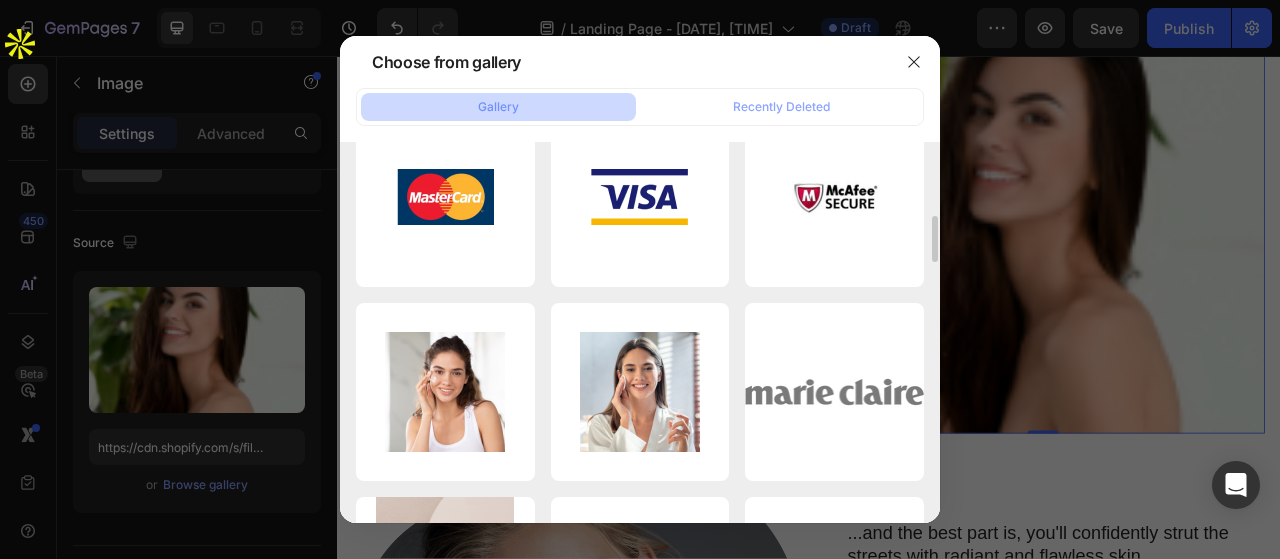 scroll, scrollTop: 0, scrollLeft: 0, axis: both 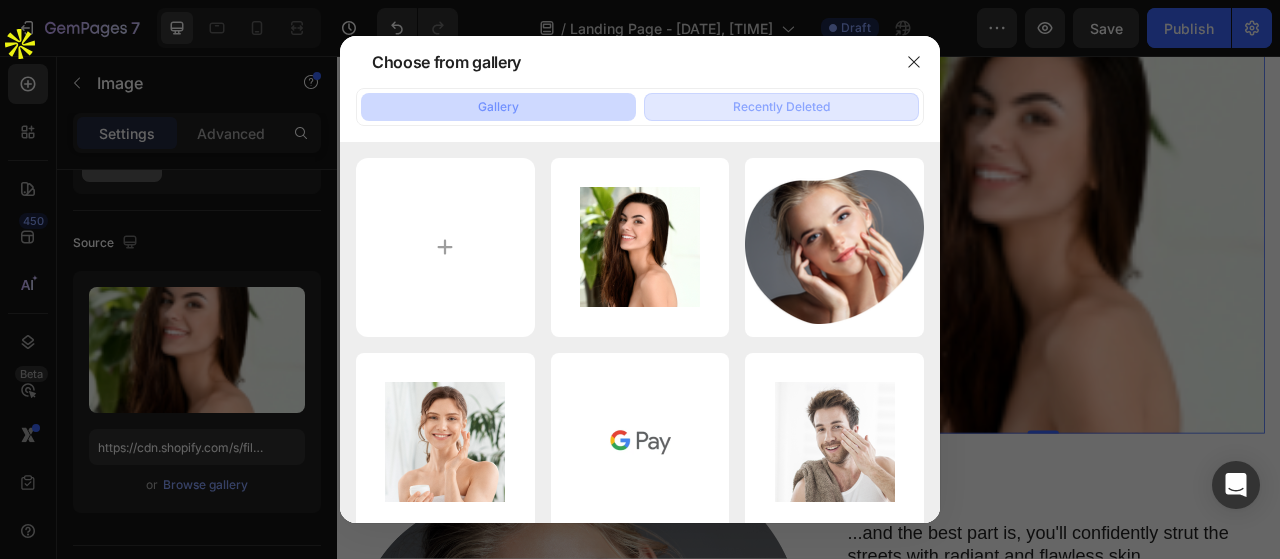 click on "Recently Deleted" 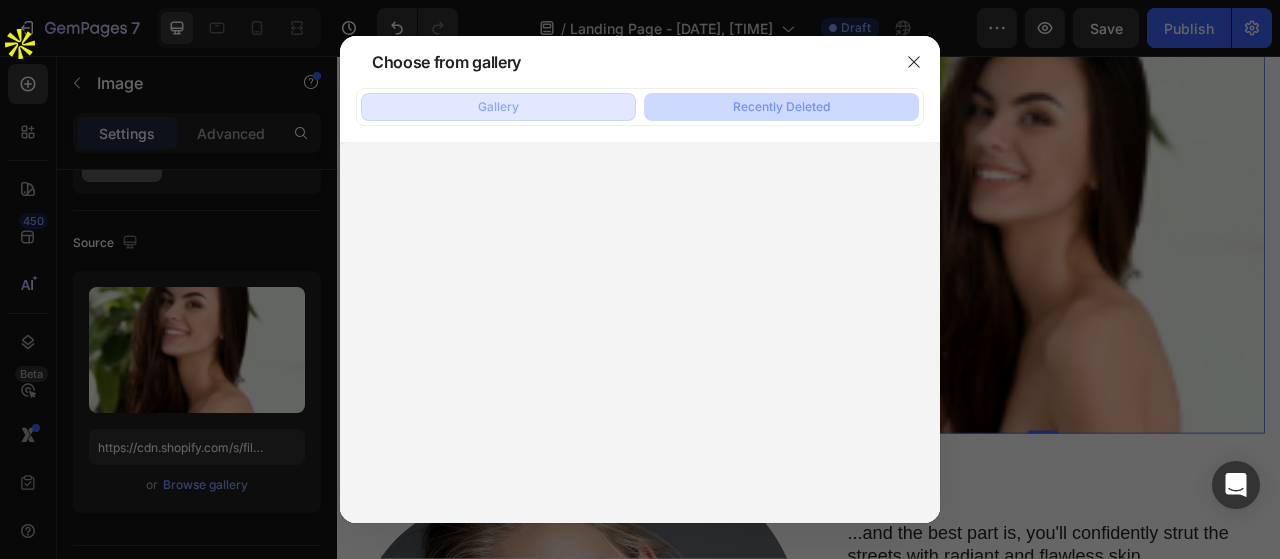 click on "Gallery" 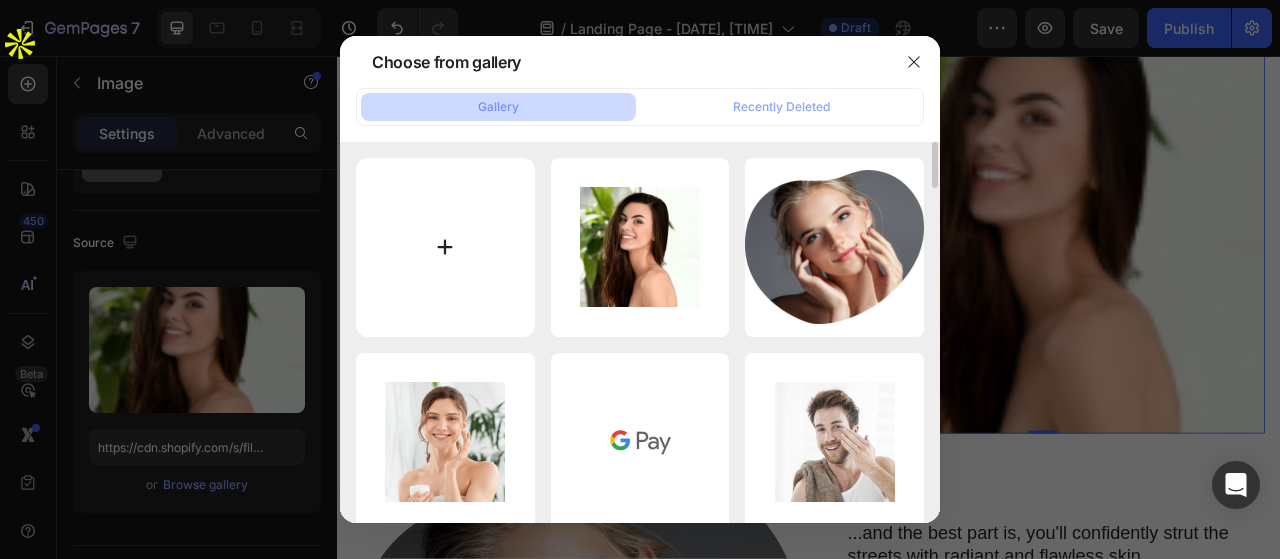 click at bounding box center [445, 247] 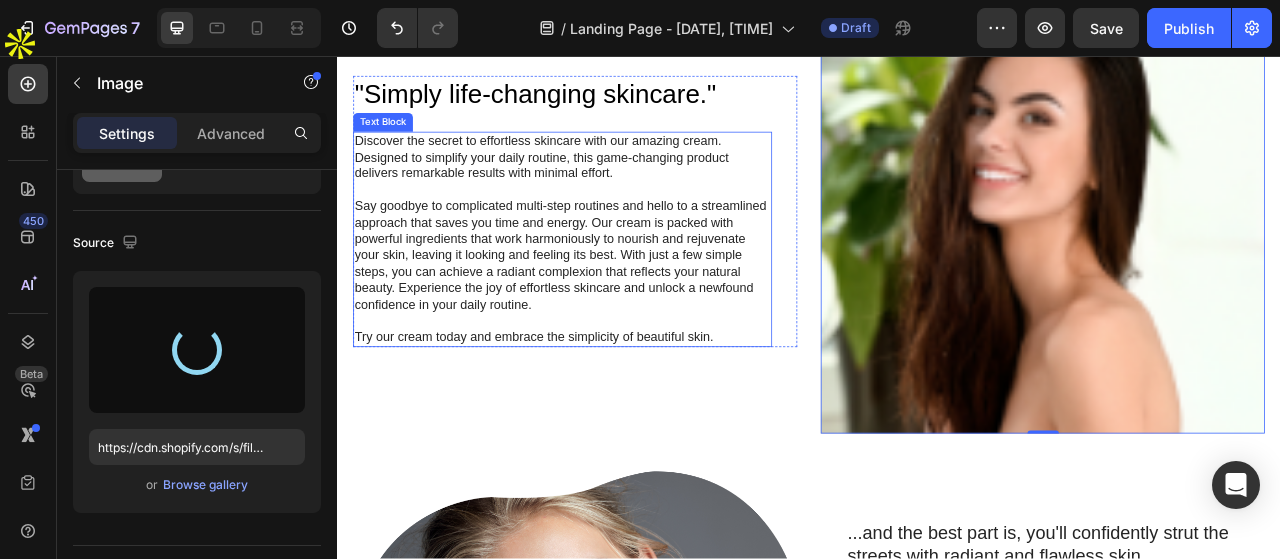 scroll, scrollTop: 1500, scrollLeft: 0, axis: vertical 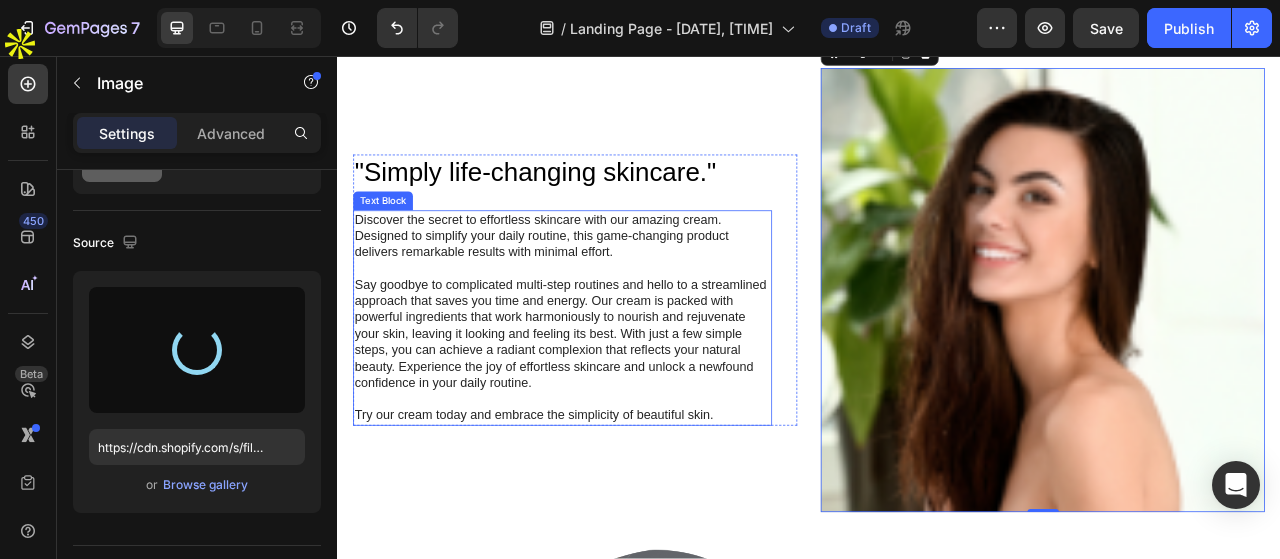 type on "https://cdn.shopify.com/s/files/1/0950/5793/6516/files/gempages_578079969167541010-1efa3512-4798-48fb-9491-f8a736a1e84c.jpg" 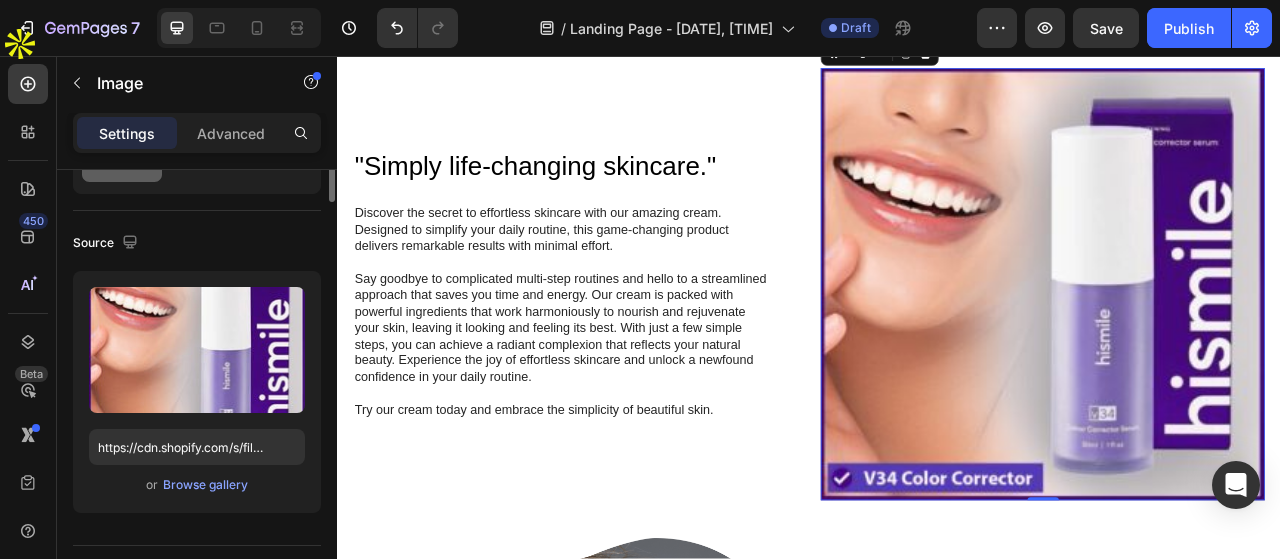 scroll, scrollTop: 0, scrollLeft: 0, axis: both 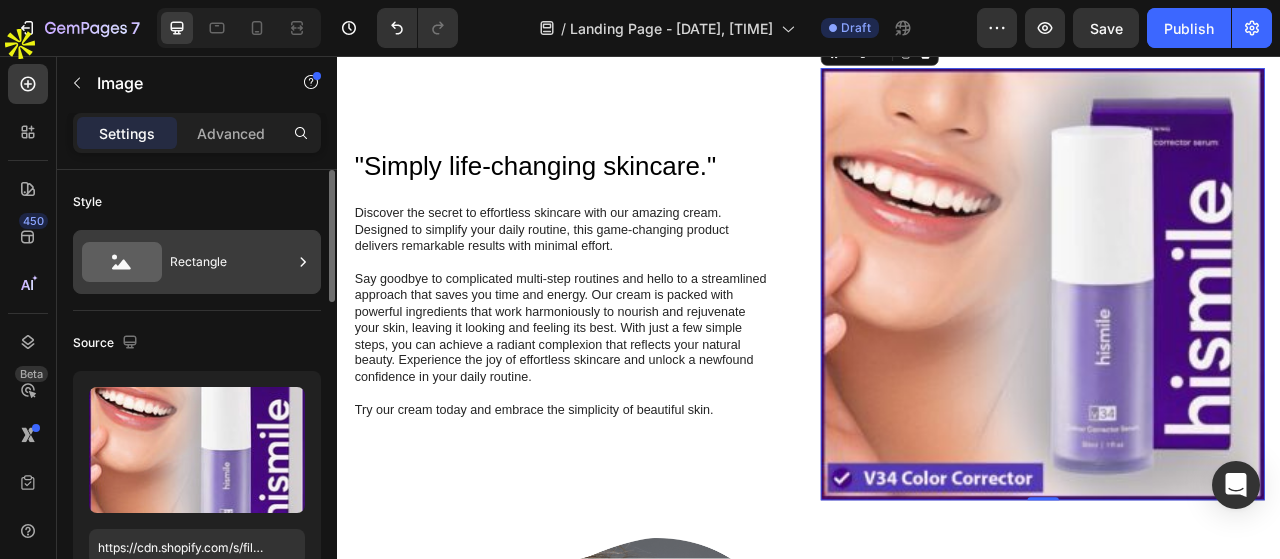 click on "Rectangle" at bounding box center (231, 262) 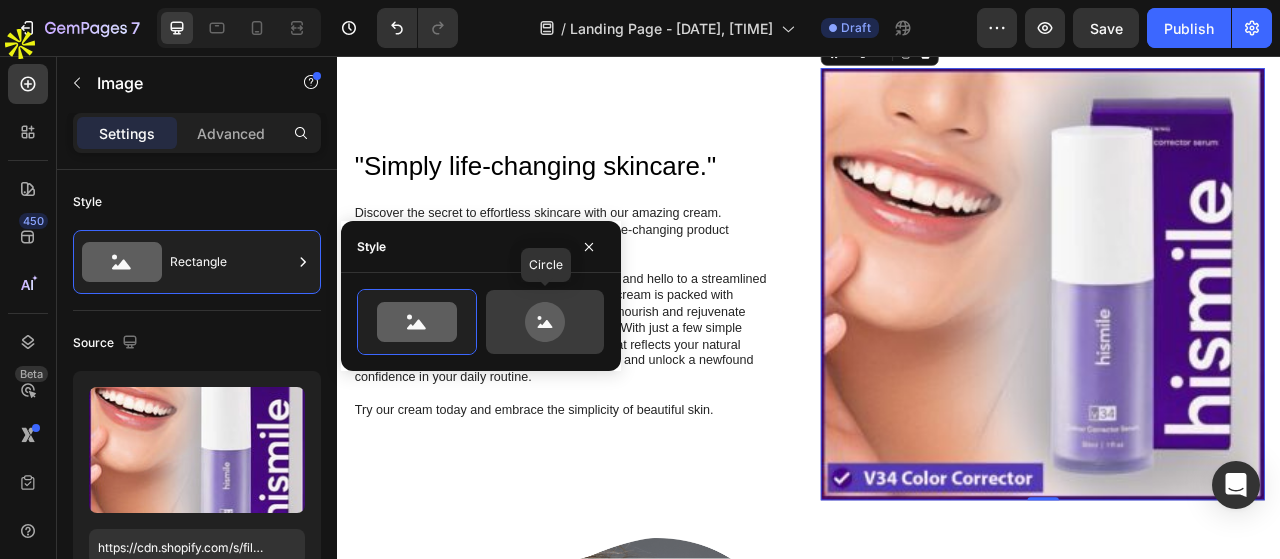 click 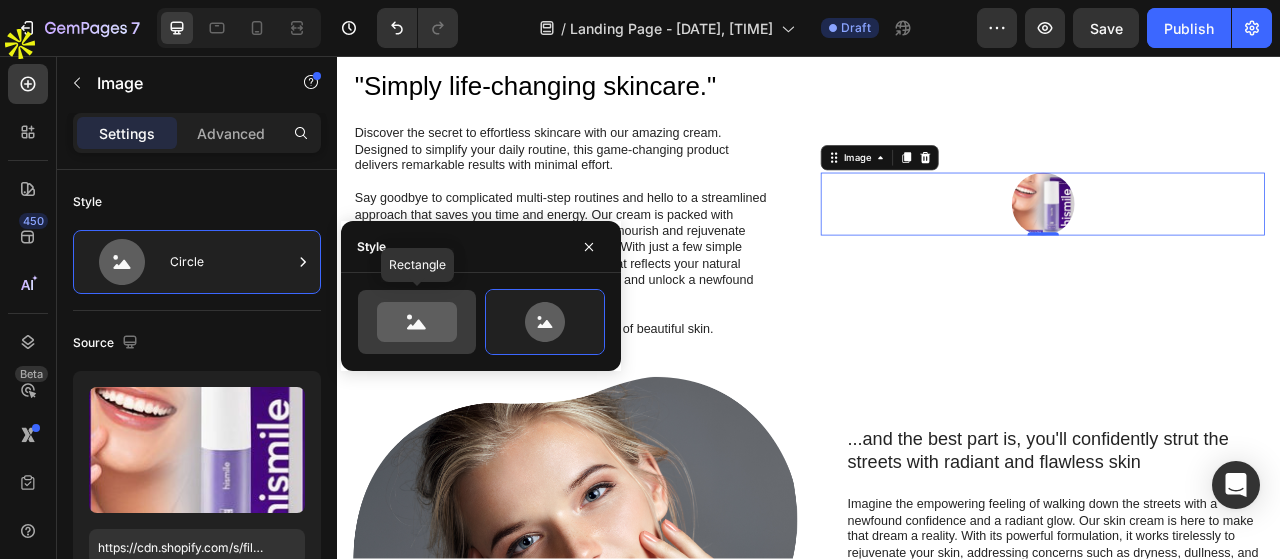 click 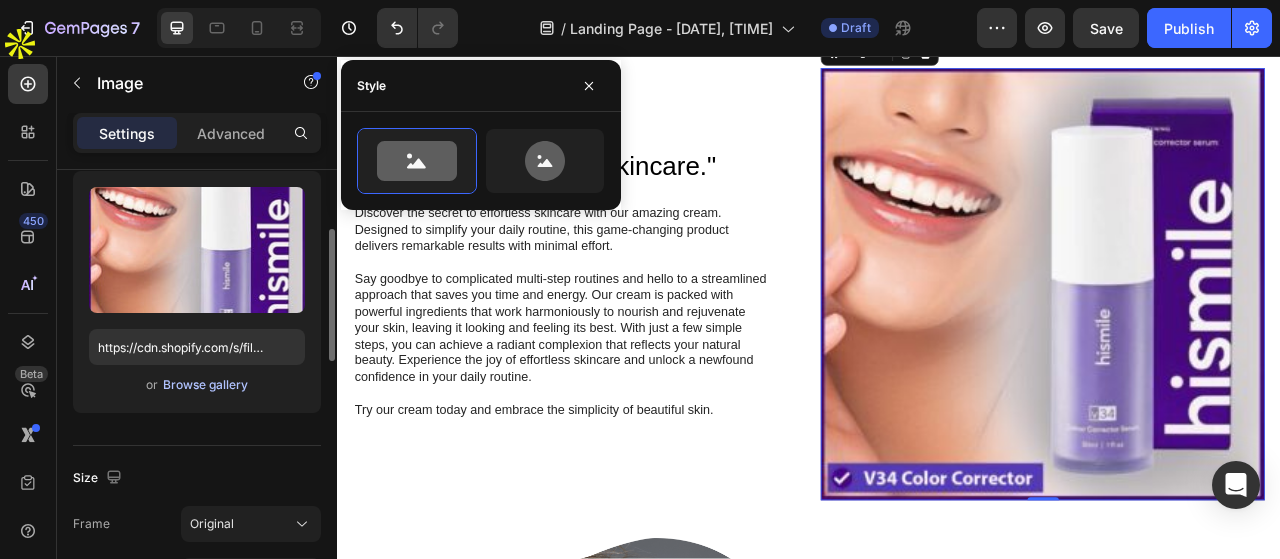 scroll, scrollTop: 300, scrollLeft: 0, axis: vertical 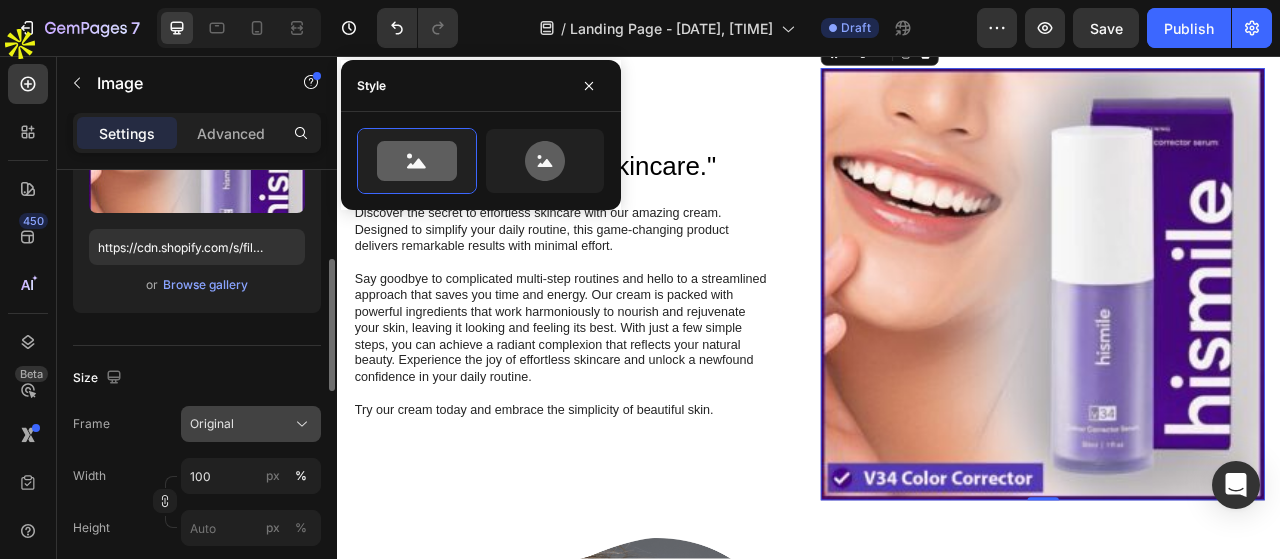 click on "Original" 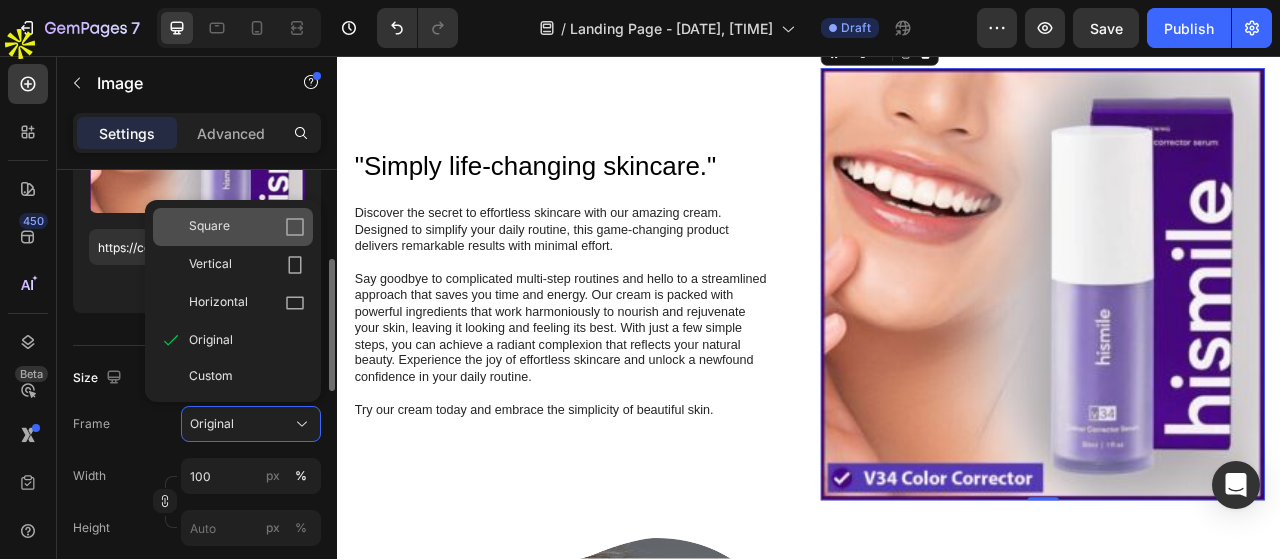 click on "Square" at bounding box center [209, 227] 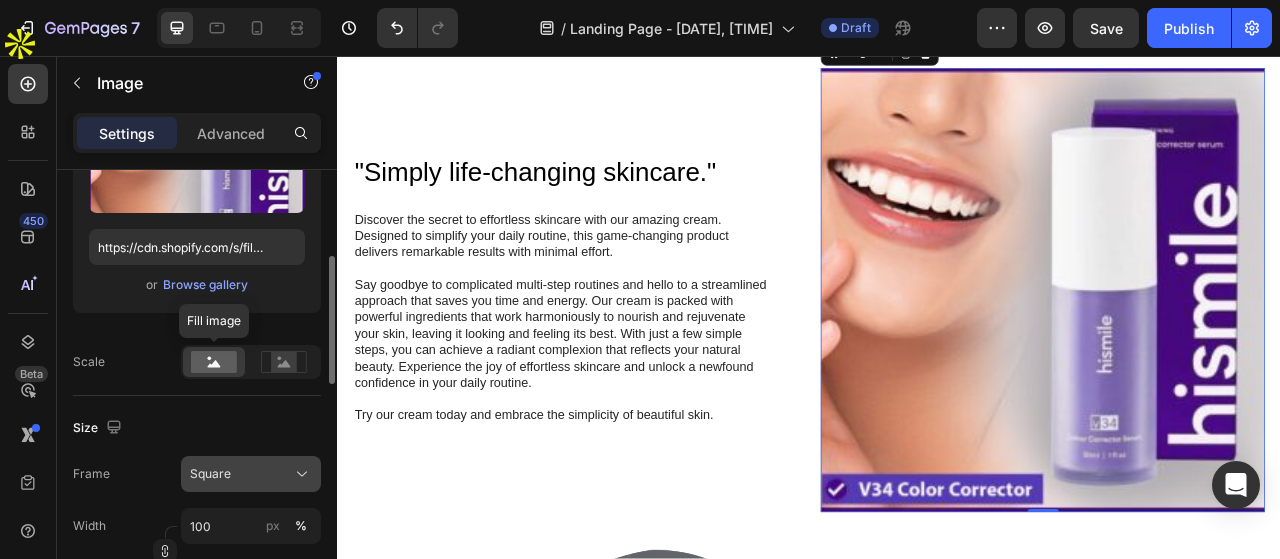 scroll, scrollTop: 400, scrollLeft: 0, axis: vertical 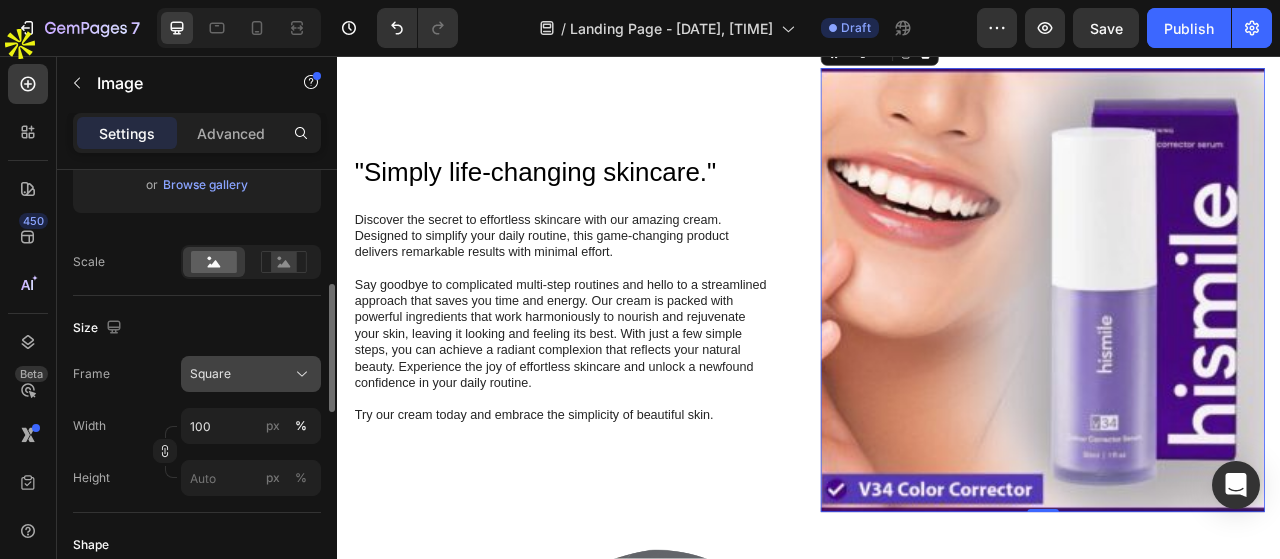 click on "Square" 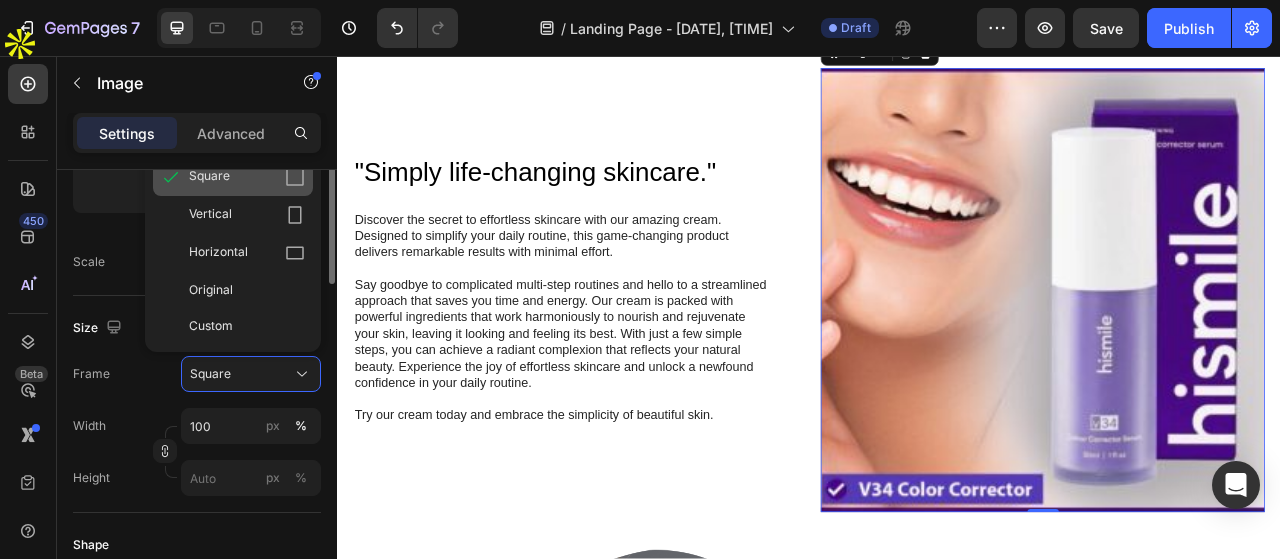 scroll, scrollTop: 300, scrollLeft: 0, axis: vertical 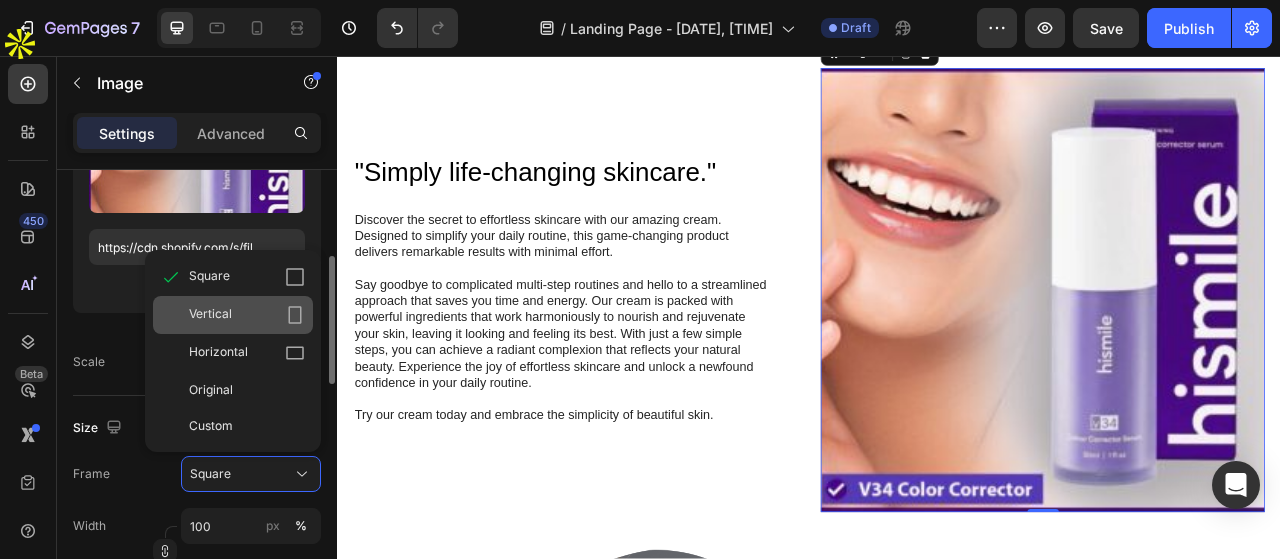 click on "Vertical" at bounding box center (247, 315) 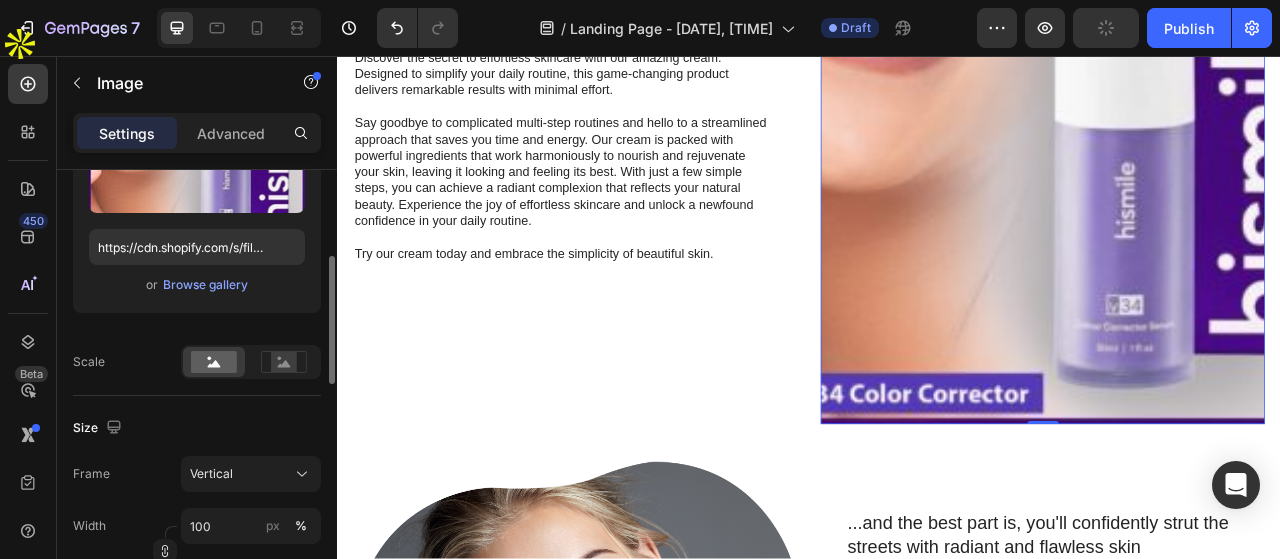 scroll, scrollTop: 1600, scrollLeft: 0, axis: vertical 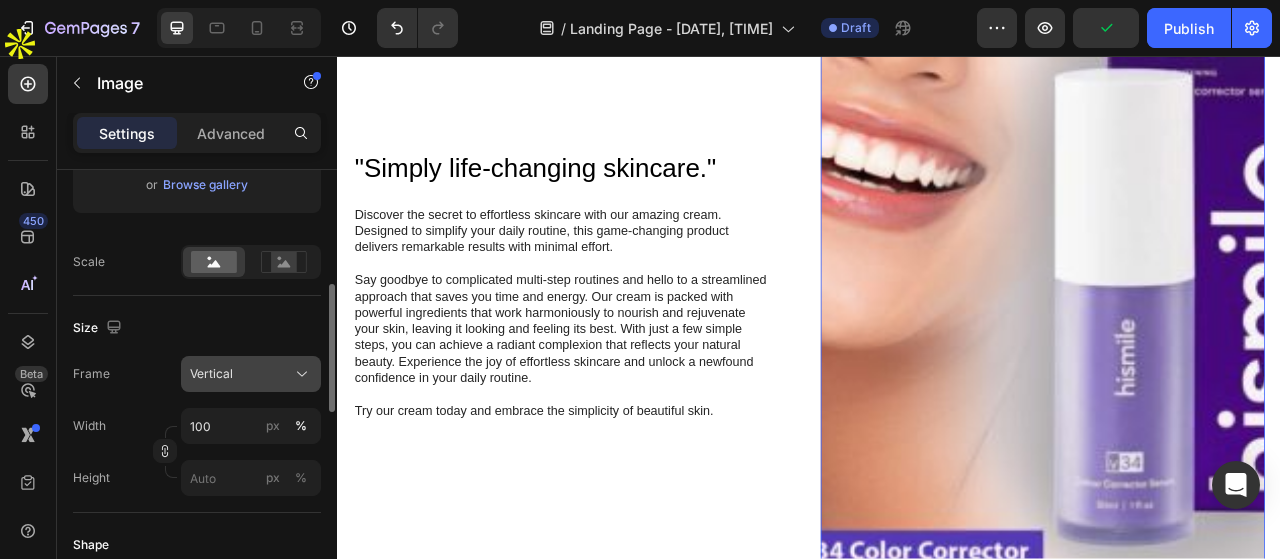 click on "Vertical" 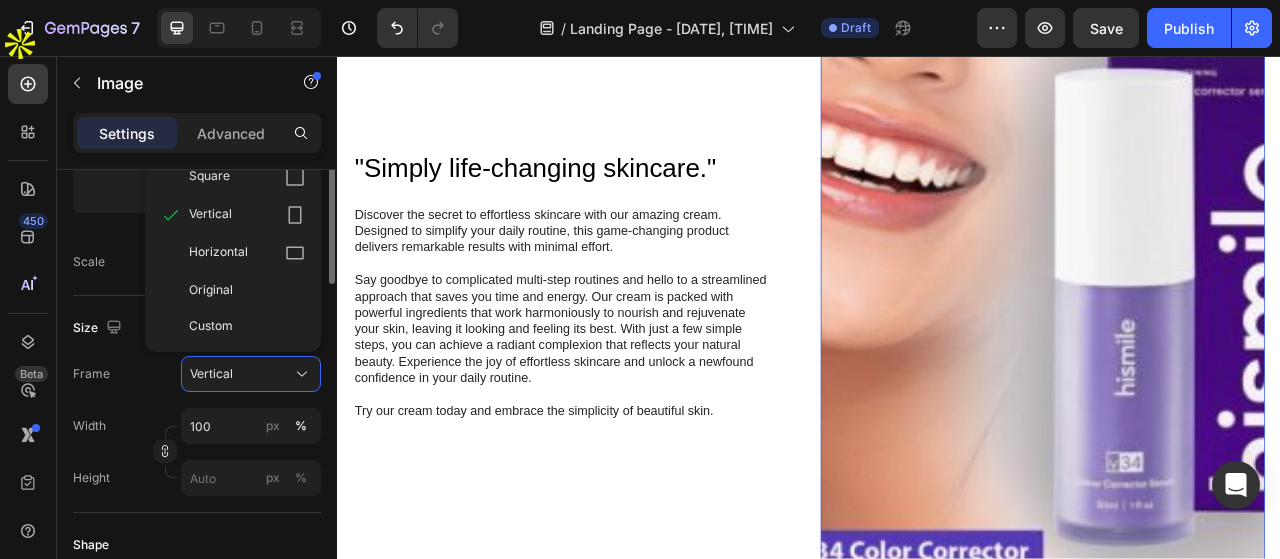 scroll, scrollTop: 300, scrollLeft: 0, axis: vertical 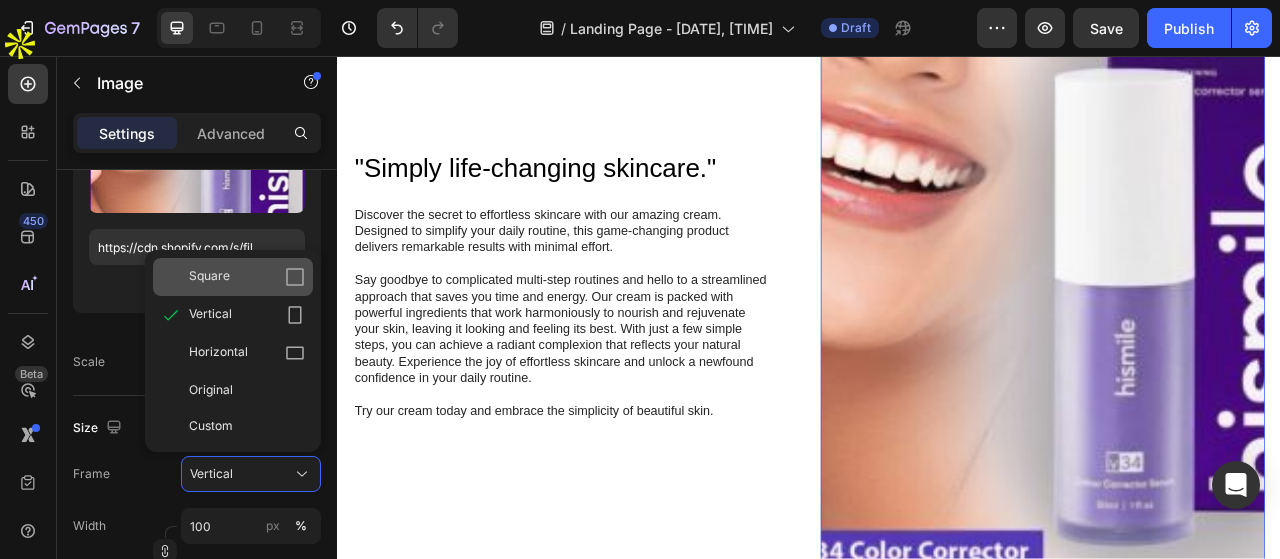 click on "Square" at bounding box center (247, 277) 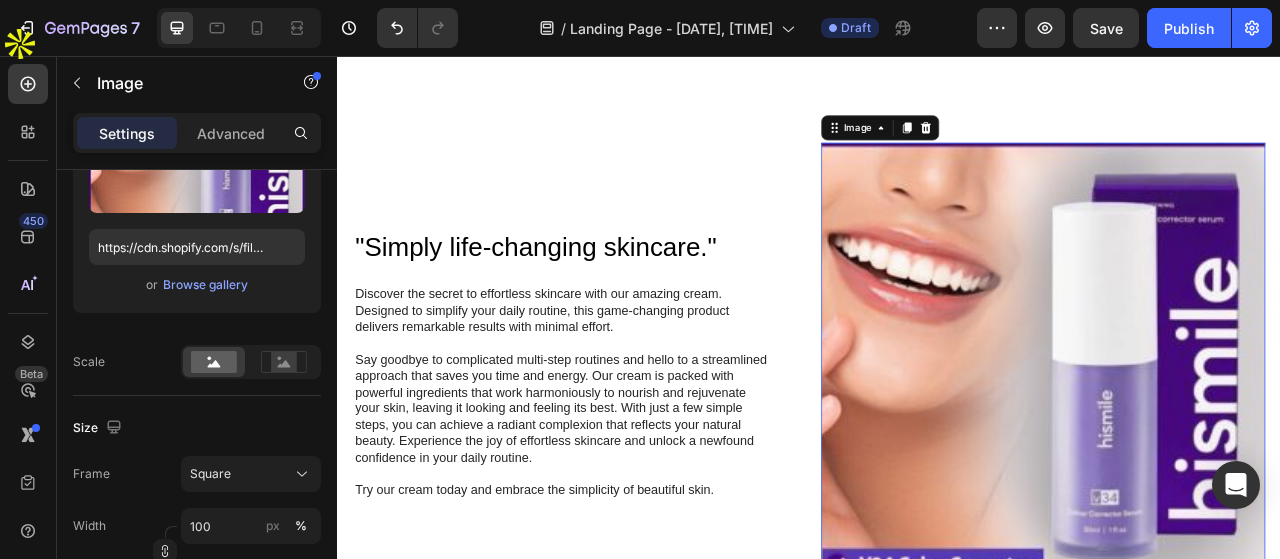 scroll, scrollTop: 1306, scrollLeft: 0, axis: vertical 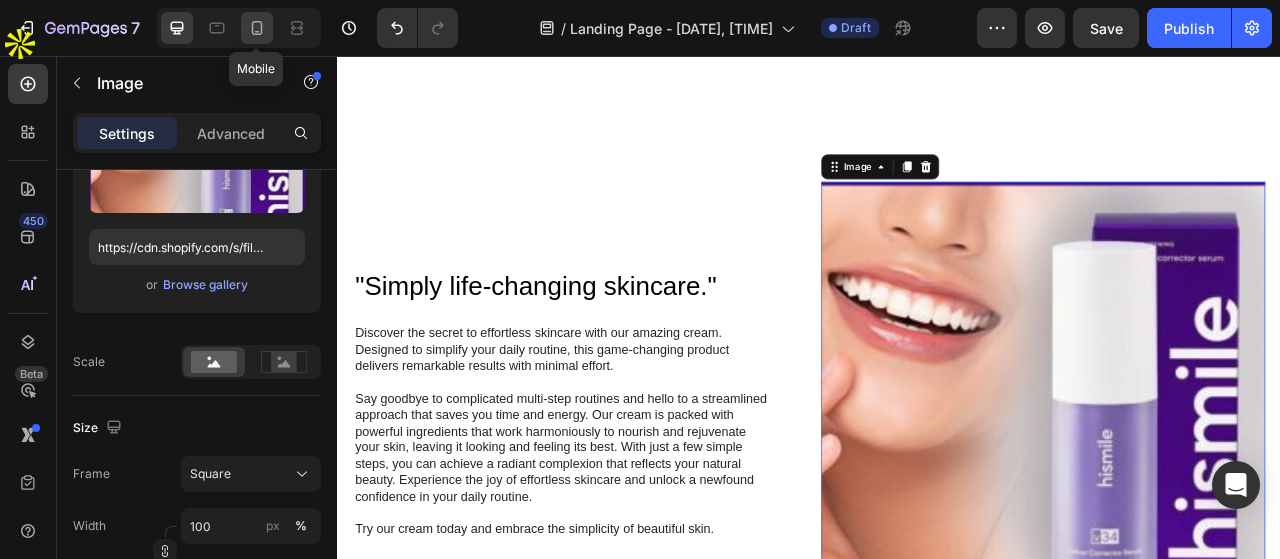 click 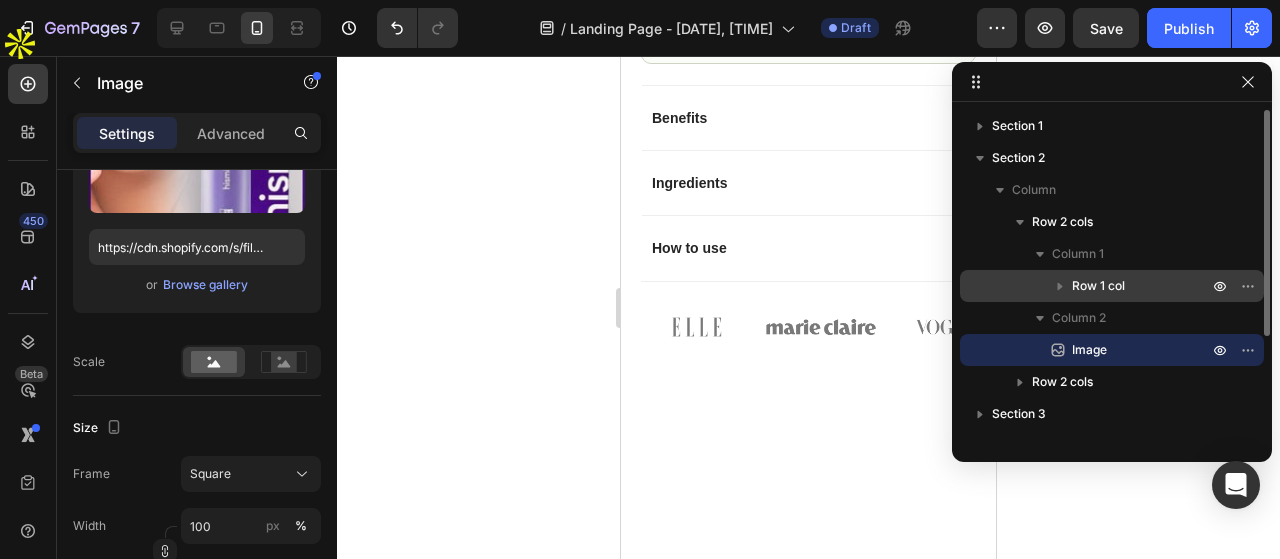 scroll, scrollTop: 1212, scrollLeft: 0, axis: vertical 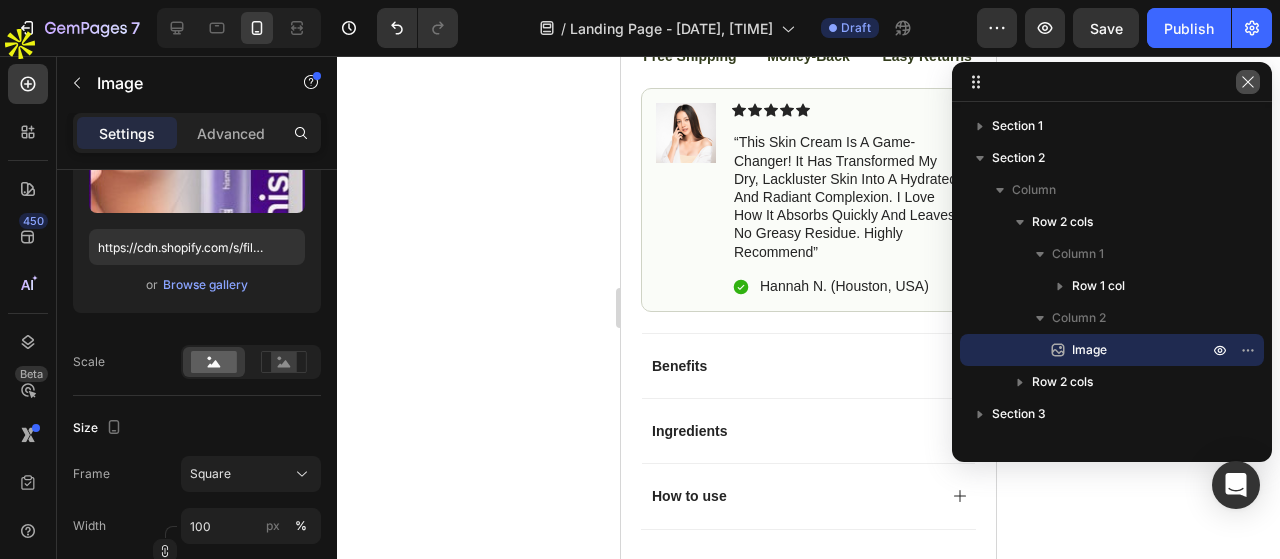 click 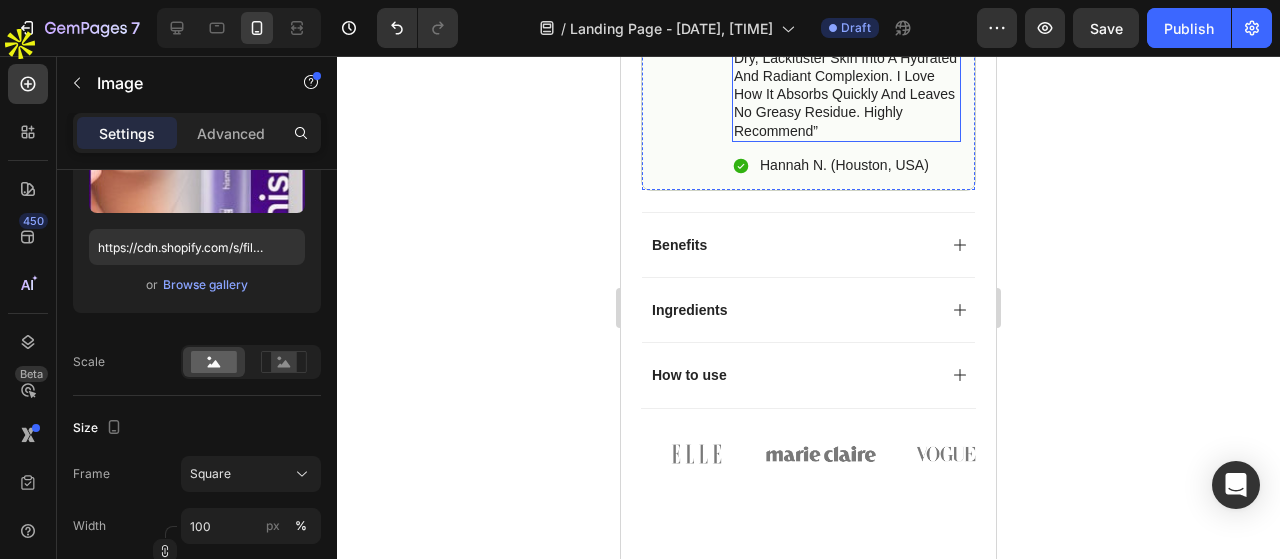 scroll, scrollTop: 1400, scrollLeft: 0, axis: vertical 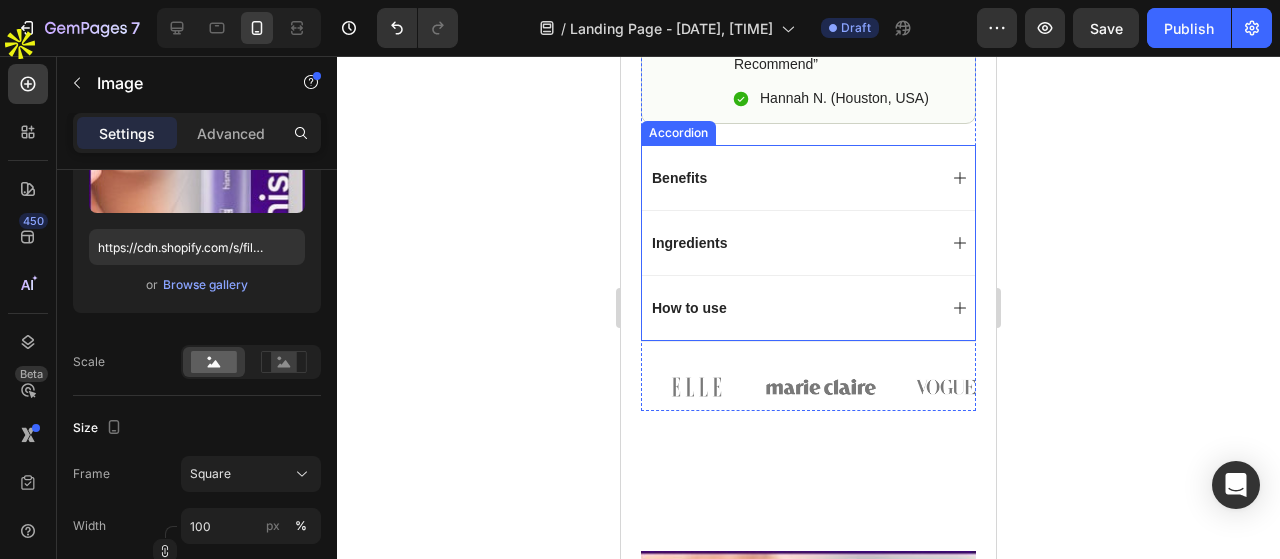 click on "Benefits" at bounding box center (792, 178) 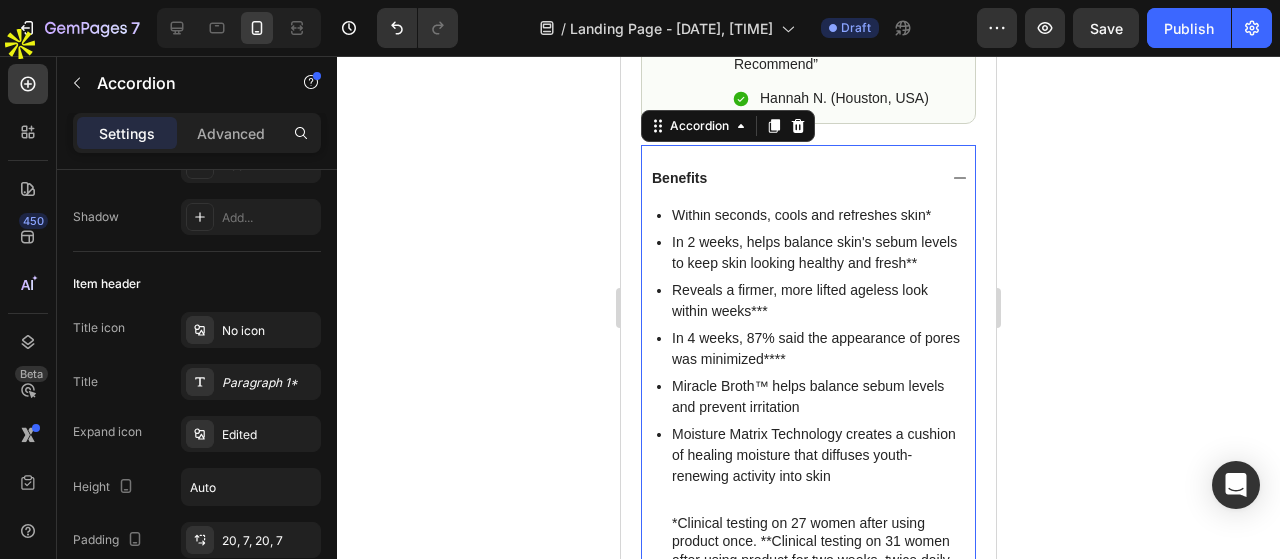 scroll, scrollTop: 0, scrollLeft: 0, axis: both 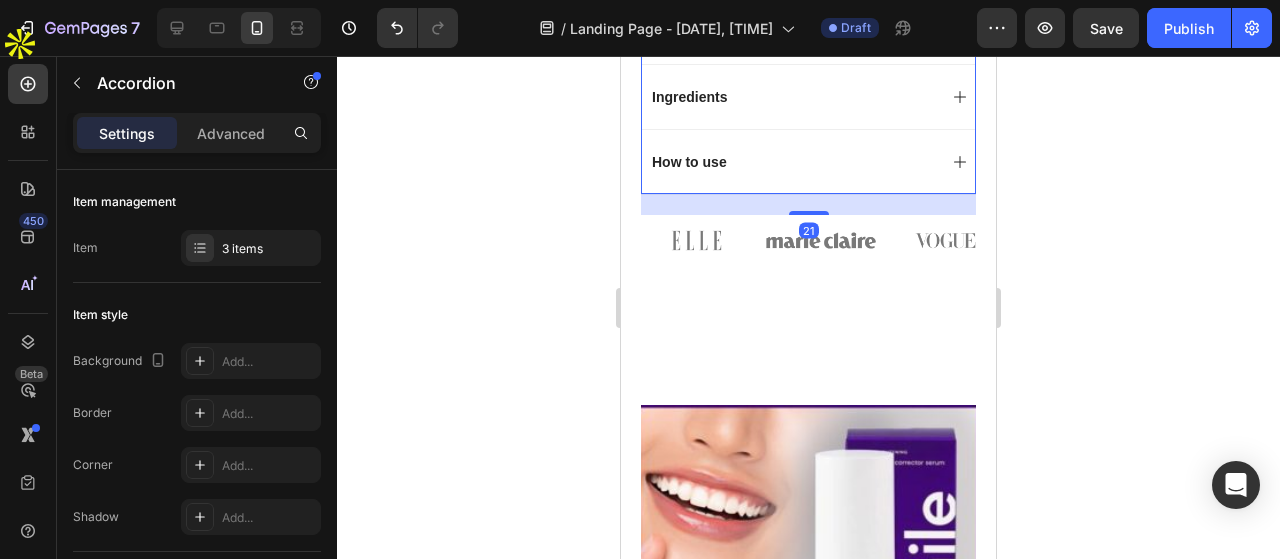 click on "Ingredients" at bounding box center [792, 97] 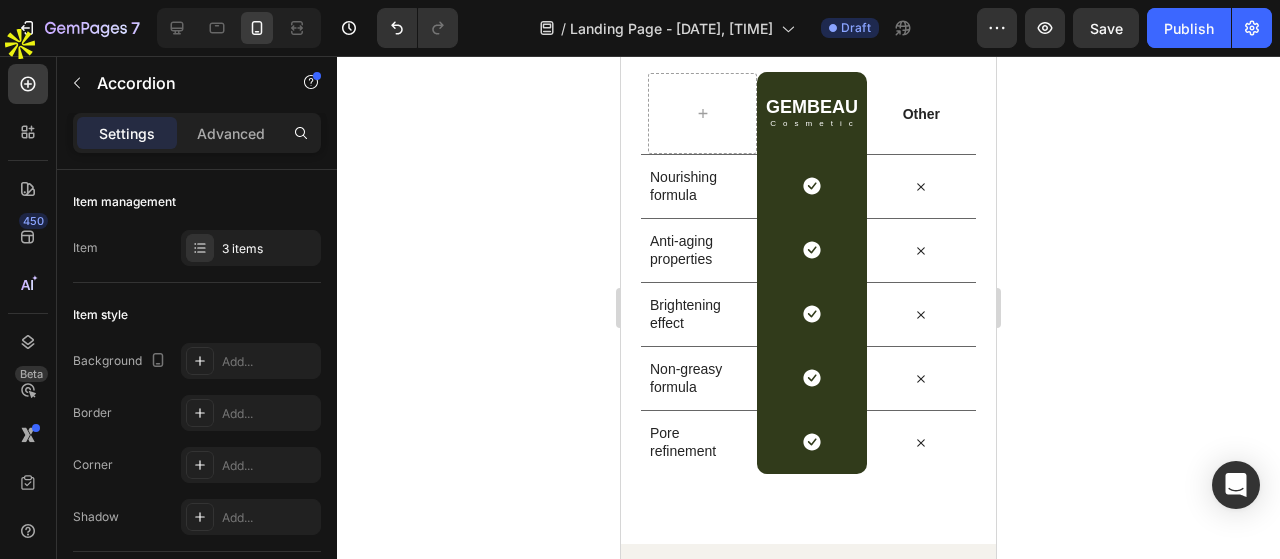 scroll, scrollTop: 6244, scrollLeft: 0, axis: vertical 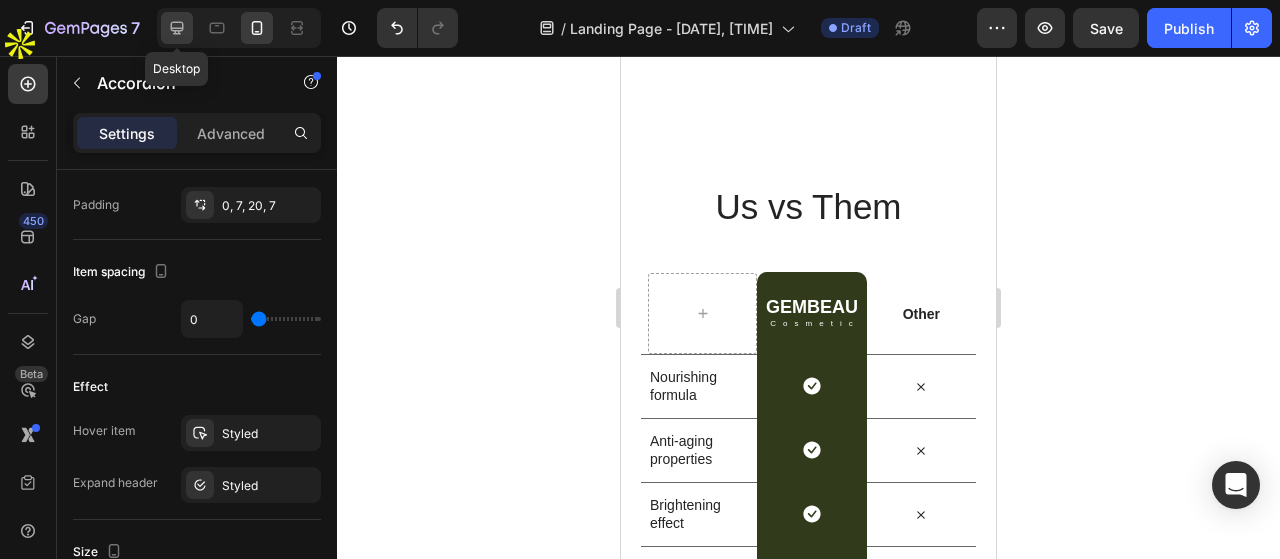 click 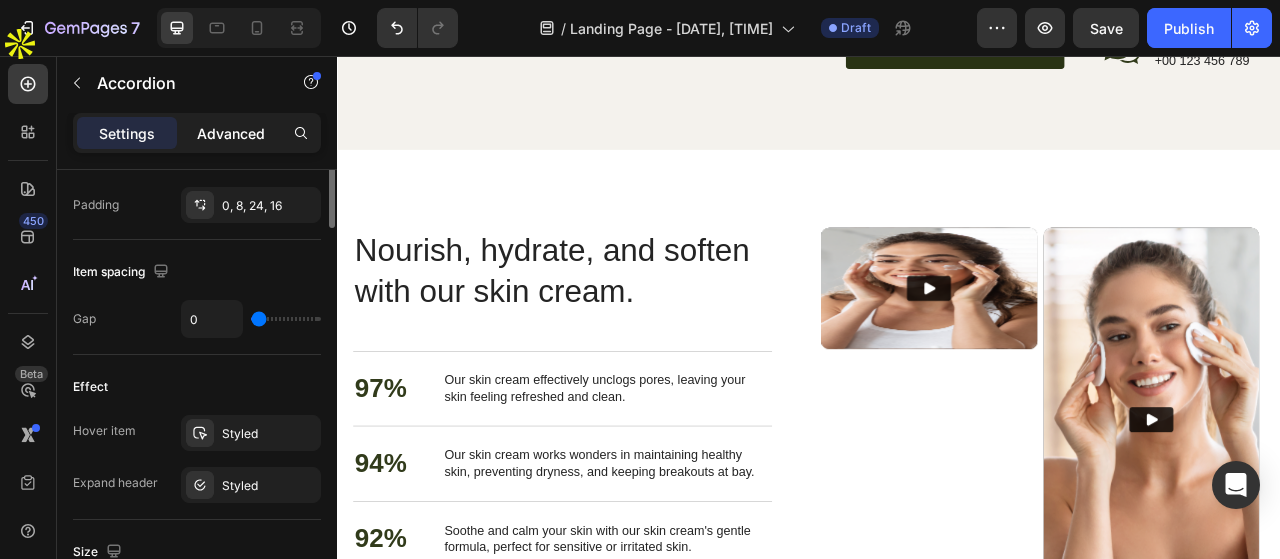 scroll, scrollTop: 4169, scrollLeft: 0, axis: vertical 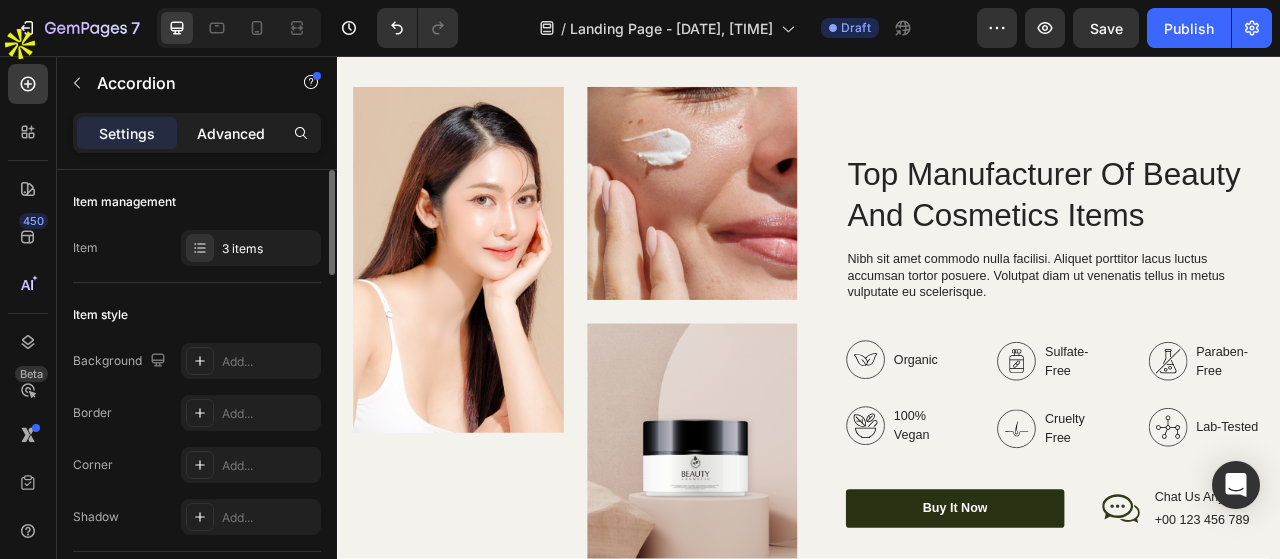 click on "Advanced" 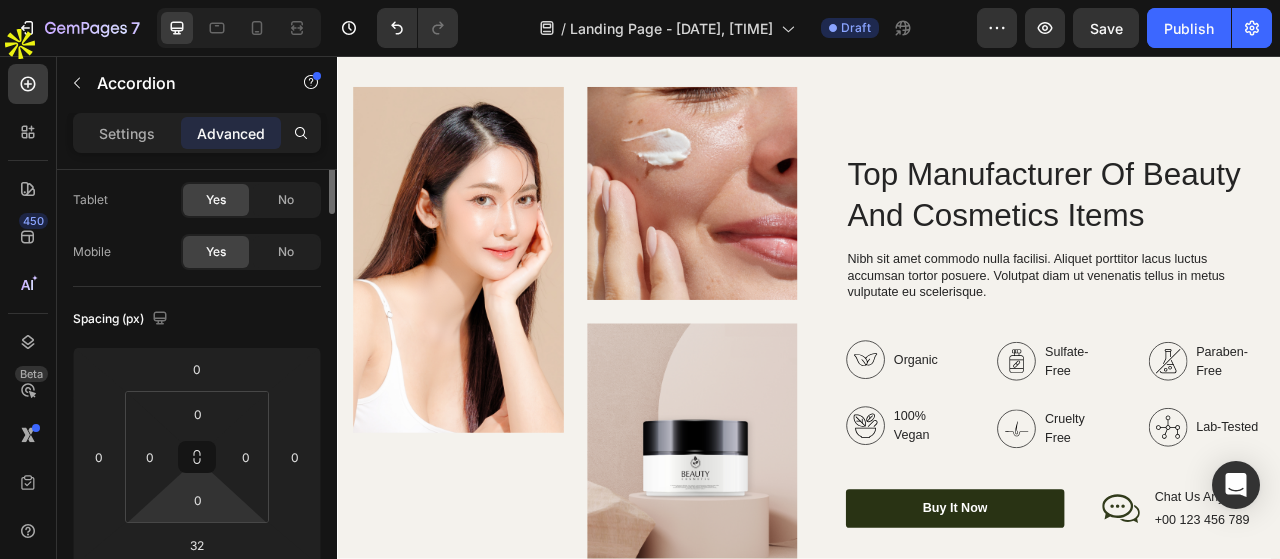 scroll, scrollTop: 0, scrollLeft: 0, axis: both 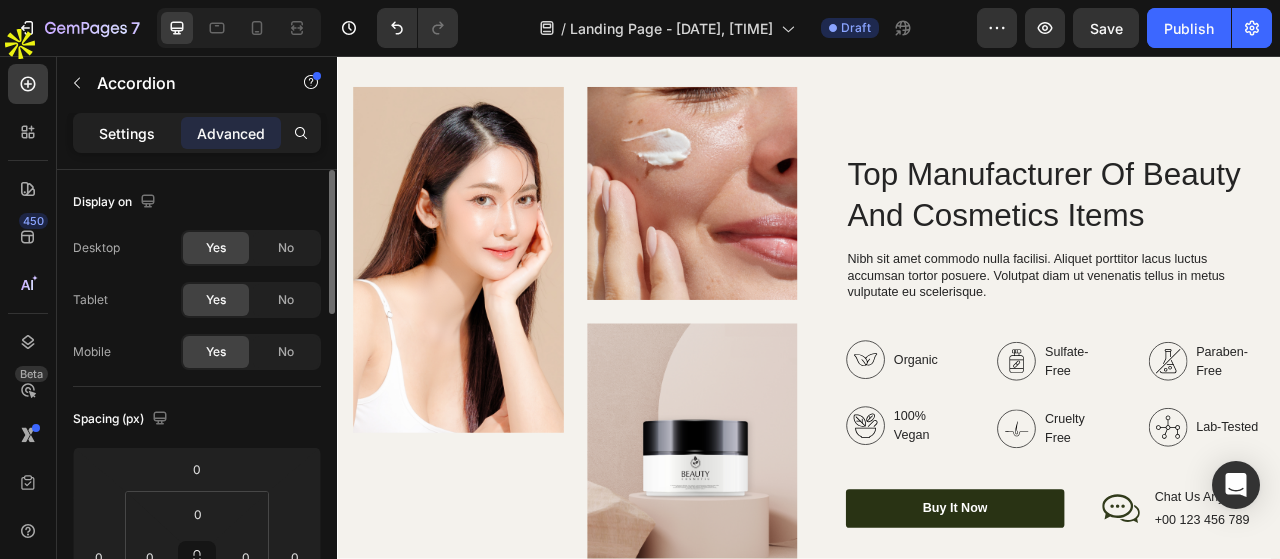 click on "Settings" 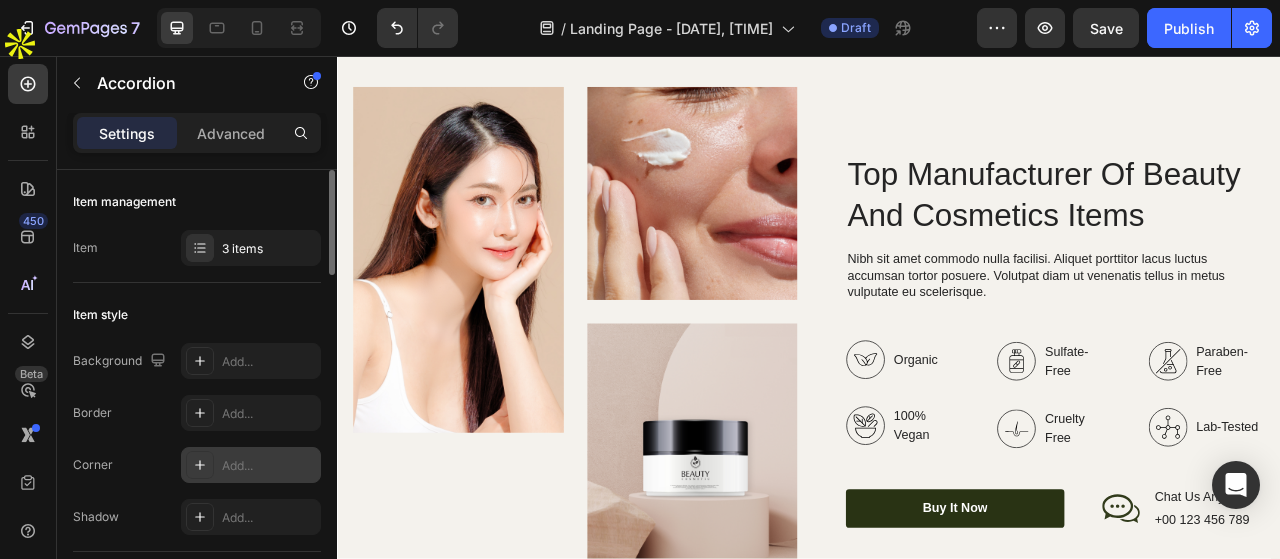 scroll, scrollTop: 200, scrollLeft: 0, axis: vertical 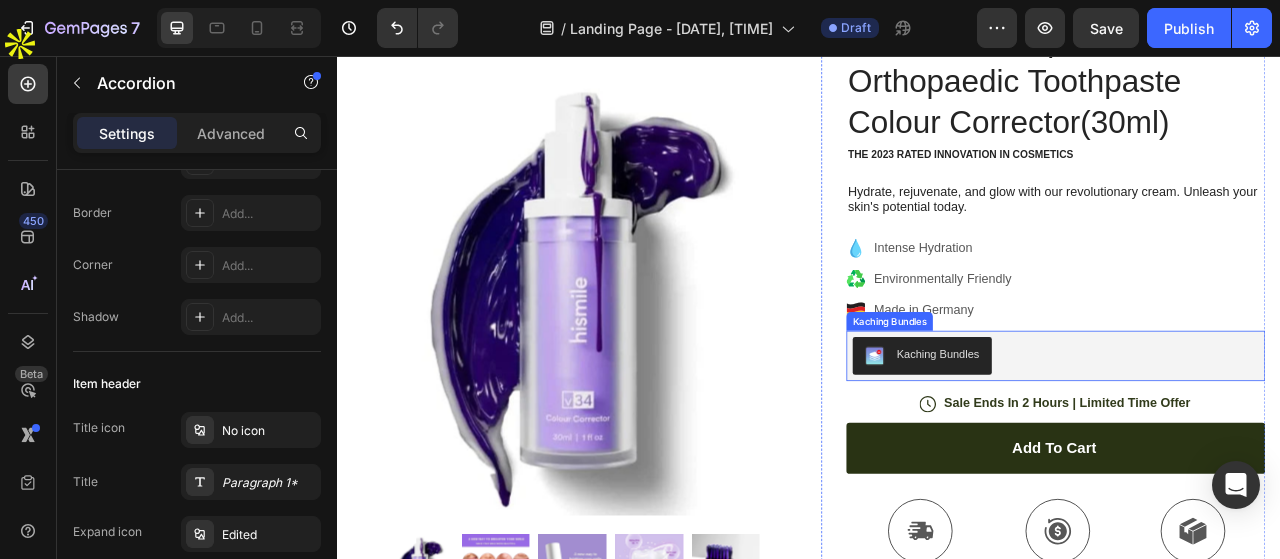 click on "Kaching Bundles" at bounding box center (1250, 438) 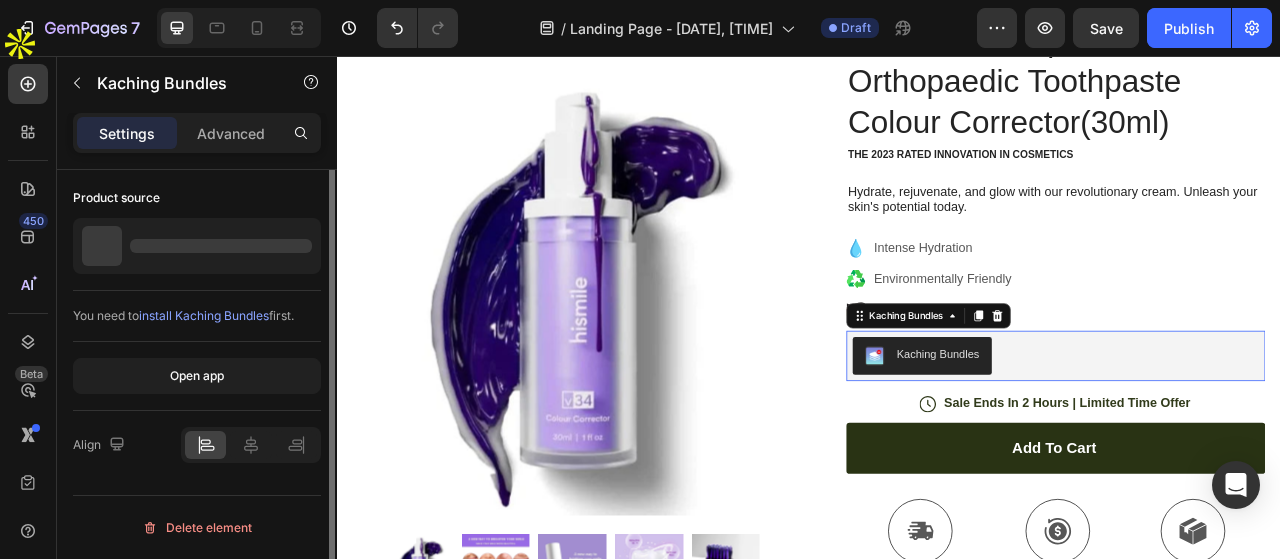 scroll, scrollTop: 0, scrollLeft: 0, axis: both 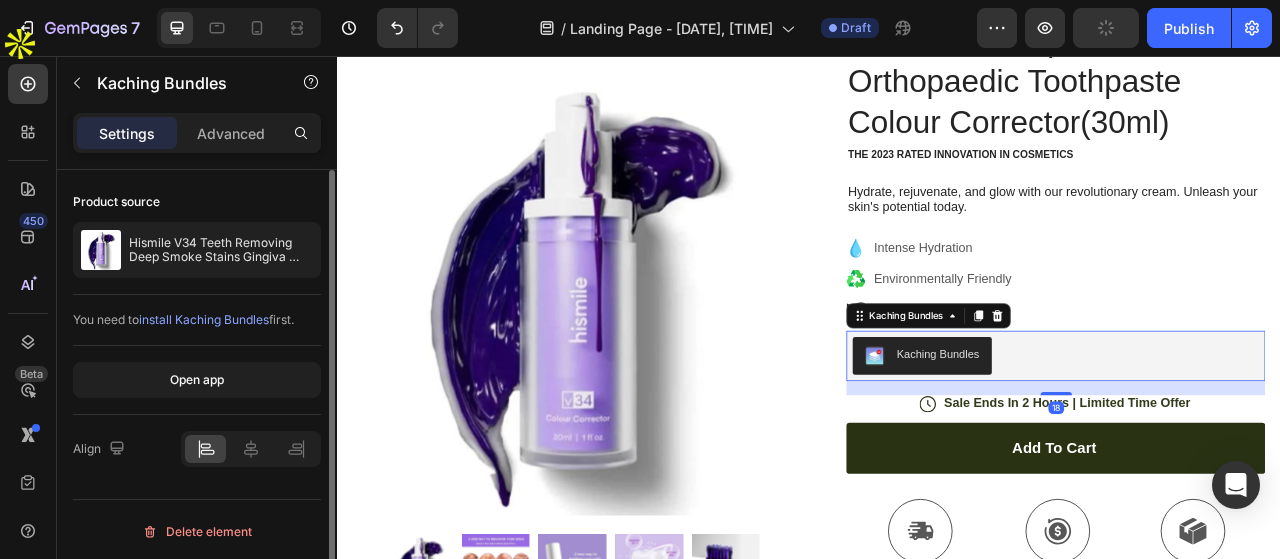 click on "Kaching Bundles" at bounding box center (1080, 438) 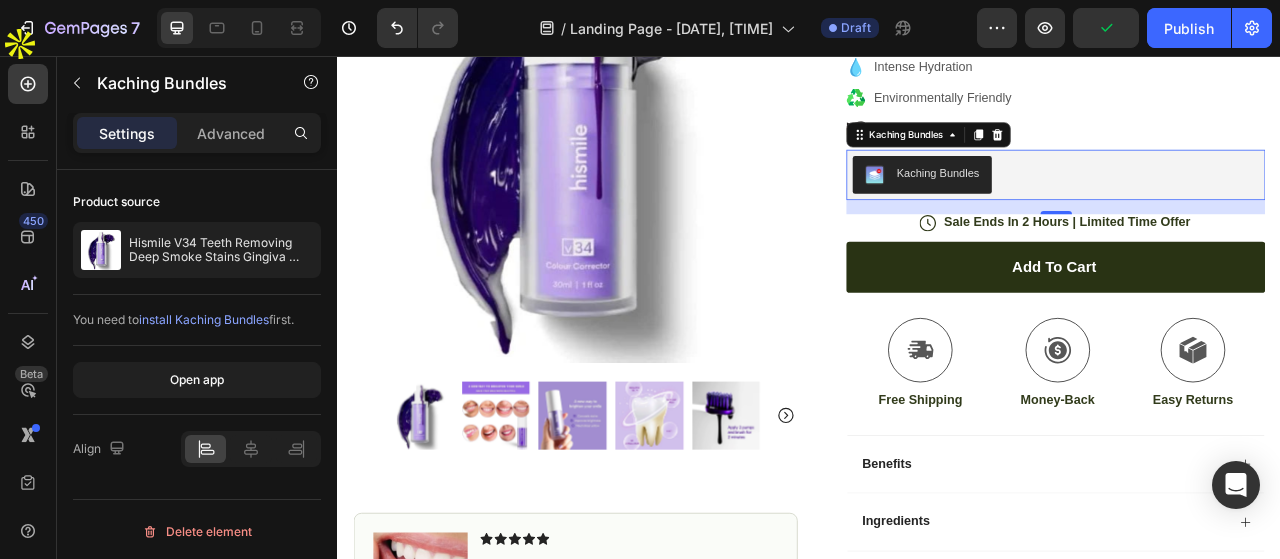 scroll, scrollTop: 500, scrollLeft: 0, axis: vertical 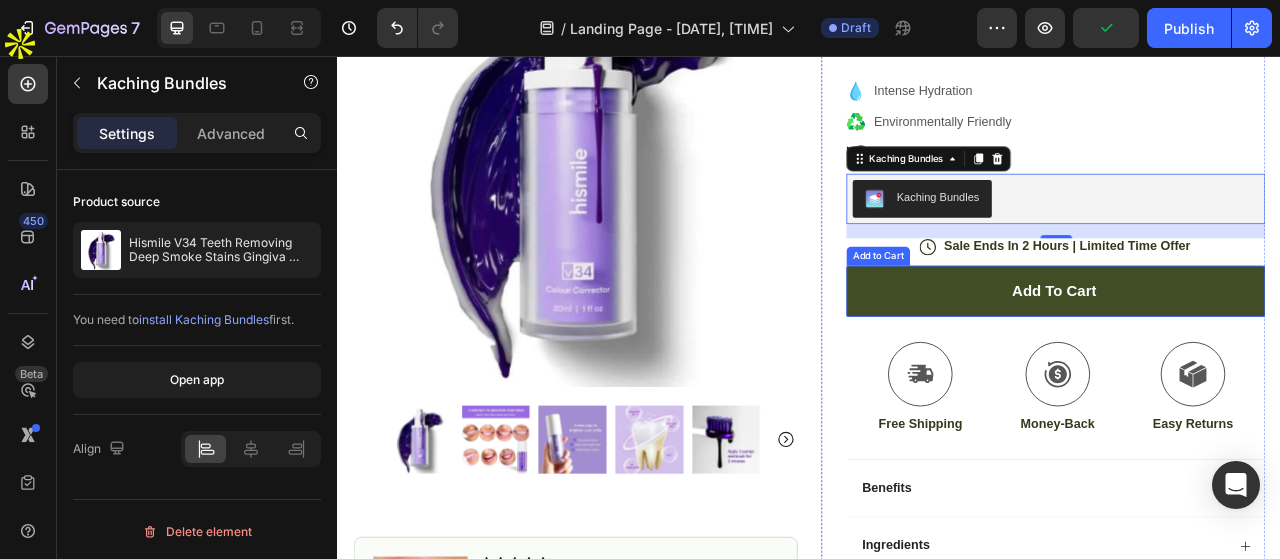 click on "Add to cart" at bounding box center [1250, 355] 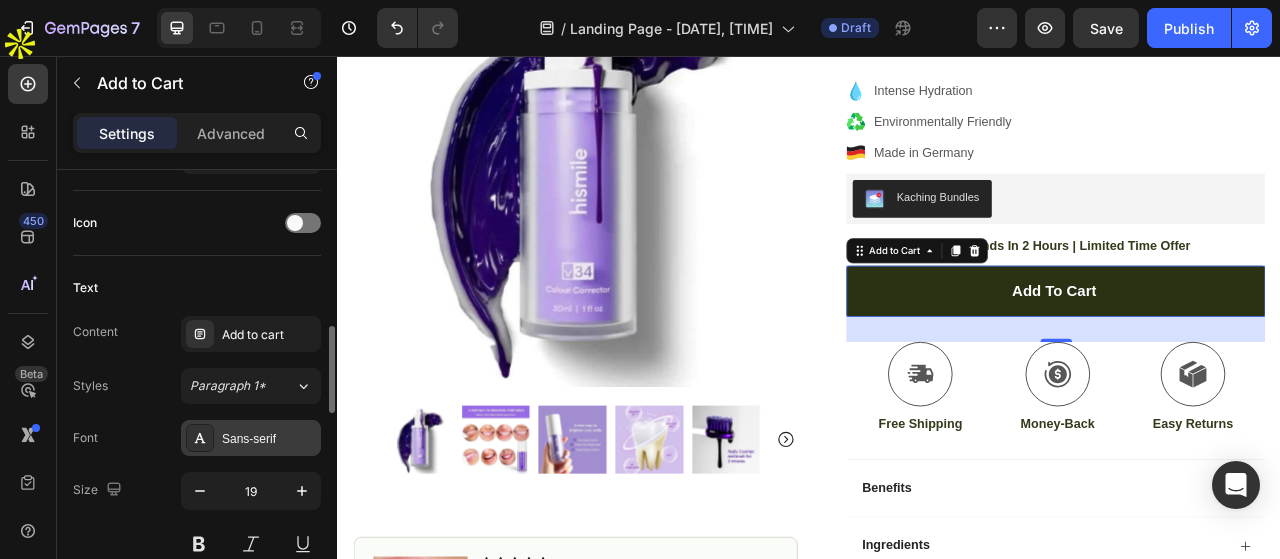 scroll, scrollTop: 900, scrollLeft: 0, axis: vertical 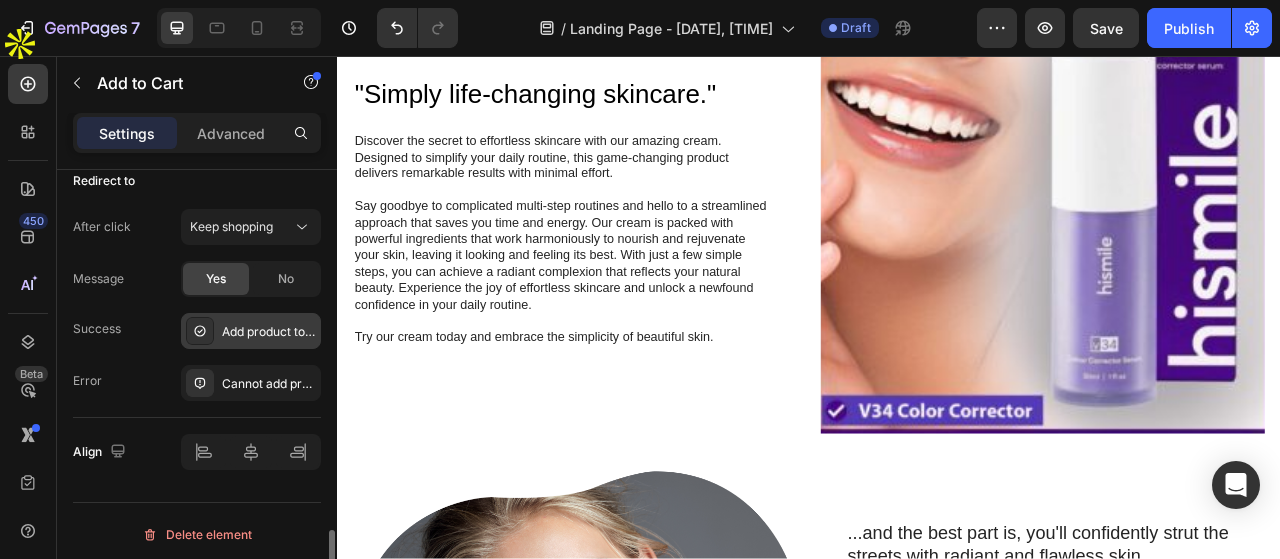 click 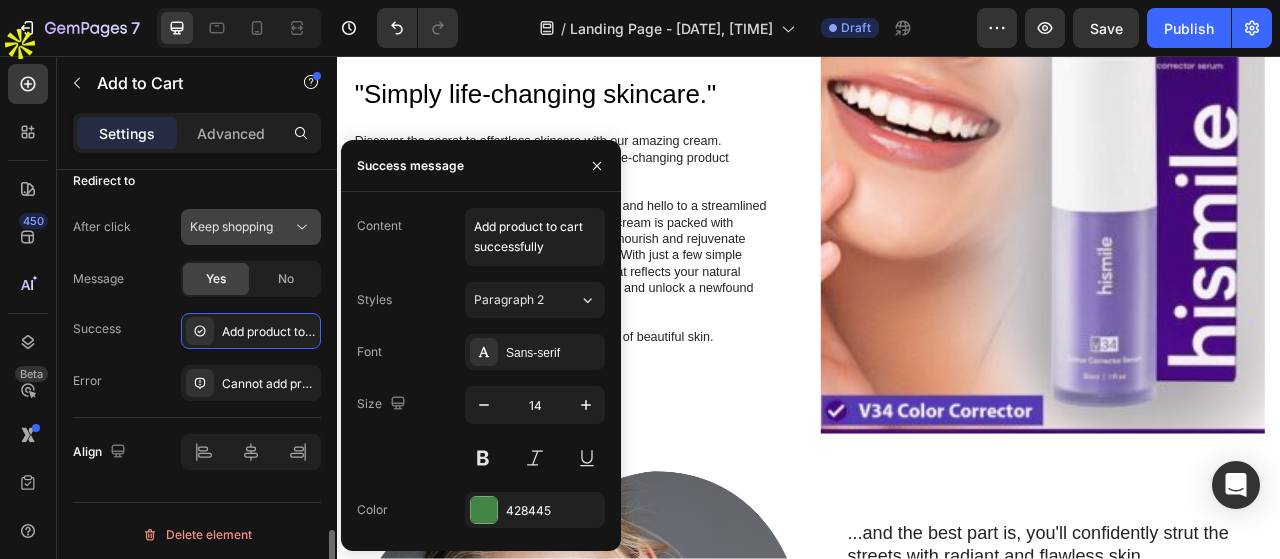 click on "Keep shopping" at bounding box center [231, 227] 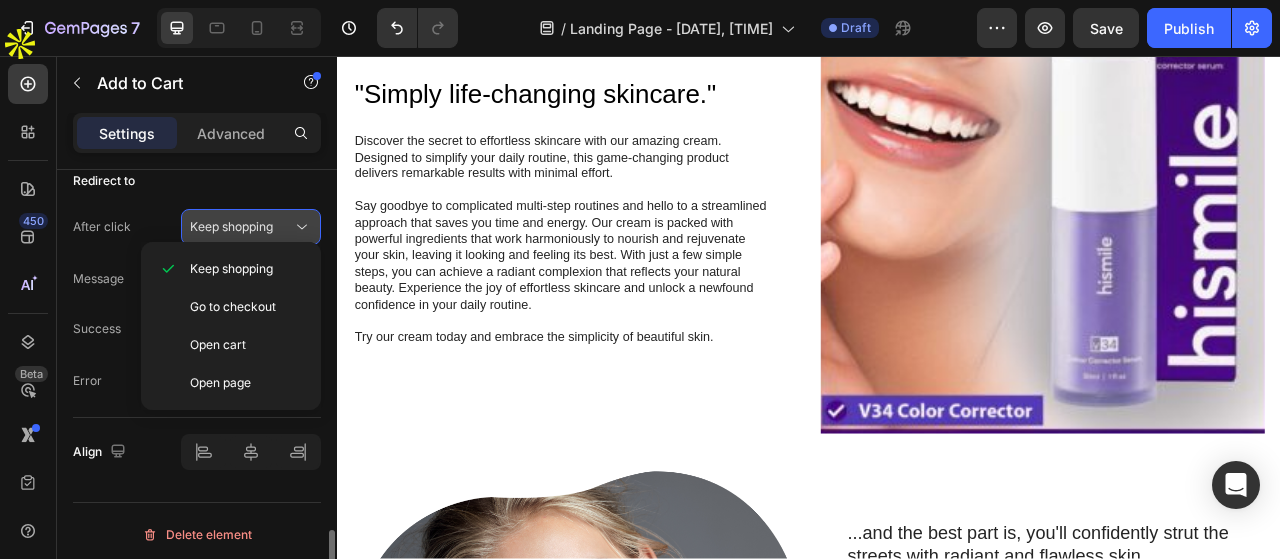 click on "Keep shopping" at bounding box center [231, 227] 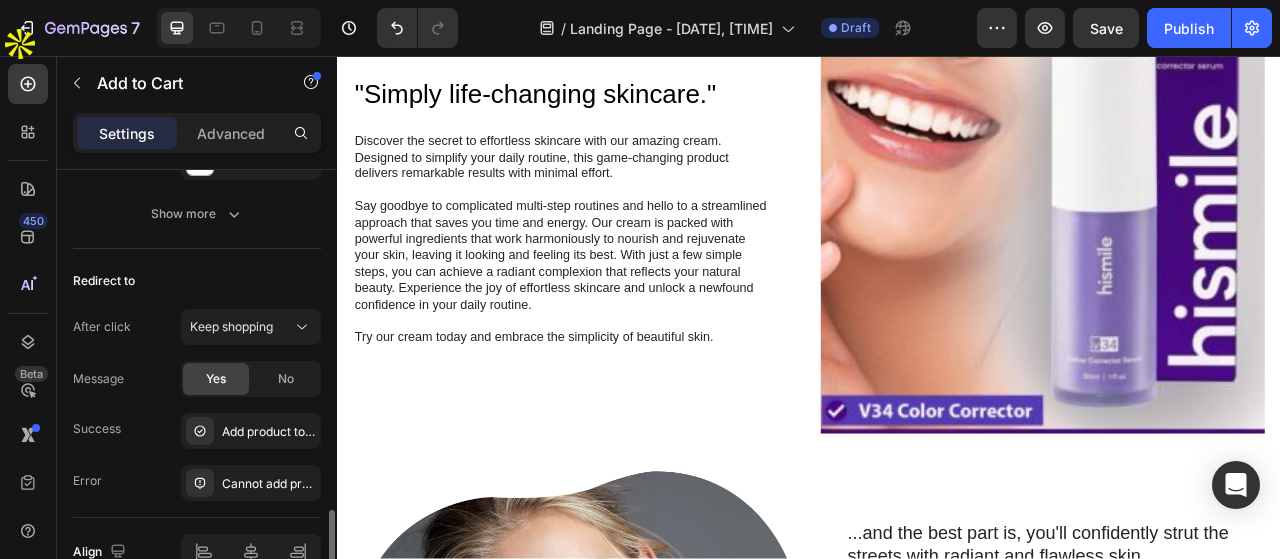 scroll, scrollTop: 1646, scrollLeft: 0, axis: vertical 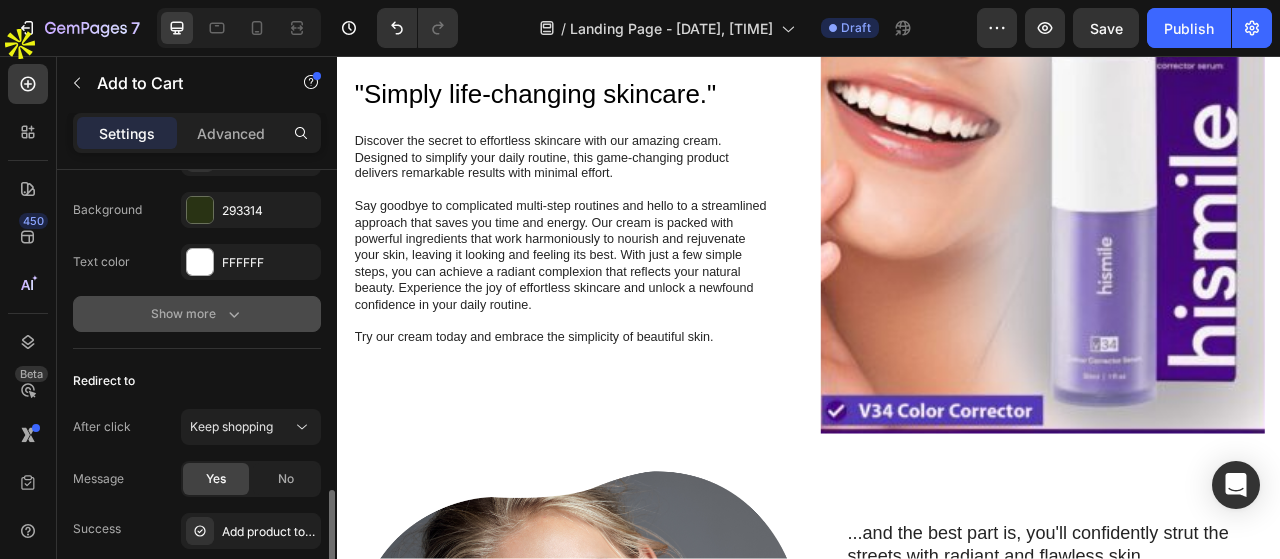 click 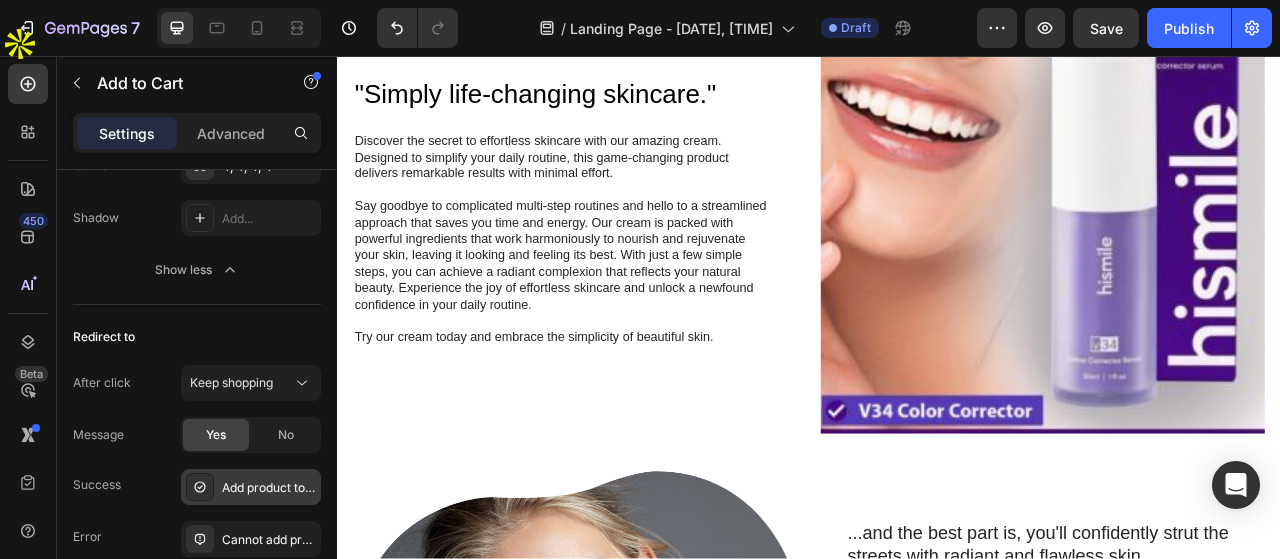 scroll, scrollTop: 2002, scrollLeft: 0, axis: vertical 